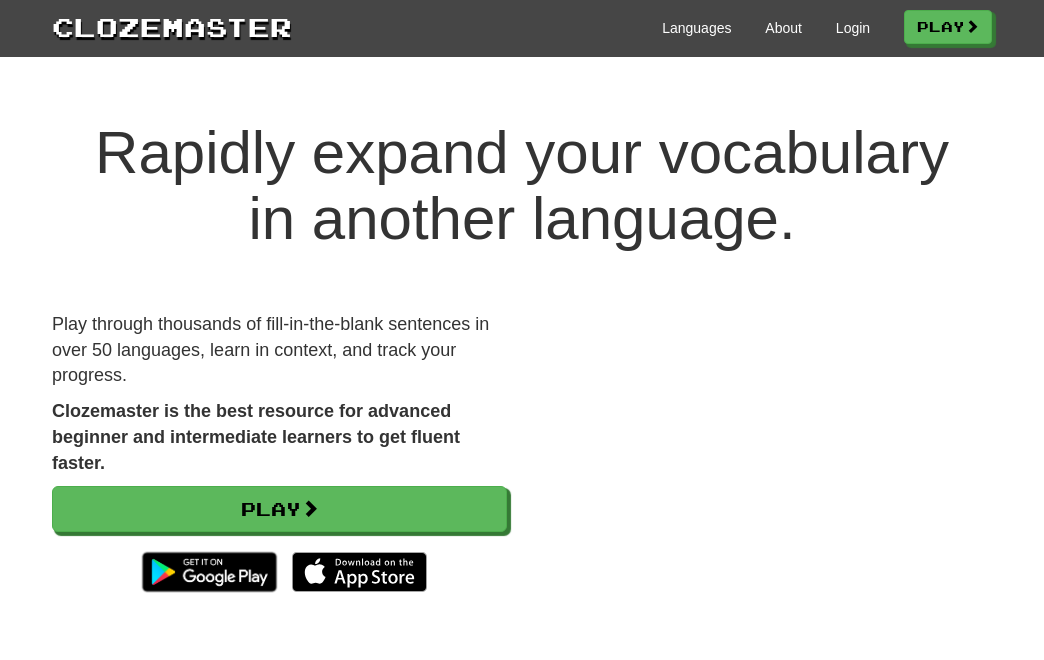 scroll, scrollTop: 0, scrollLeft: 0, axis: both 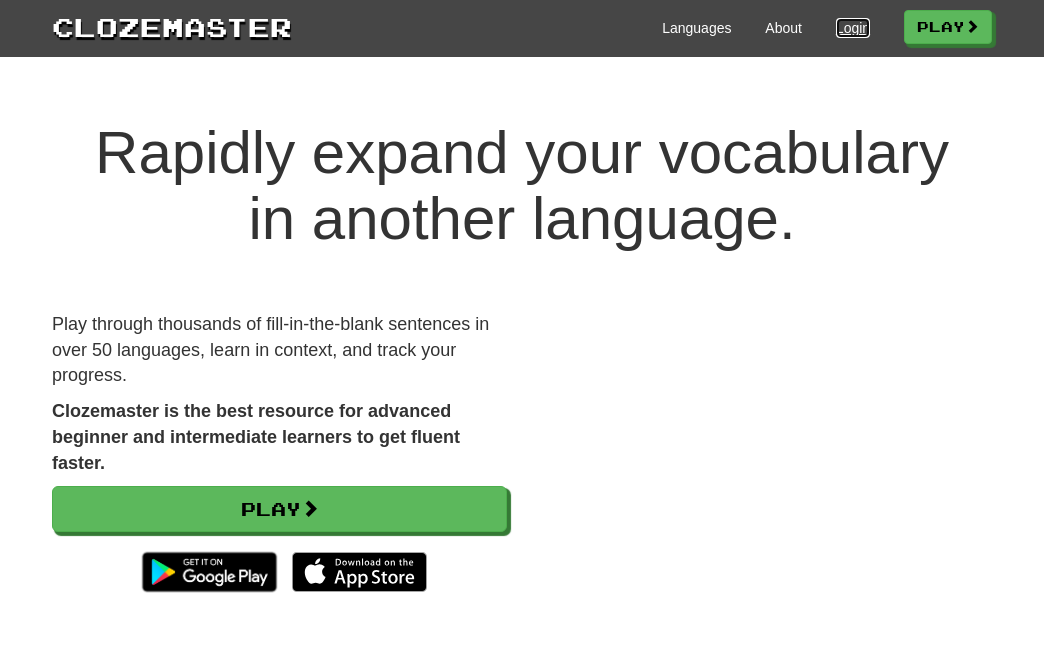 click on "Login" at bounding box center (853, 28) 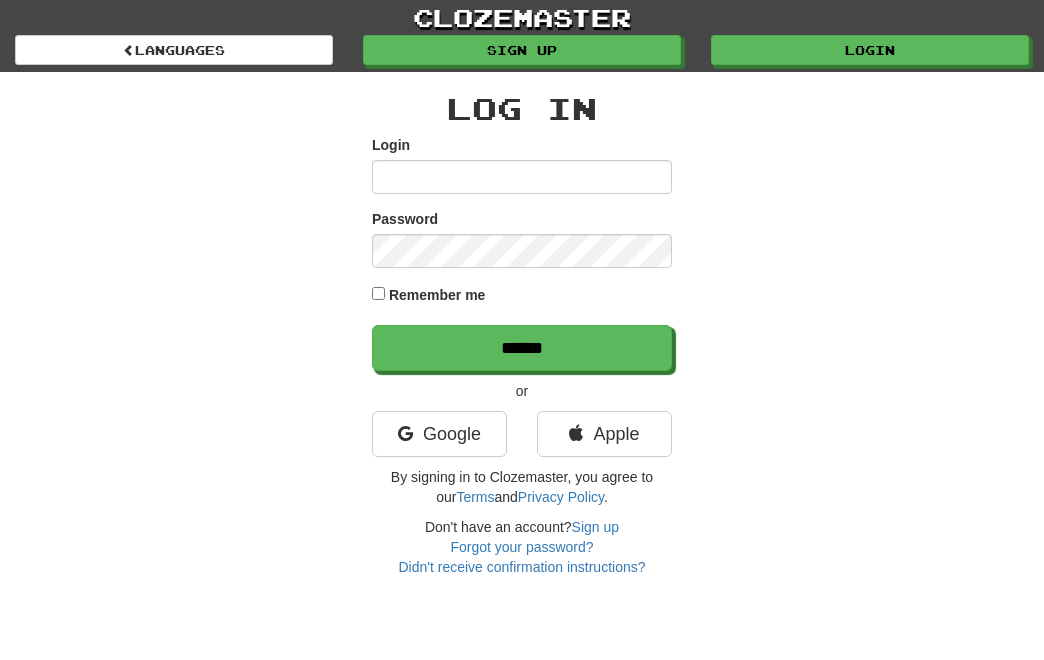 scroll, scrollTop: 0, scrollLeft: 0, axis: both 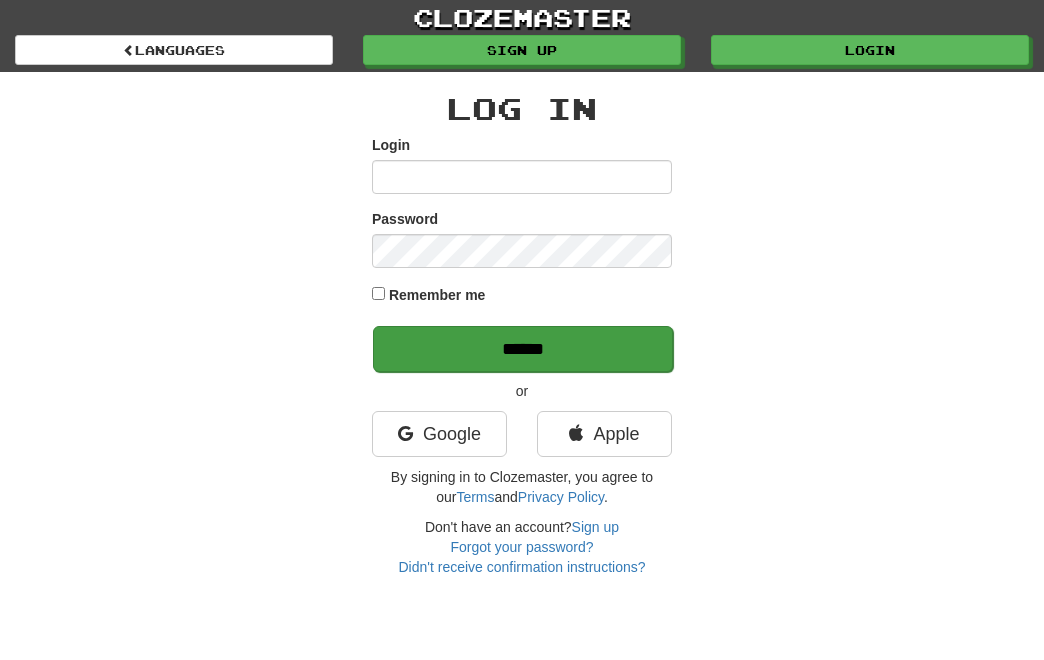 type on "**********" 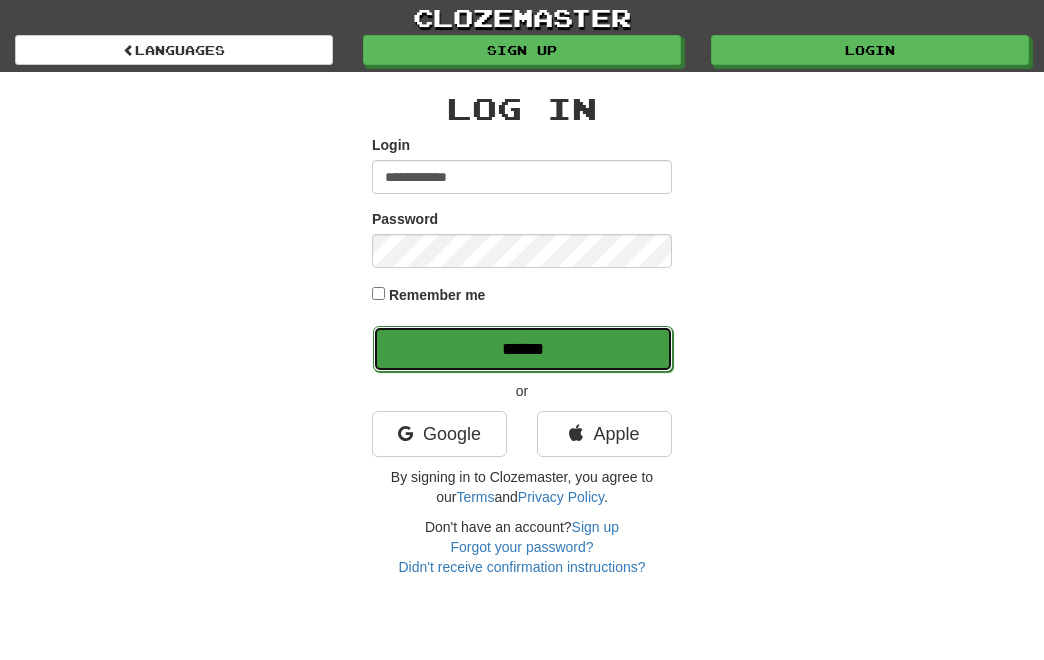 click on "******" at bounding box center [523, 349] 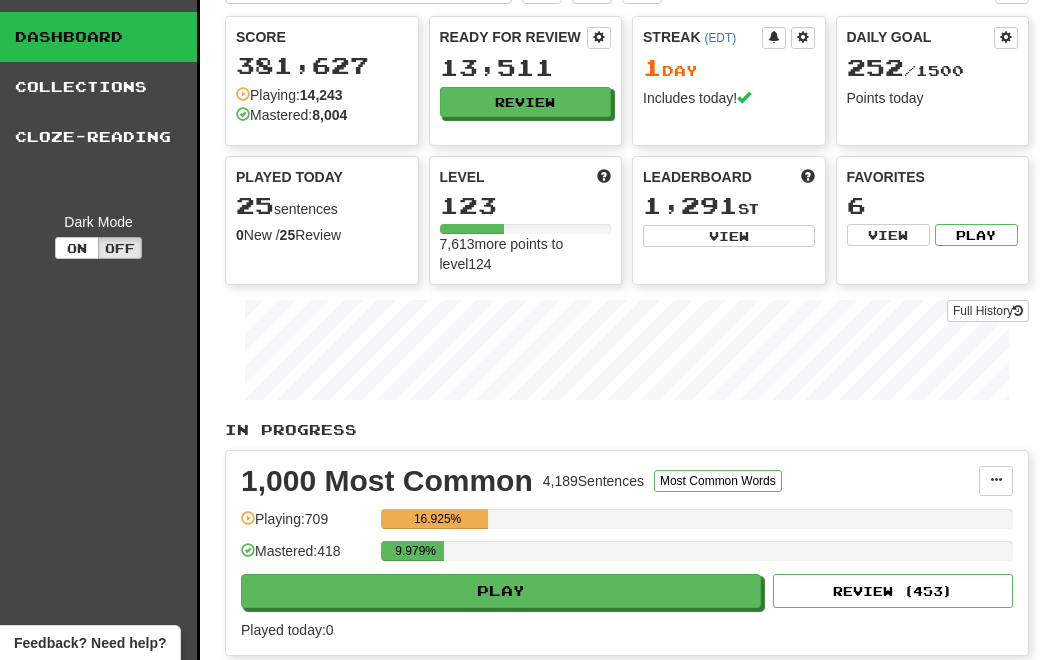 scroll, scrollTop: 0, scrollLeft: 0, axis: both 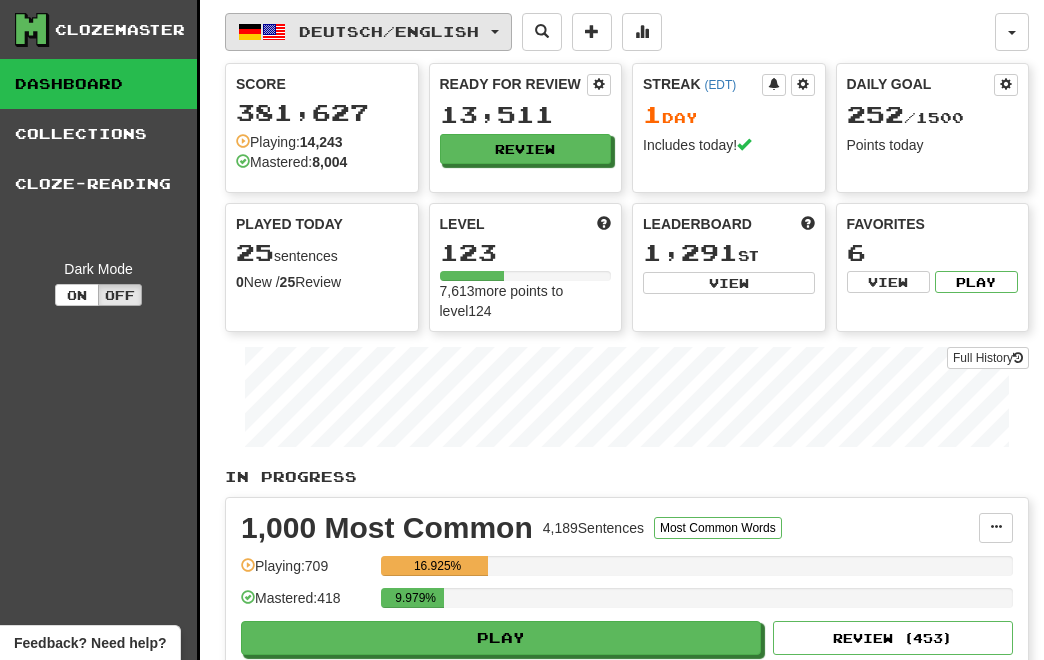 click on "Deutsch  /  English" at bounding box center [368, 32] 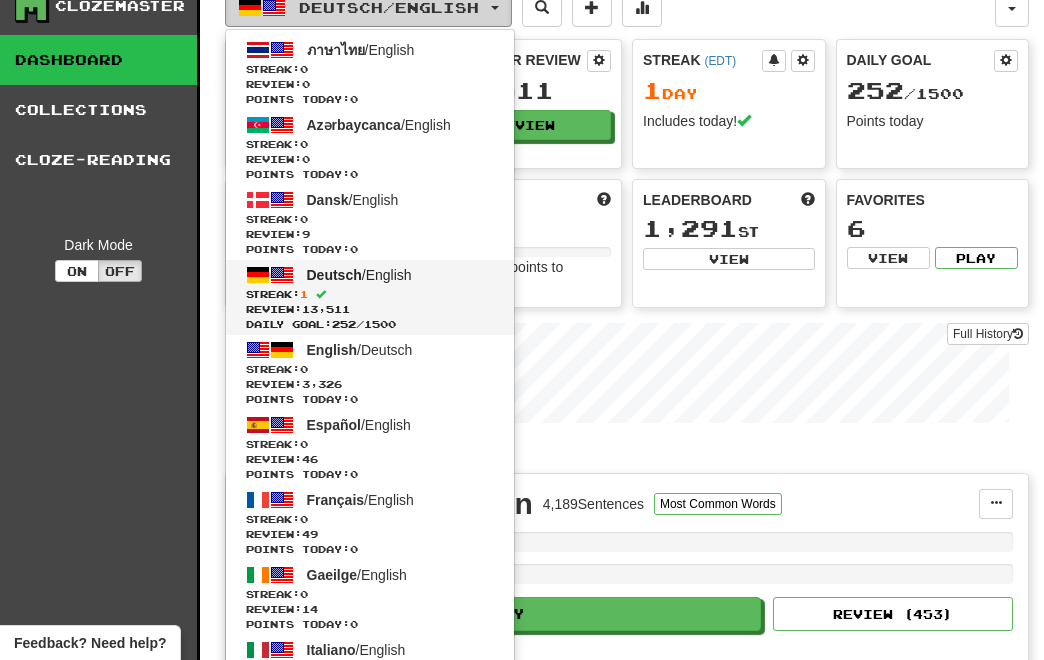 scroll, scrollTop: 31, scrollLeft: 0, axis: vertical 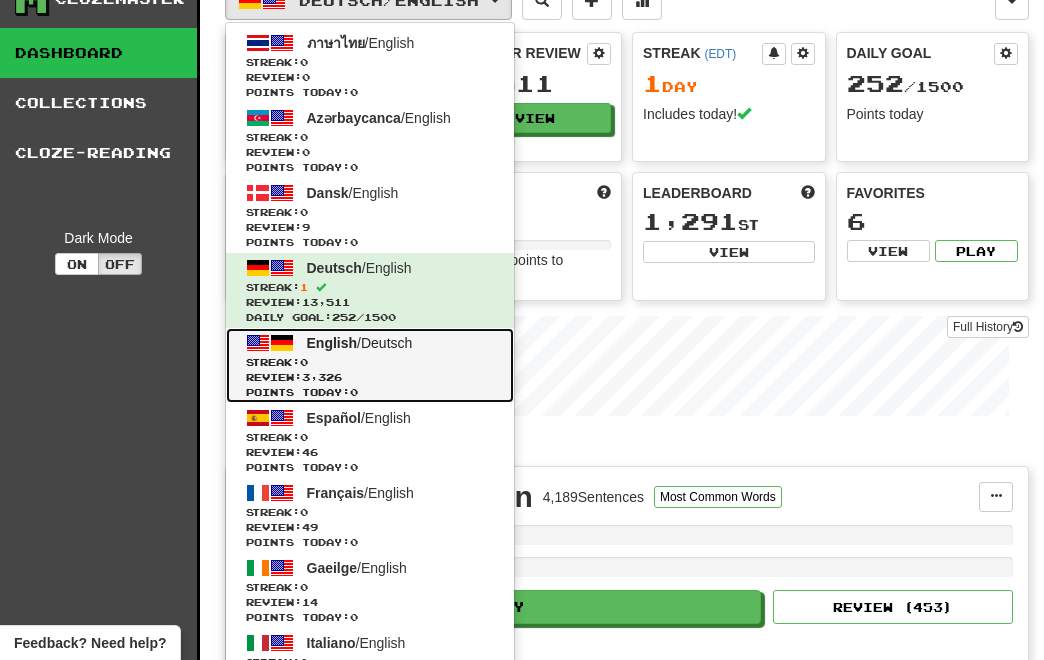 click on "English  /  Deutsch Streak:  0   Review:  3,326 Points today:  0" at bounding box center (370, 365) 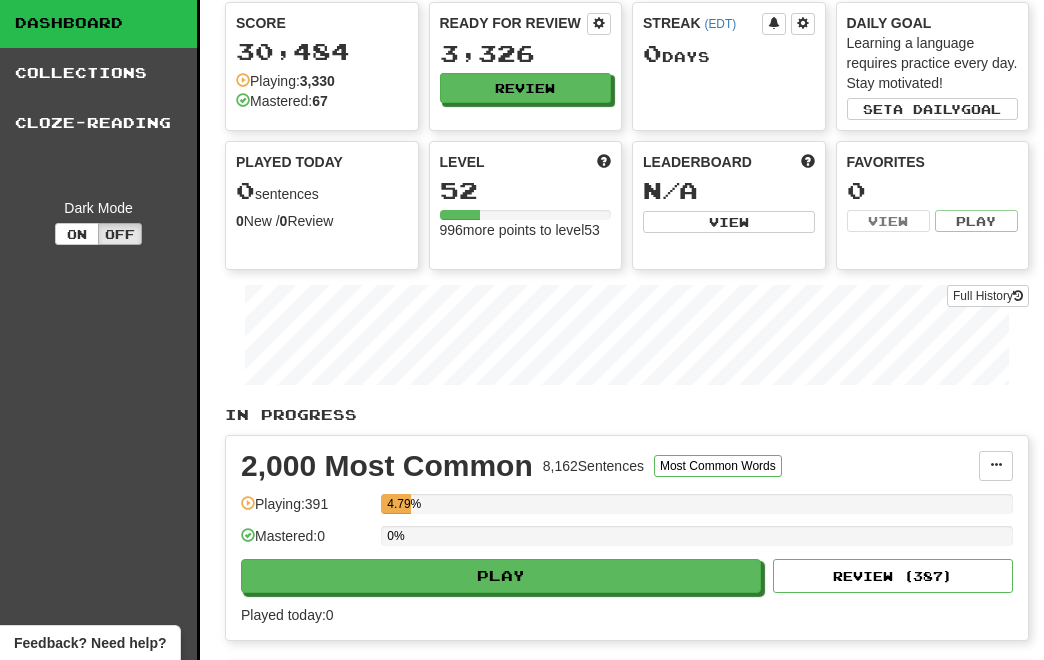scroll, scrollTop: 60, scrollLeft: 0, axis: vertical 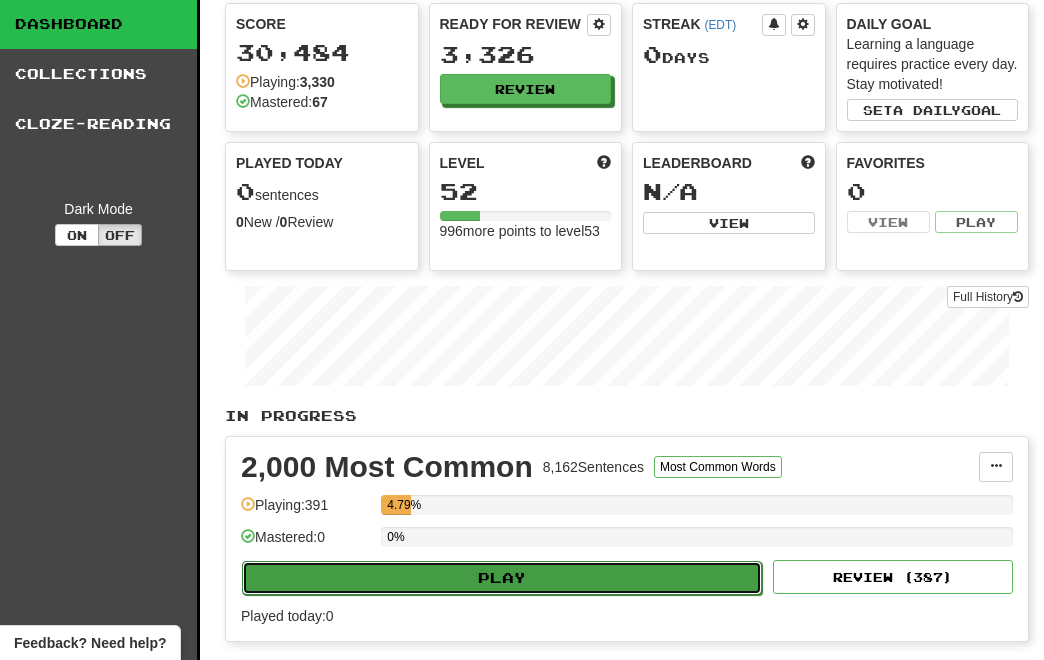 click on "Play" at bounding box center (502, 578) 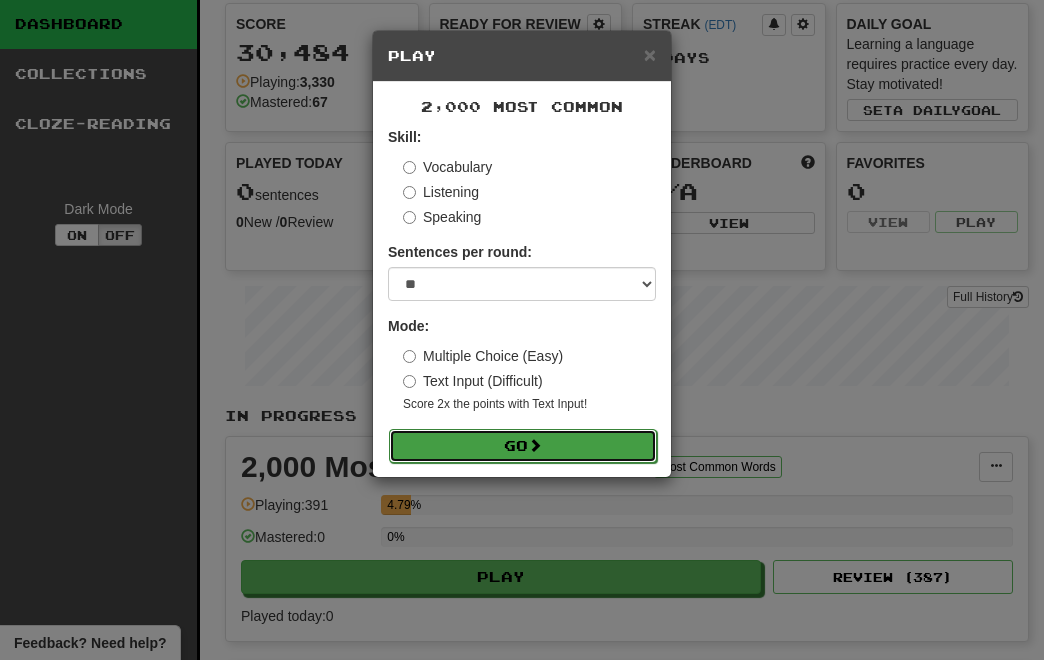 click at bounding box center (535, 445) 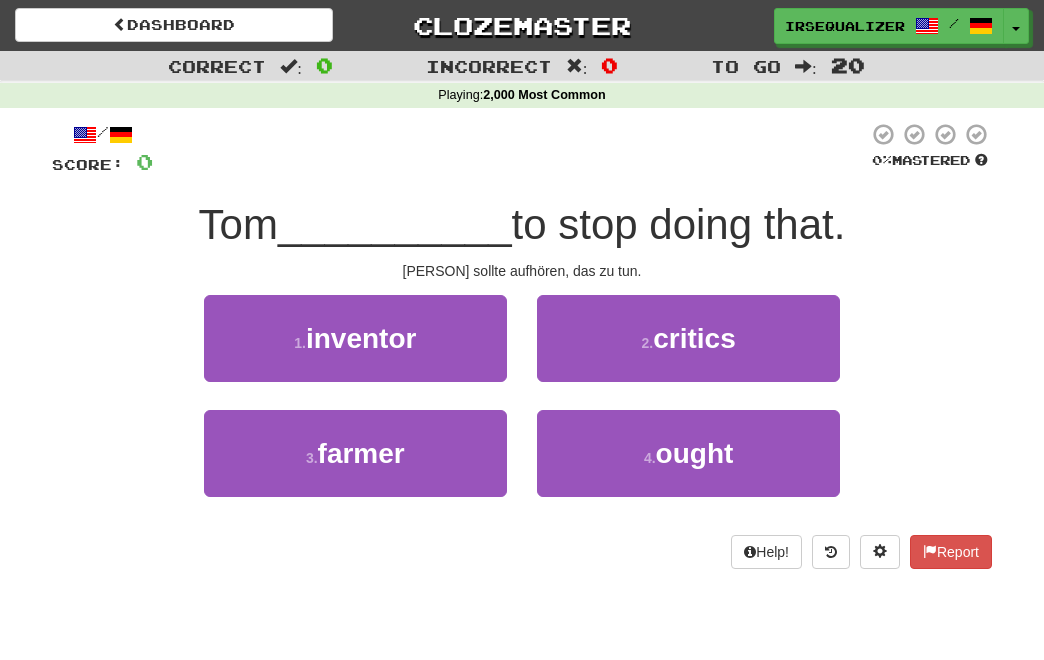 scroll, scrollTop: 0, scrollLeft: 0, axis: both 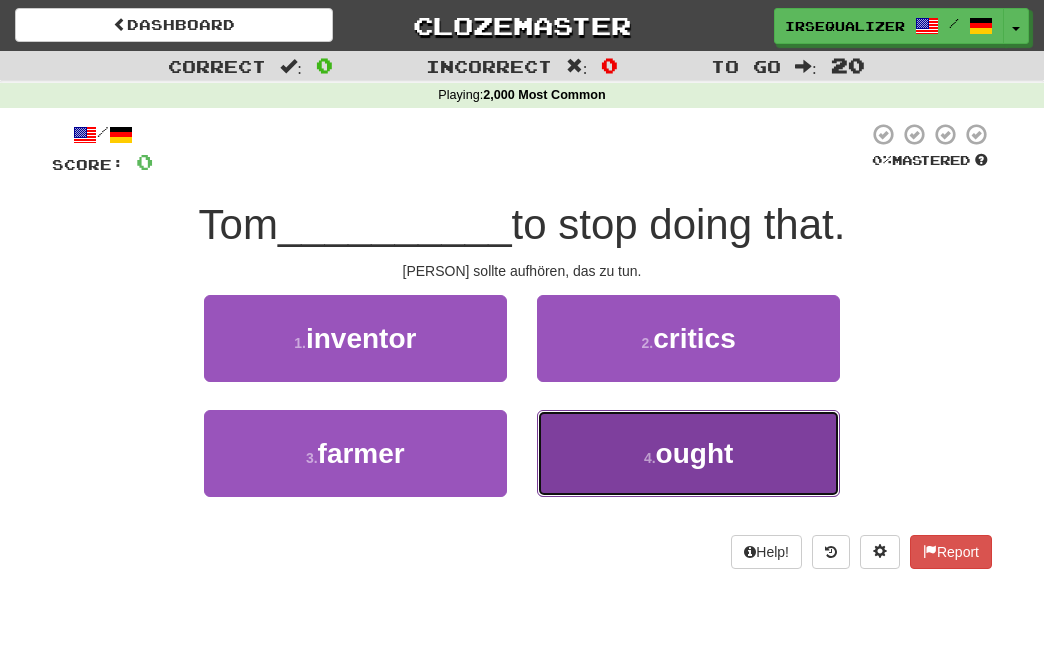 click on "ought" at bounding box center [695, 453] 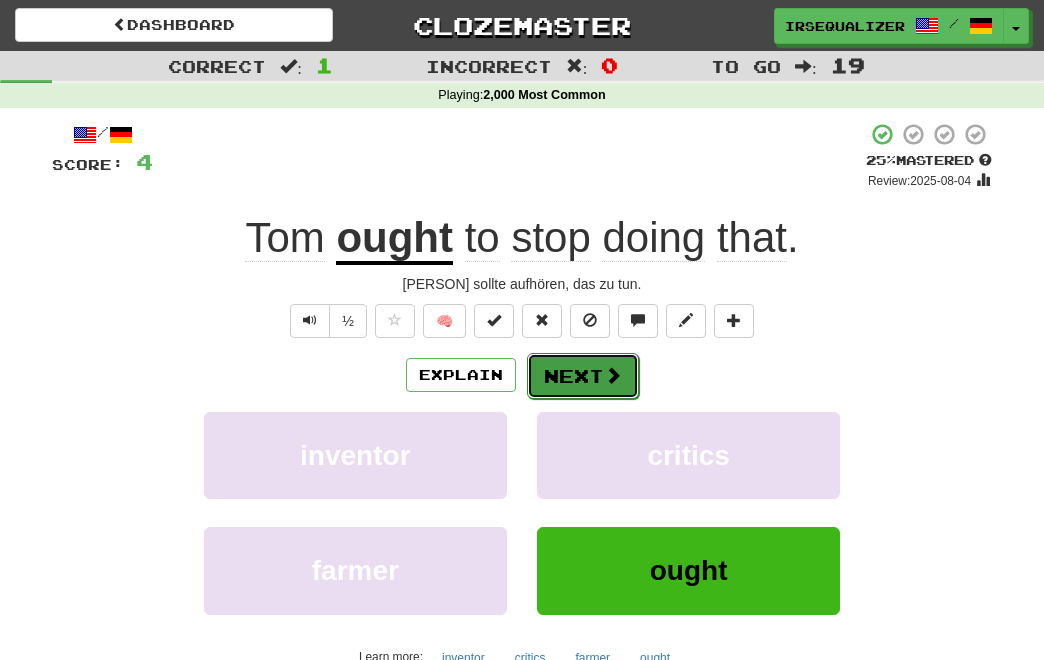 click on "Next" at bounding box center (583, 376) 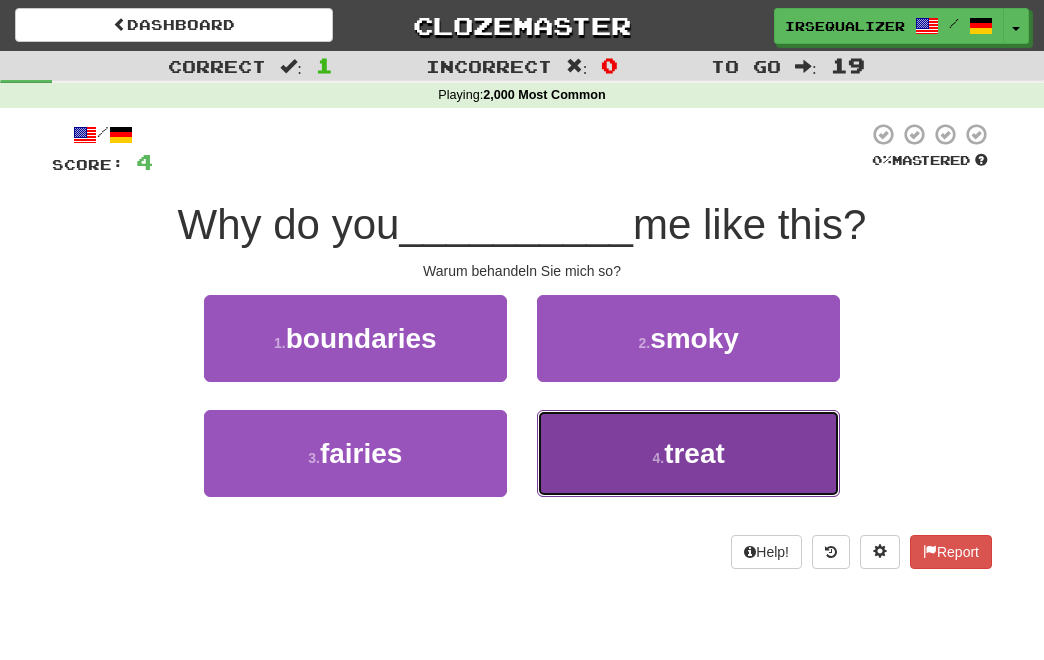 click on "treat" at bounding box center [694, 453] 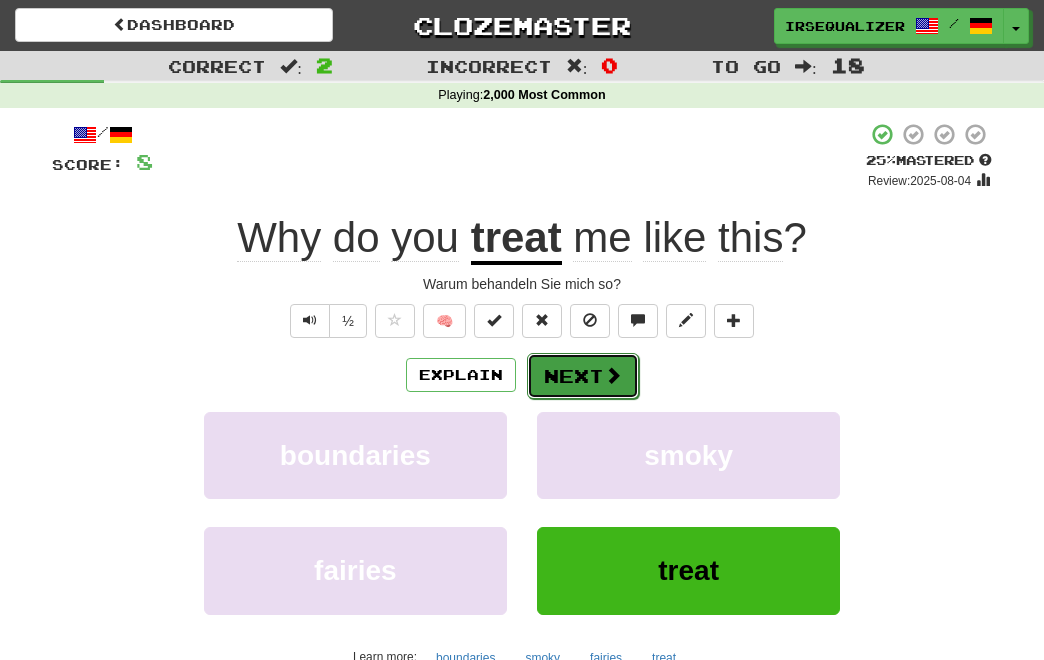 click at bounding box center (613, 375) 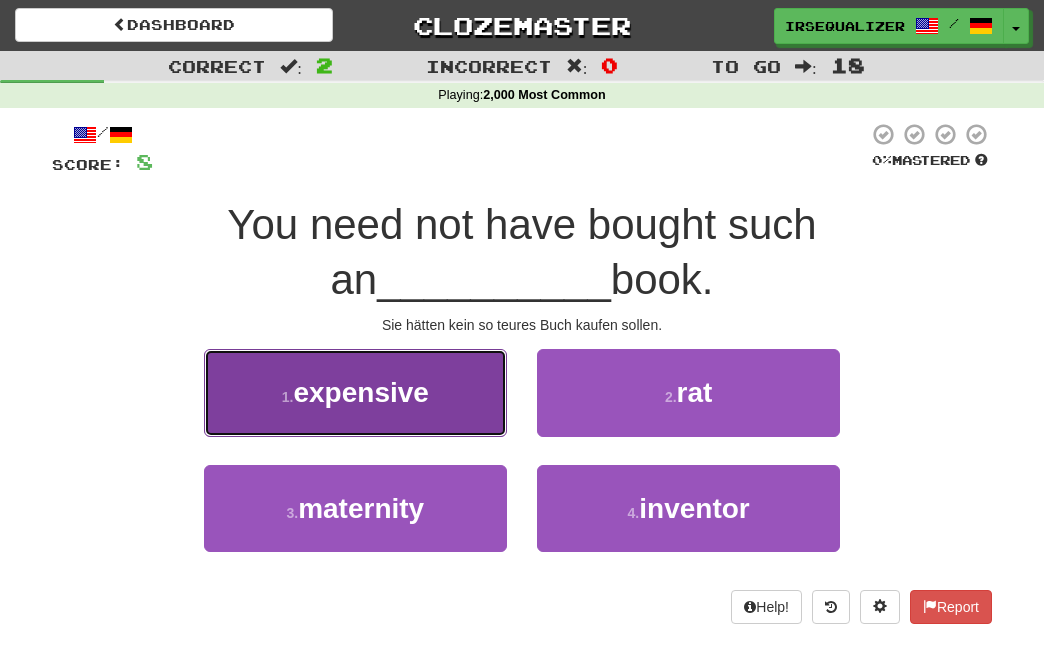 click on "expensive" at bounding box center [360, 392] 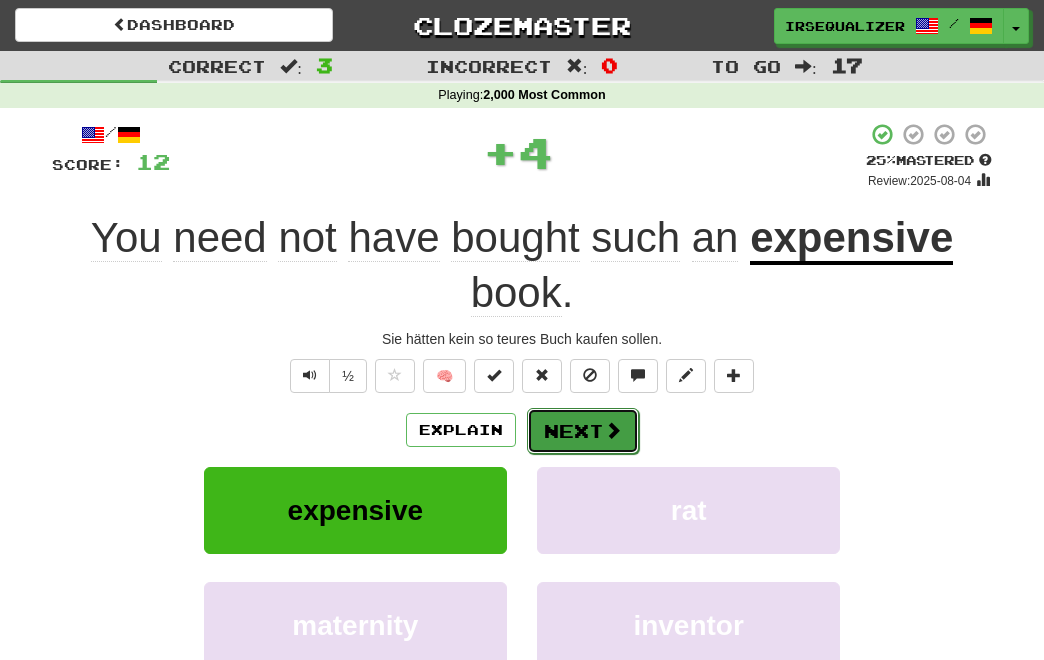 click on "Next" at bounding box center (583, 431) 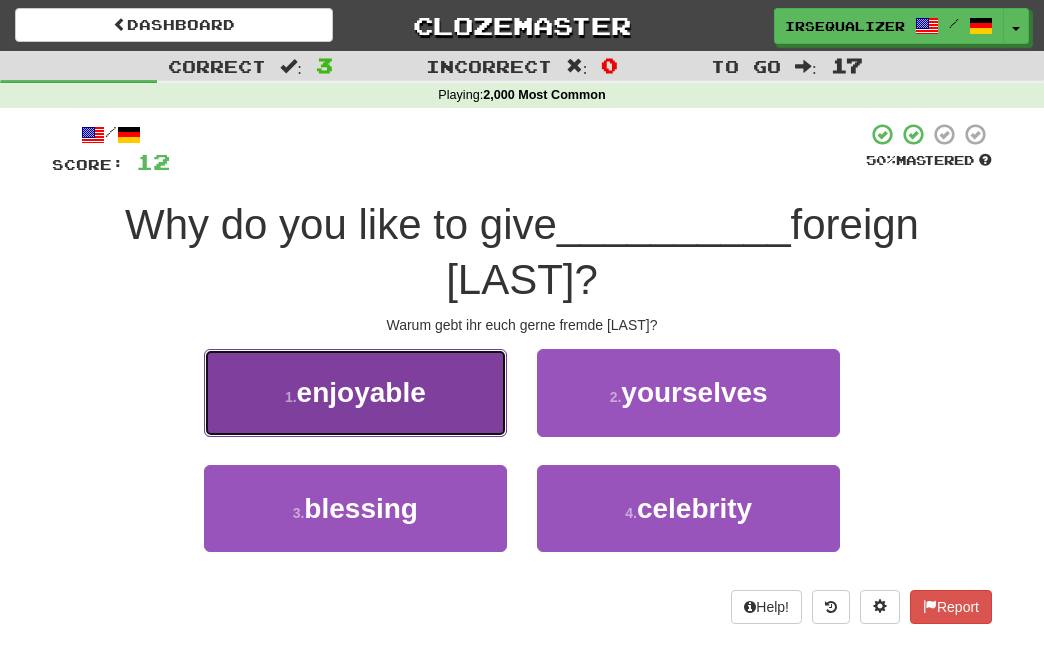 click on "1 .  enjoyable" at bounding box center [355, 392] 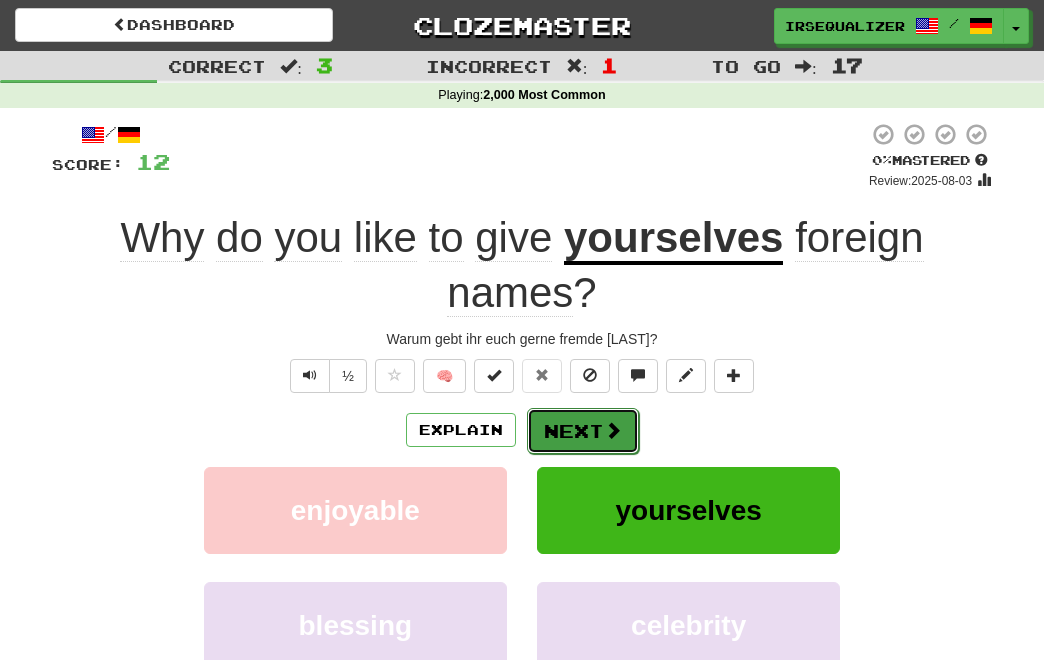 click at bounding box center (613, 430) 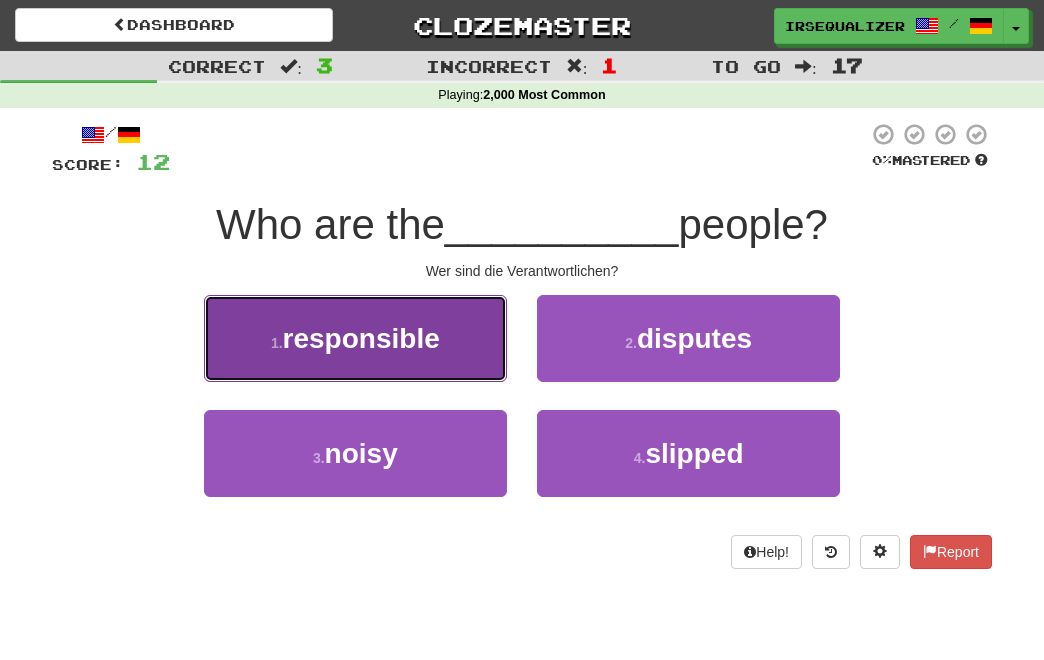 click on "responsible" at bounding box center [361, 338] 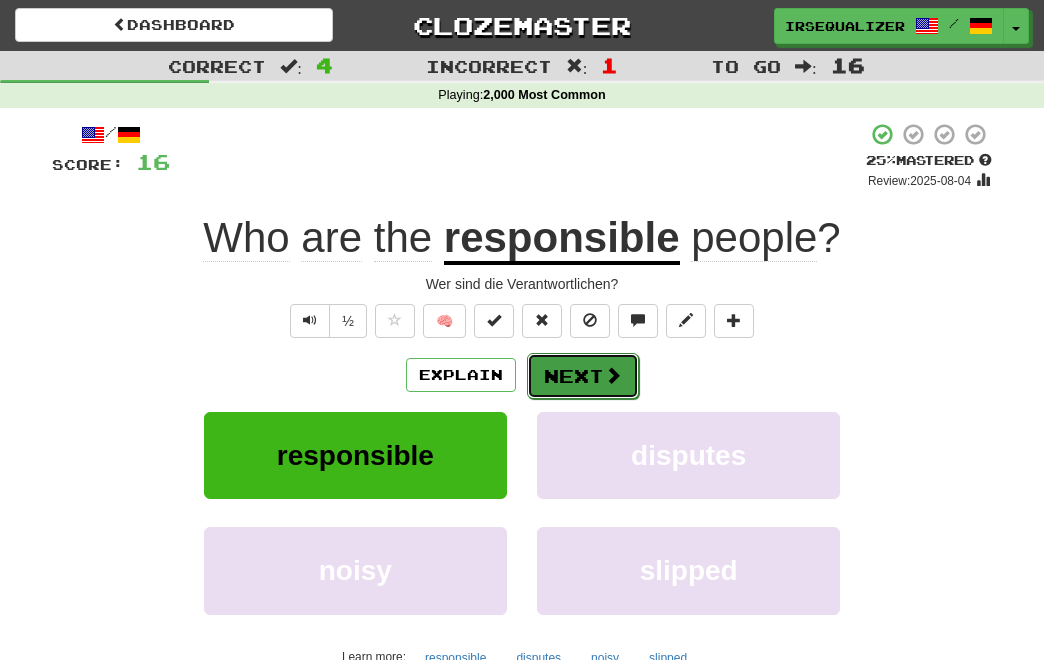 click on "Next" at bounding box center (583, 376) 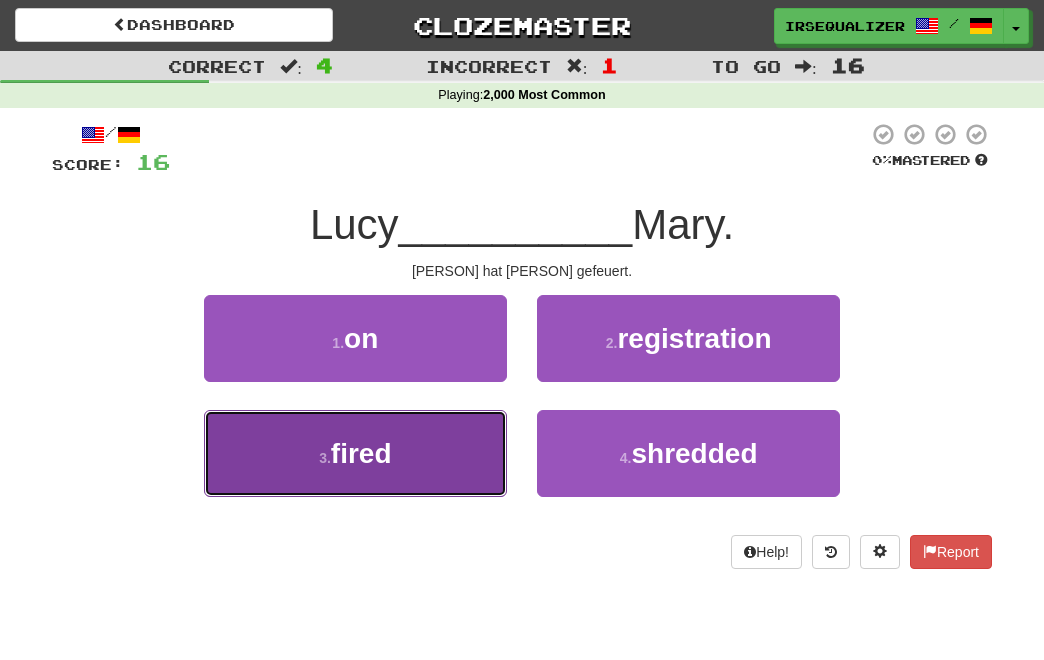 click on "fired" at bounding box center (361, 453) 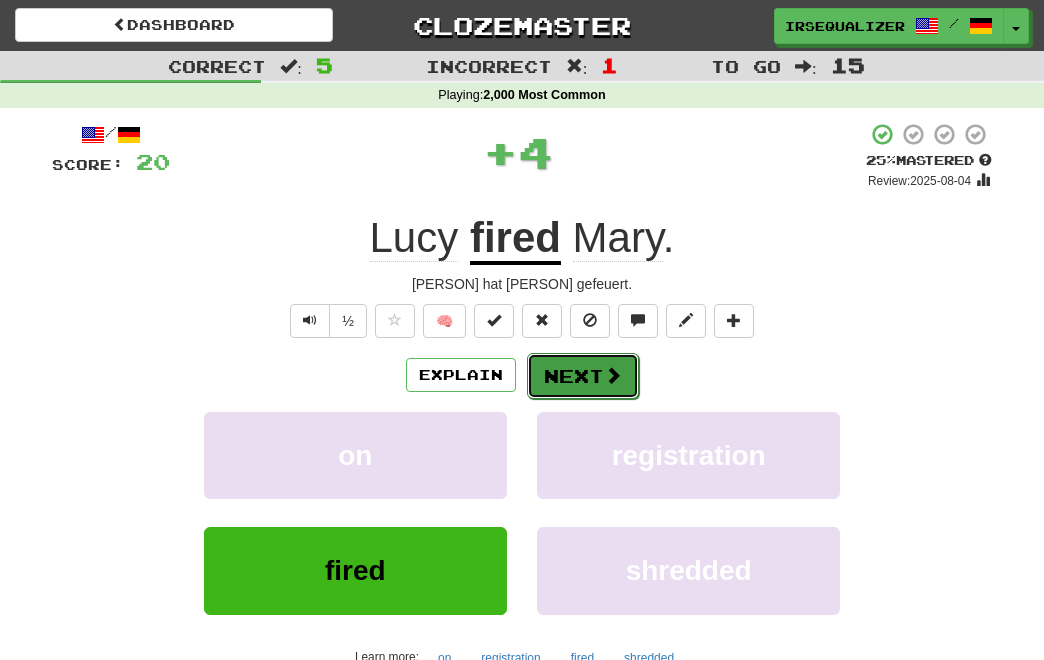 click on "Next" at bounding box center [583, 376] 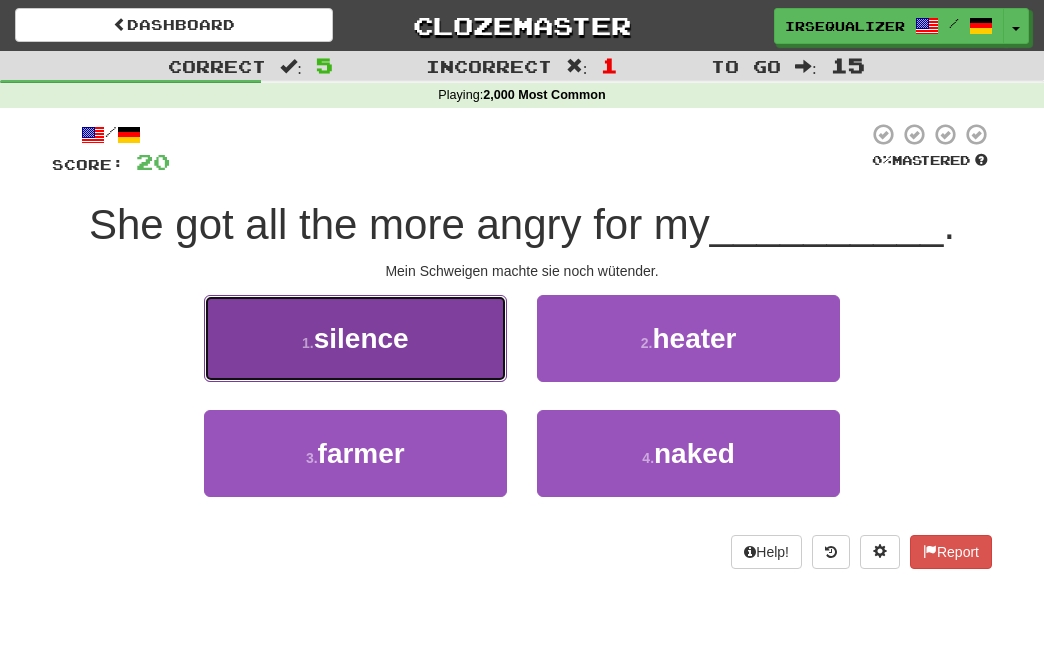 click on "1 .  silence" at bounding box center [355, 338] 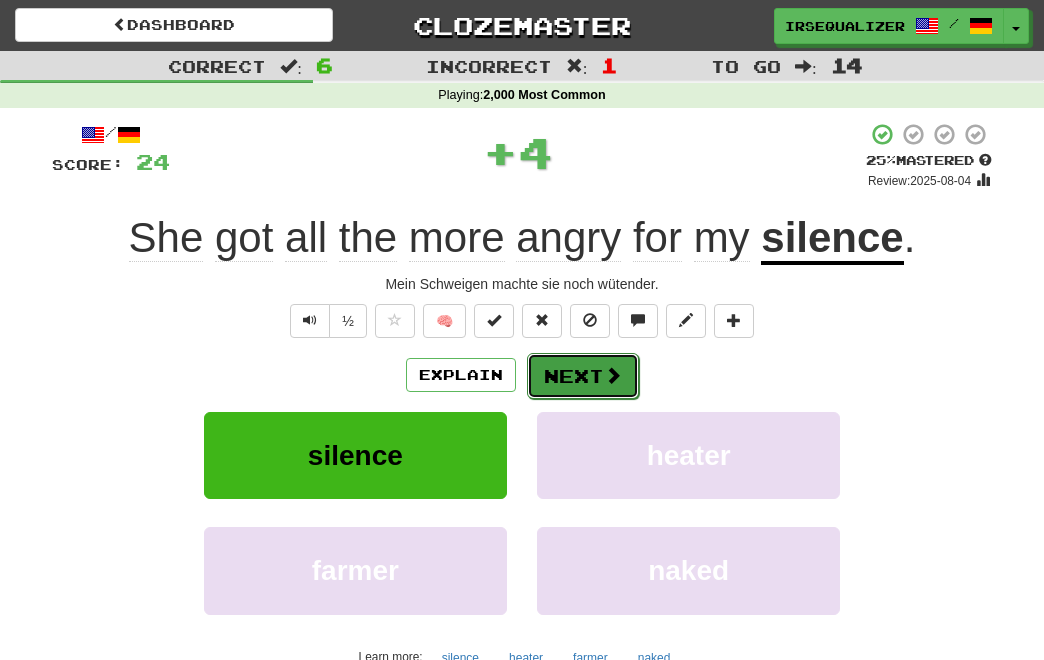 click on "Next" at bounding box center [583, 376] 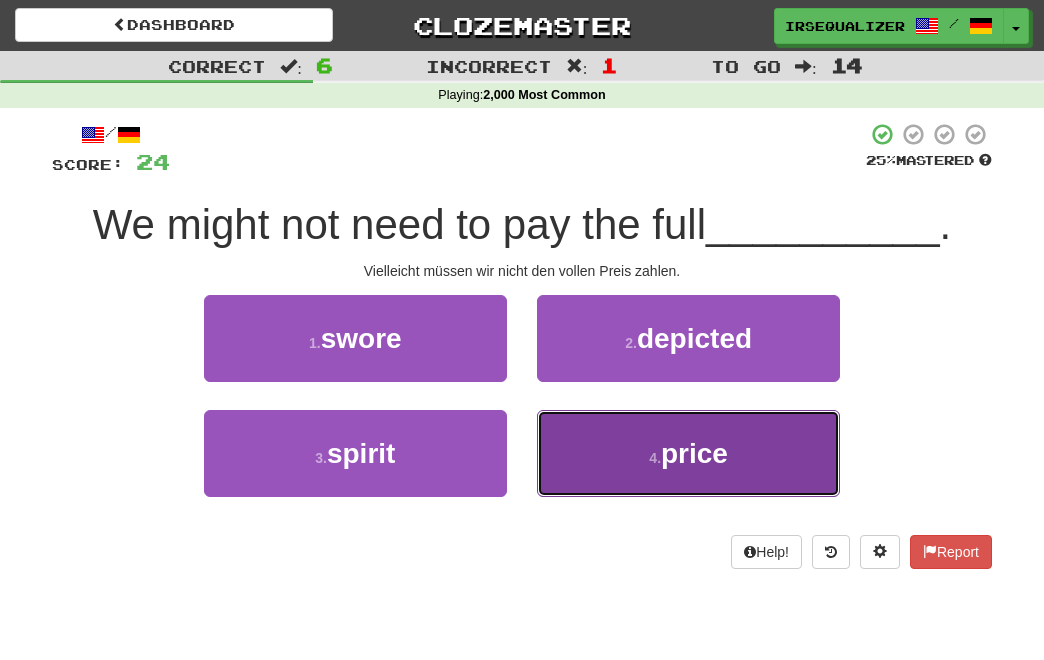 click on "price" at bounding box center (694, 453) 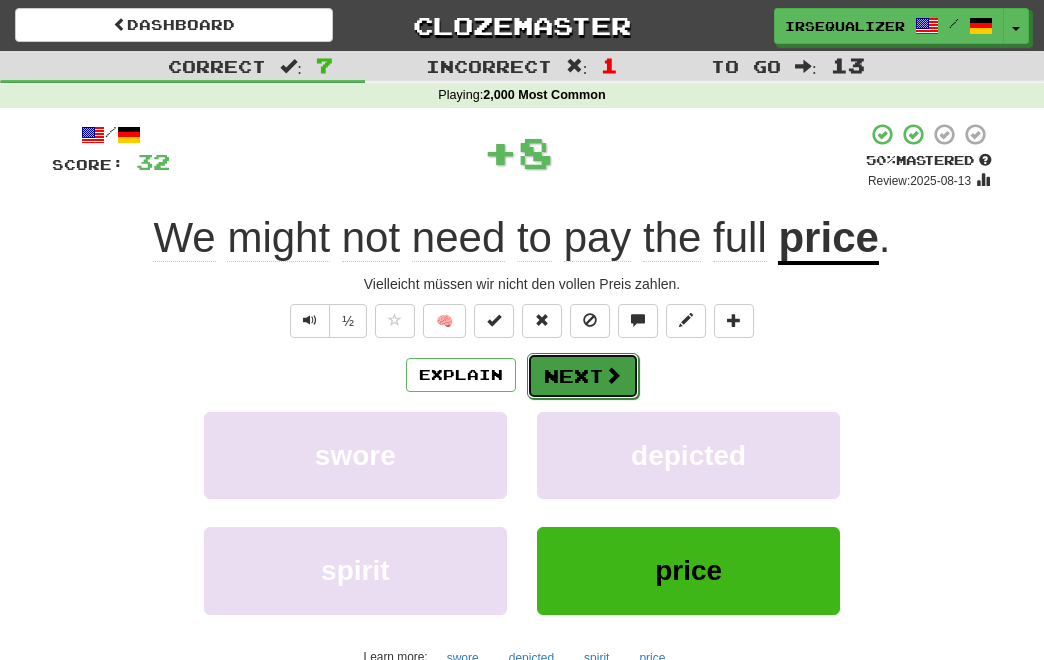 click on "Next" at bounding box center (583, 376) 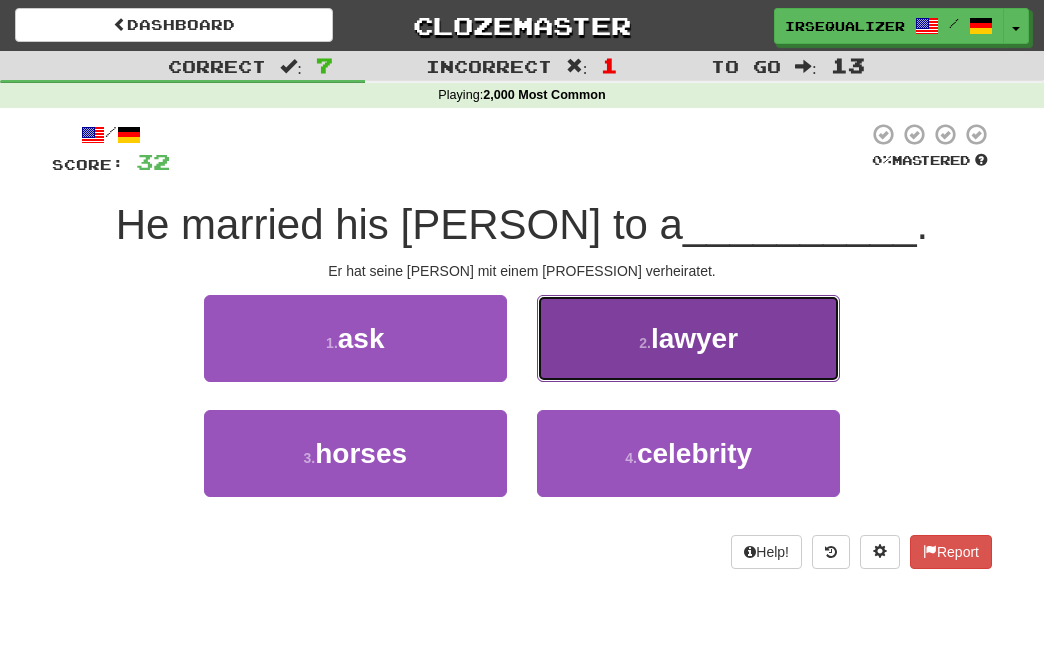 click on "lawyer" at bounding box center [694, 338] 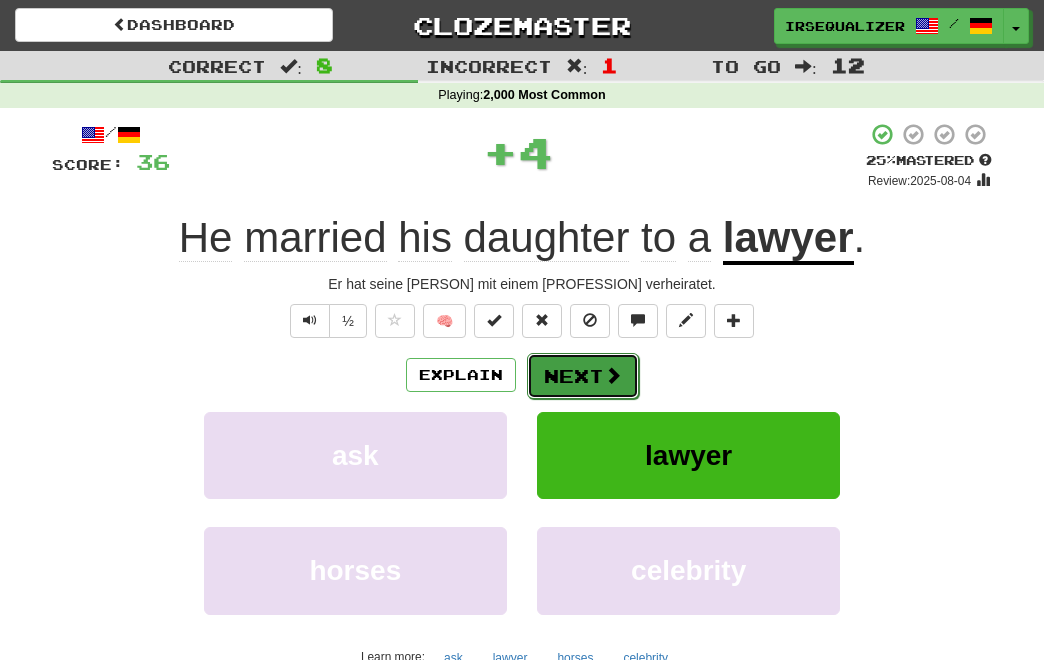 click at bounding box center (613, 375) 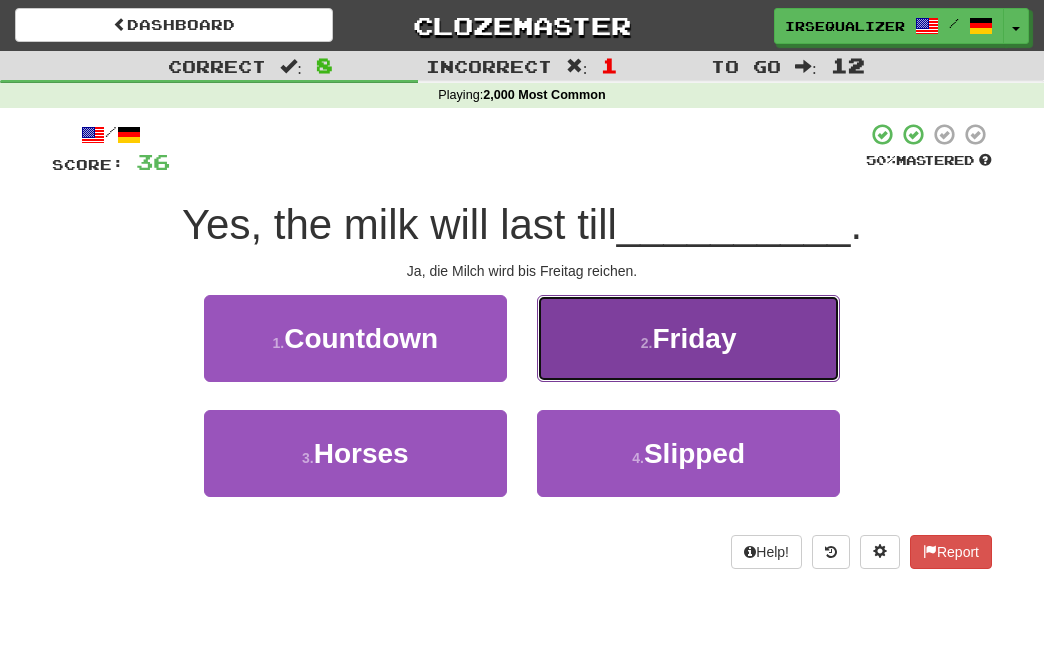 click on "Friday" at bounding box center (694, 338) 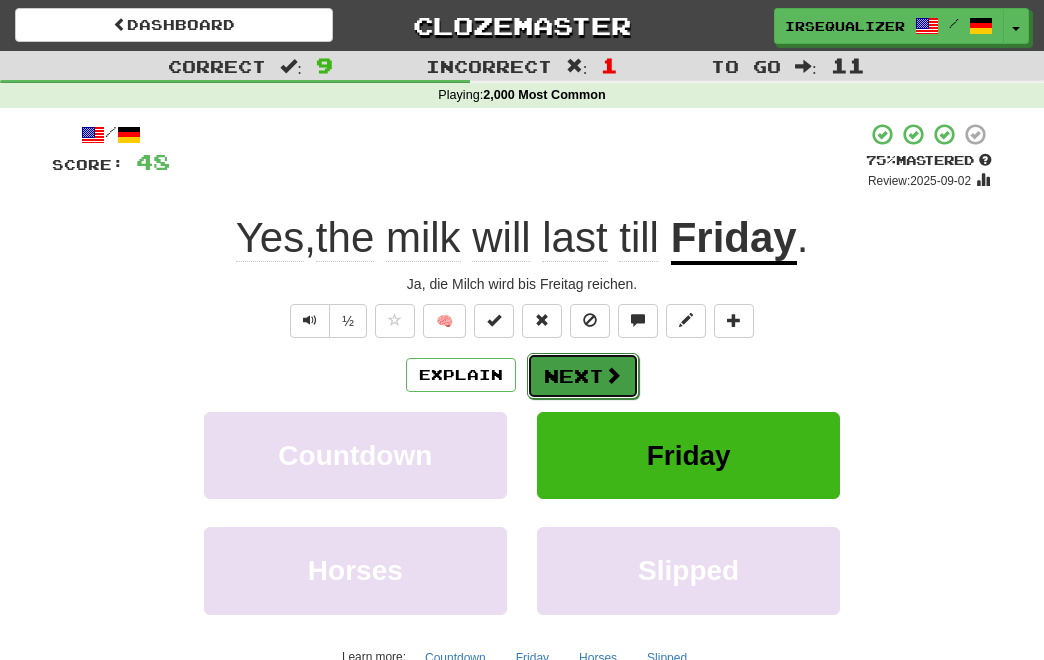 click on "Next" at bounding box center (583, 376) 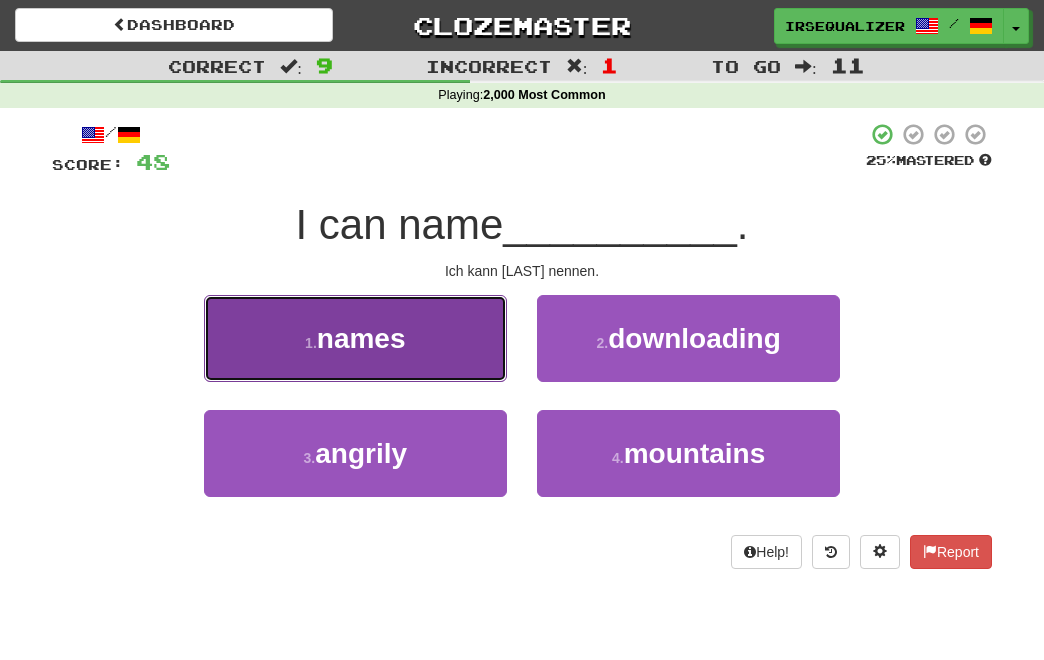 click on "names" at bounding box center [361, 338] 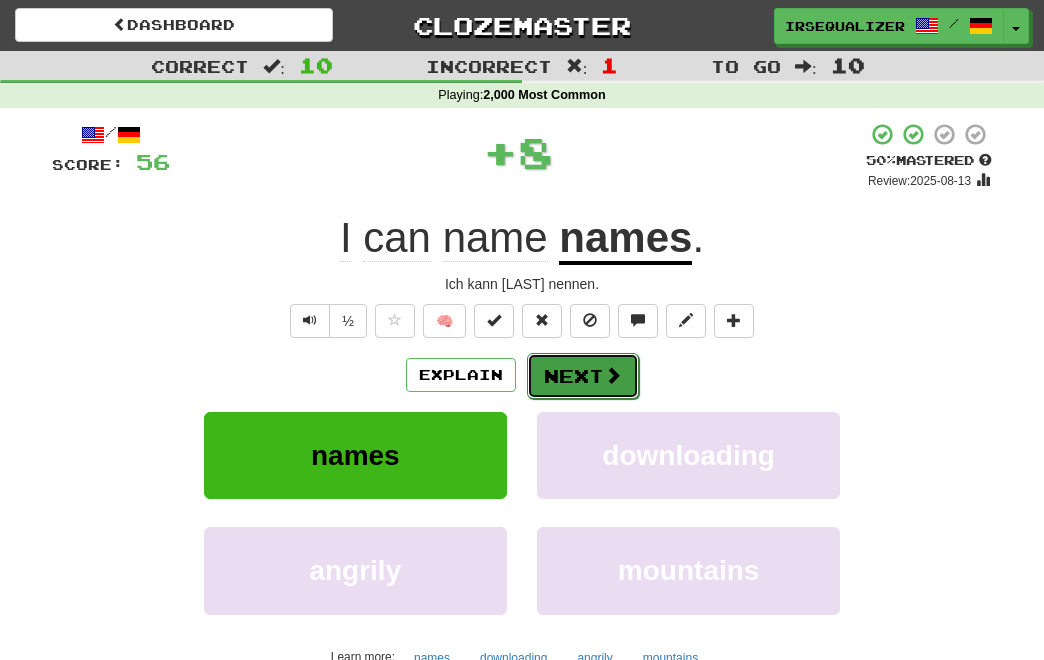click at bounding box center [613, 375] 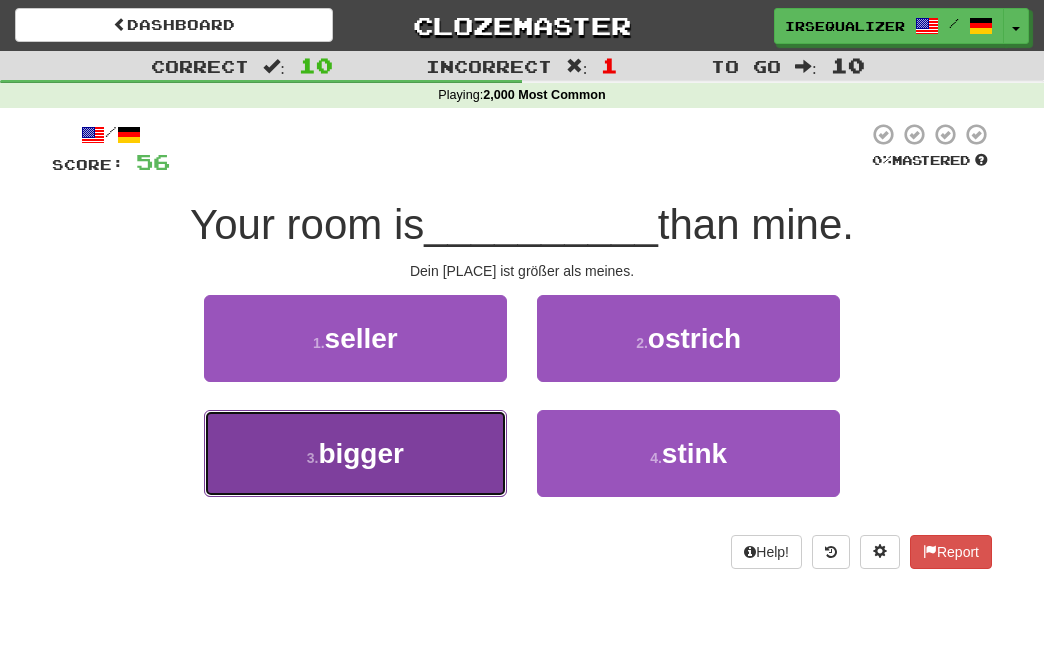 click on "bigger" at bounding box center [361, 453] 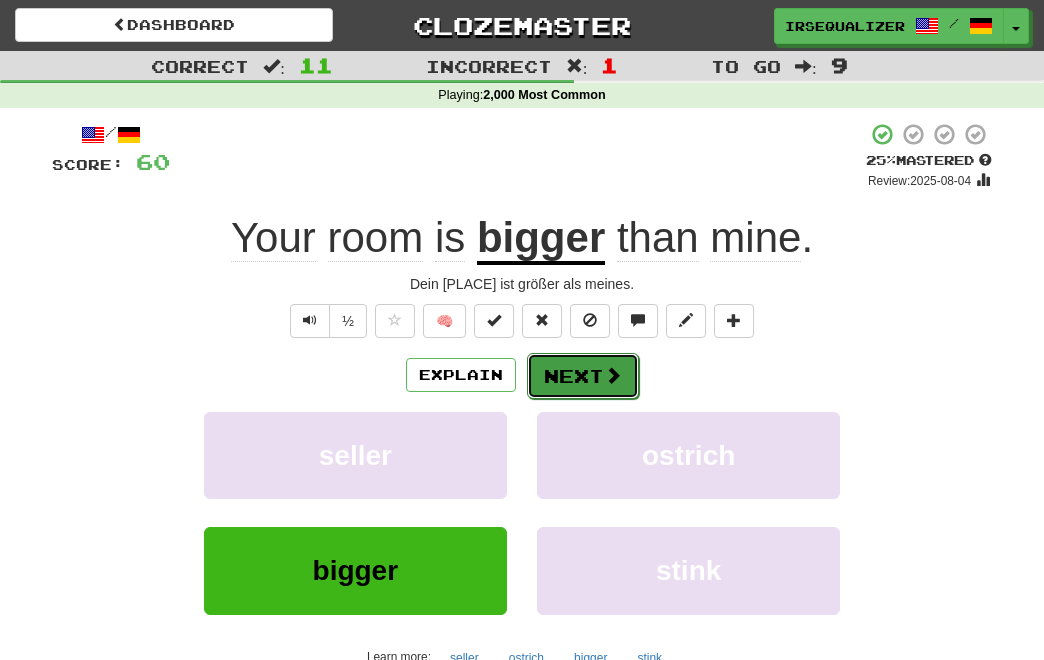 click on "Next" at bounding box center (583, 376) 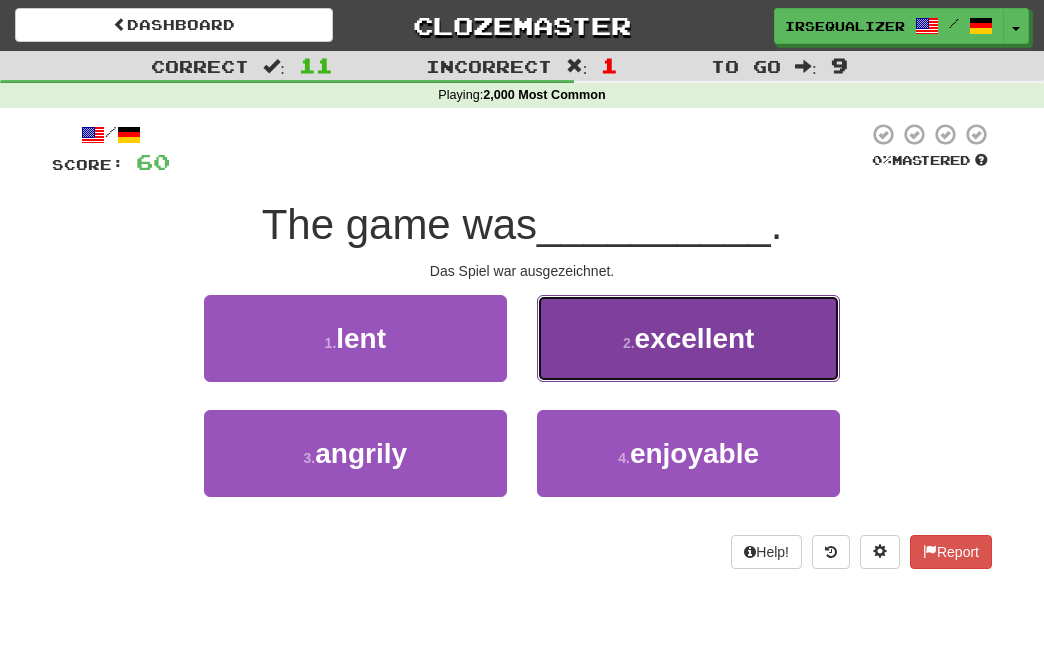 click on "excellent" at bounding box center [695, 338] 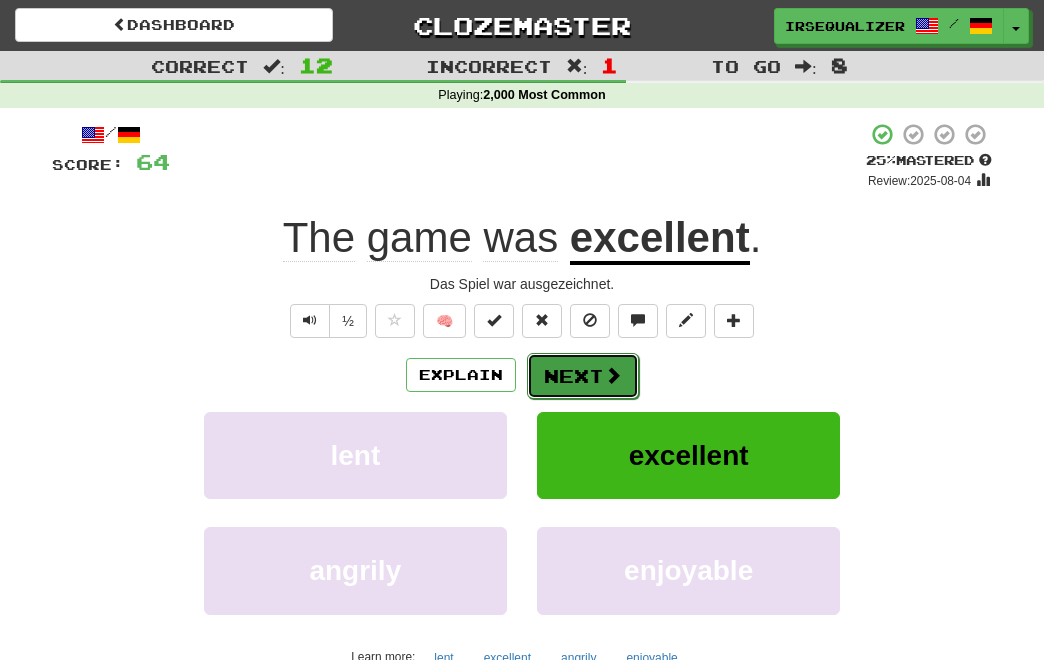 click on "Next" at bounding box center (583, 376) 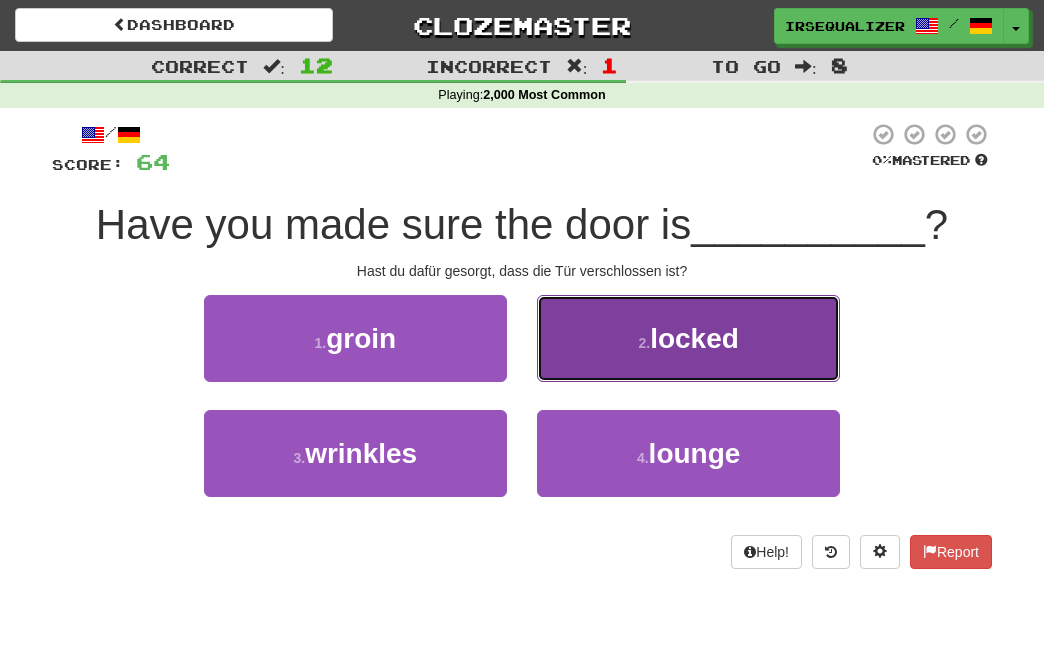 click on "locked" at bounding box center (694, 338) 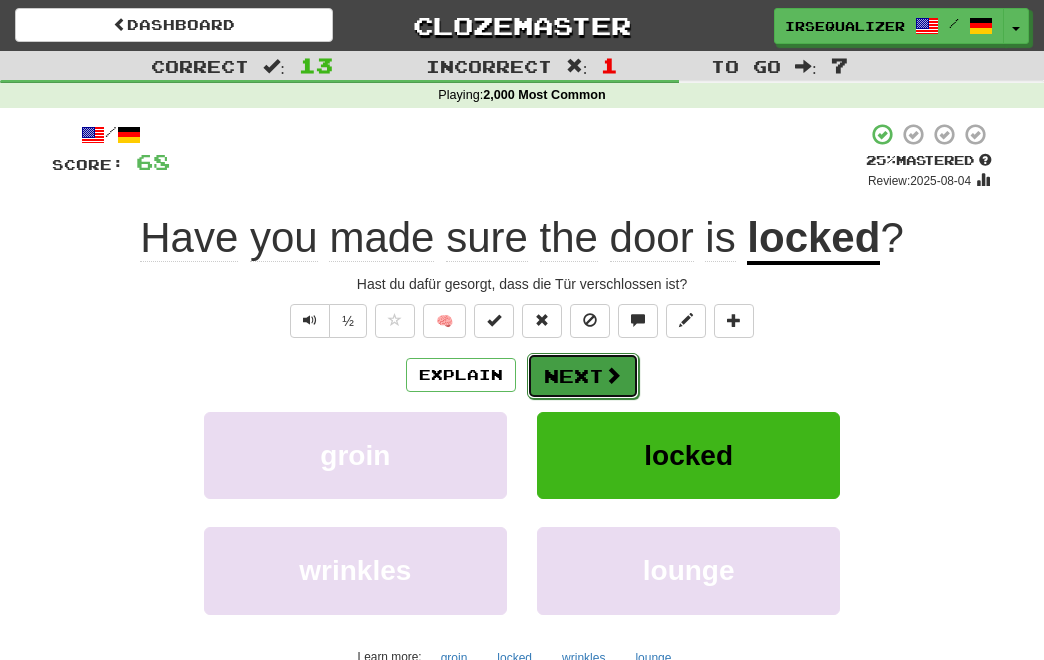 click at bounding box center (613, 375) 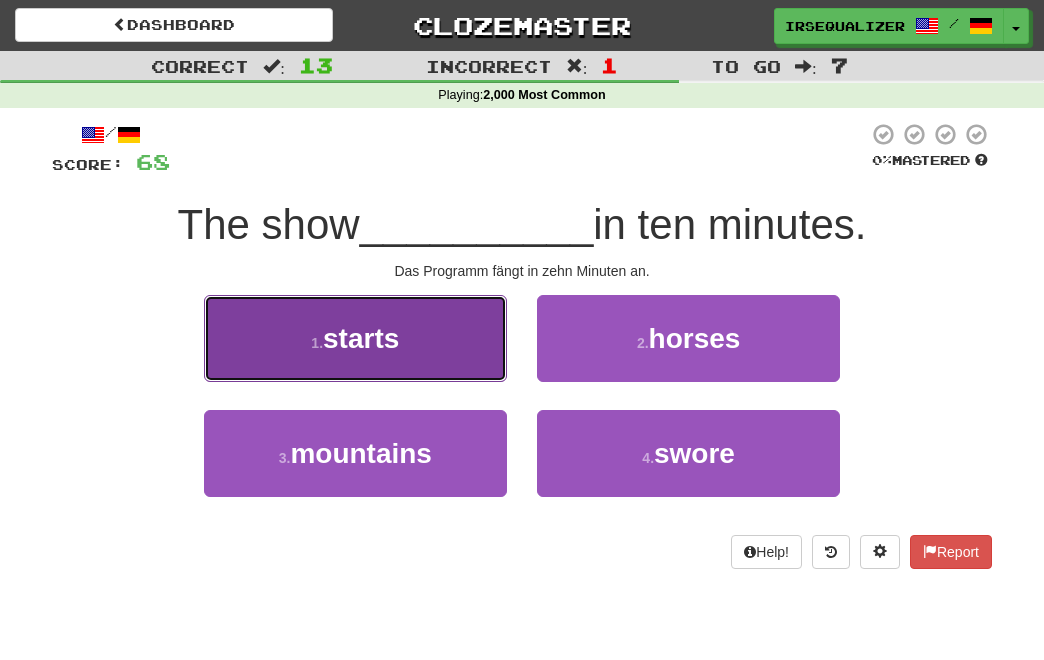 click on "starts" at bounding box center (361, 338) 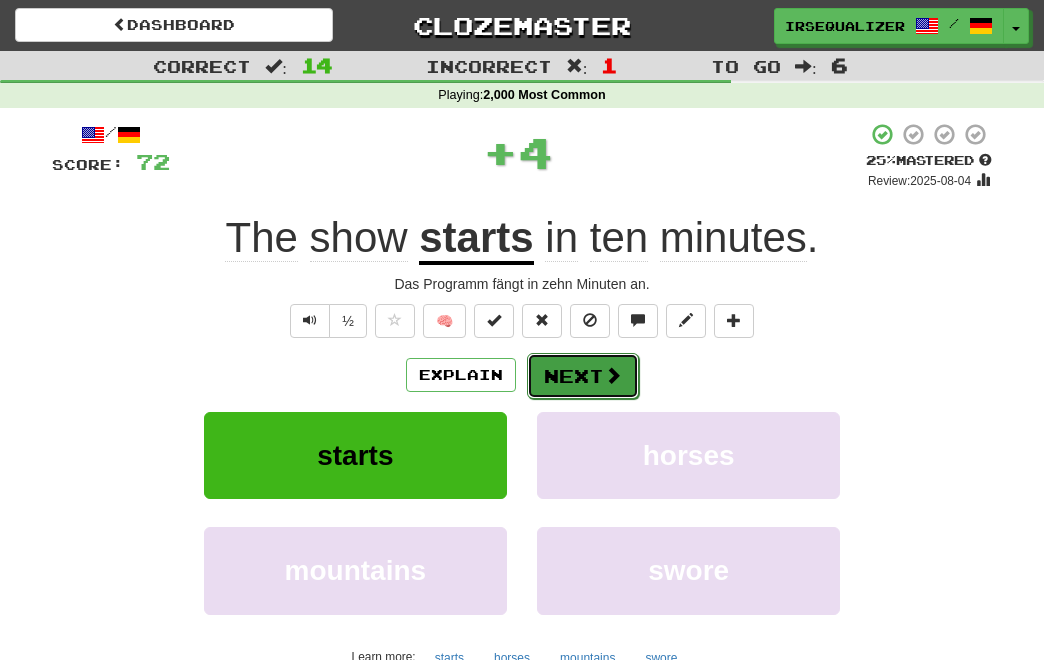 click on "Next" at bounding box center [583, 376] 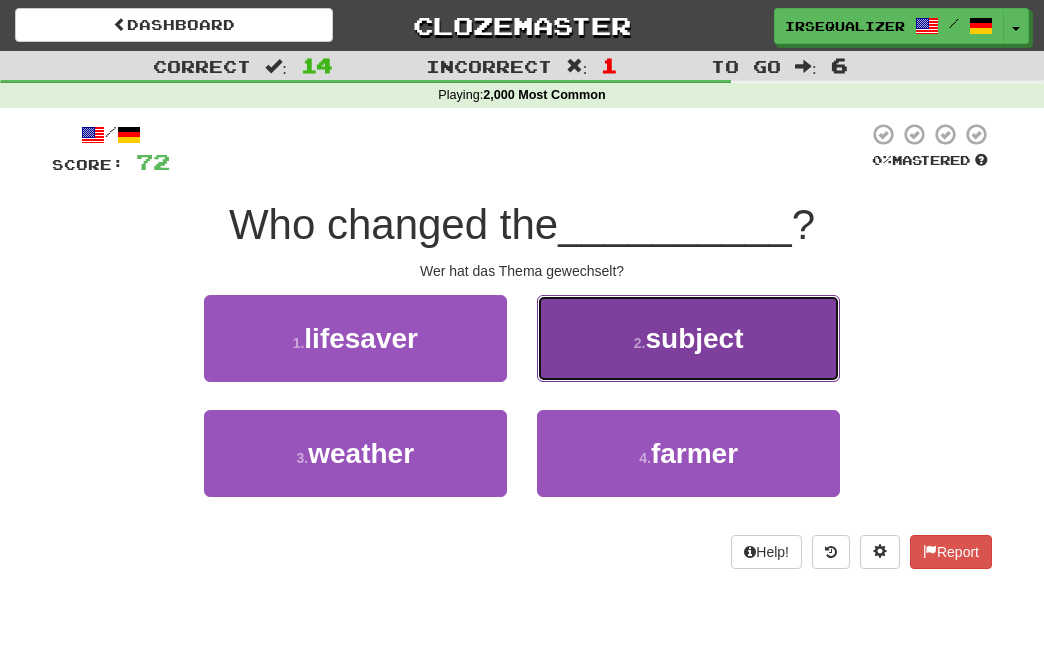 click on "subject" at bounding box center [694, 338] 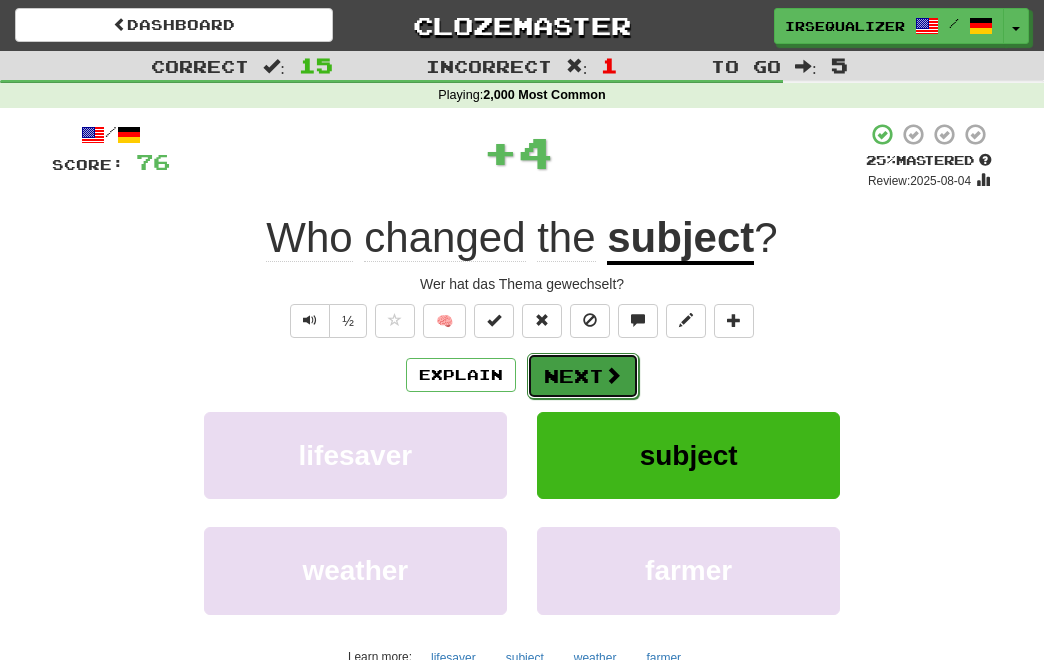 click at bounding box center [613, 375] 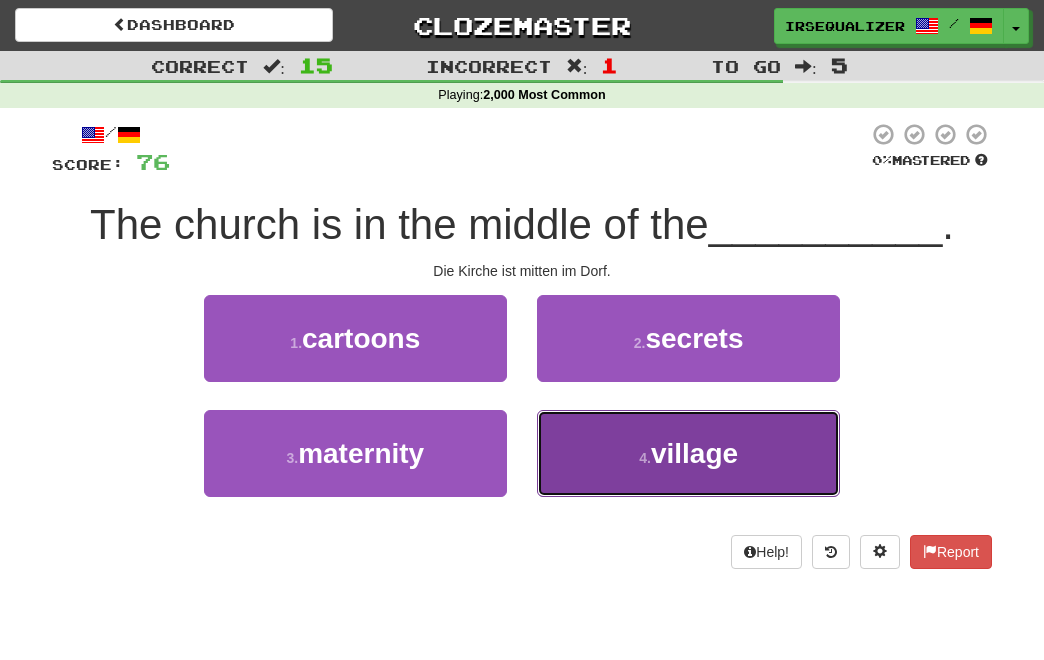 click on "village" at bounding box center (694, 453) 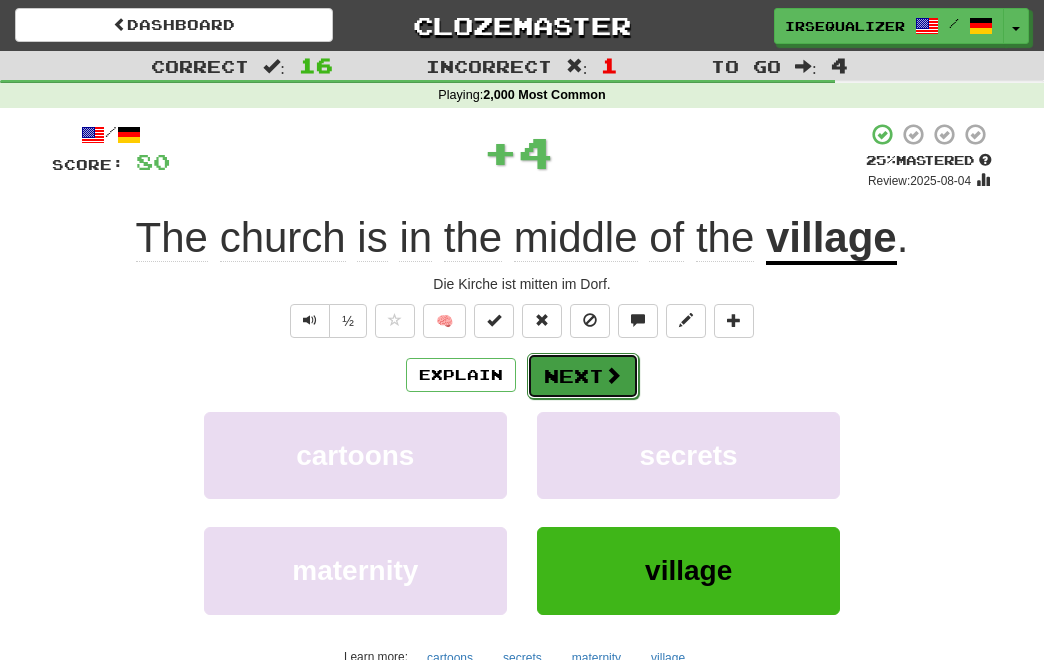 click on "Next" at bounding box center (583, 376) 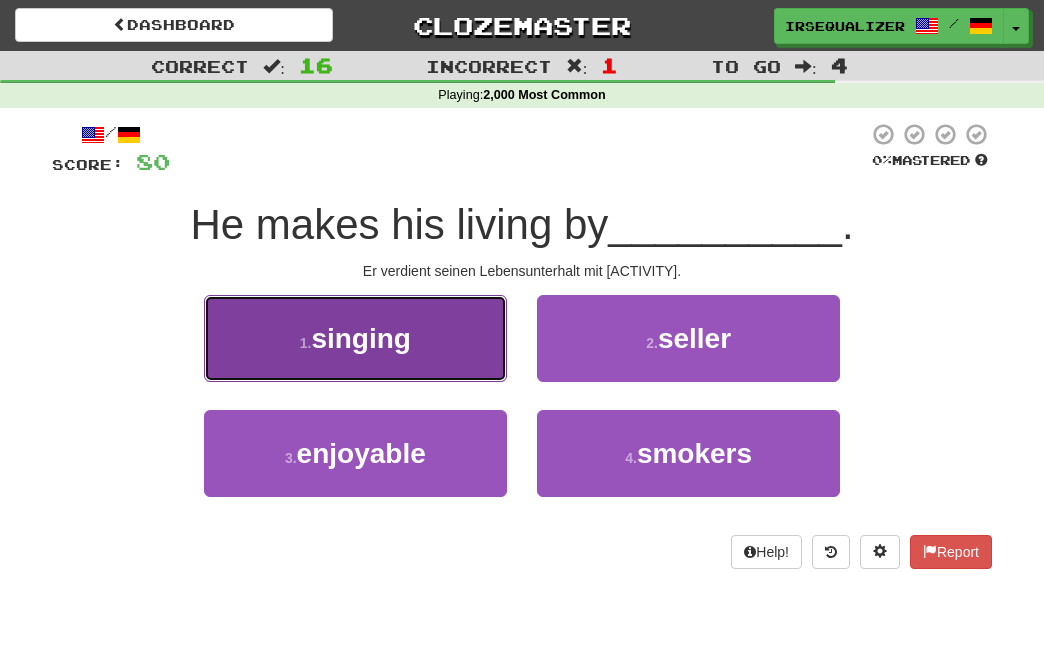 click on "singing" at bounding box center [361, 338] 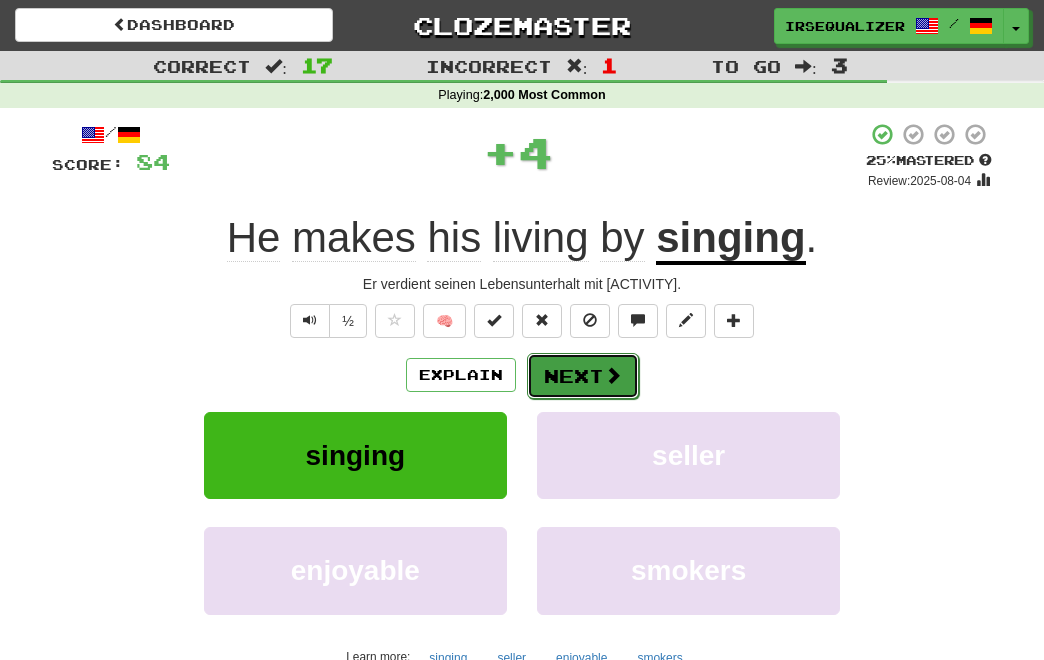click on "Next" at bounding box center [583, 376] 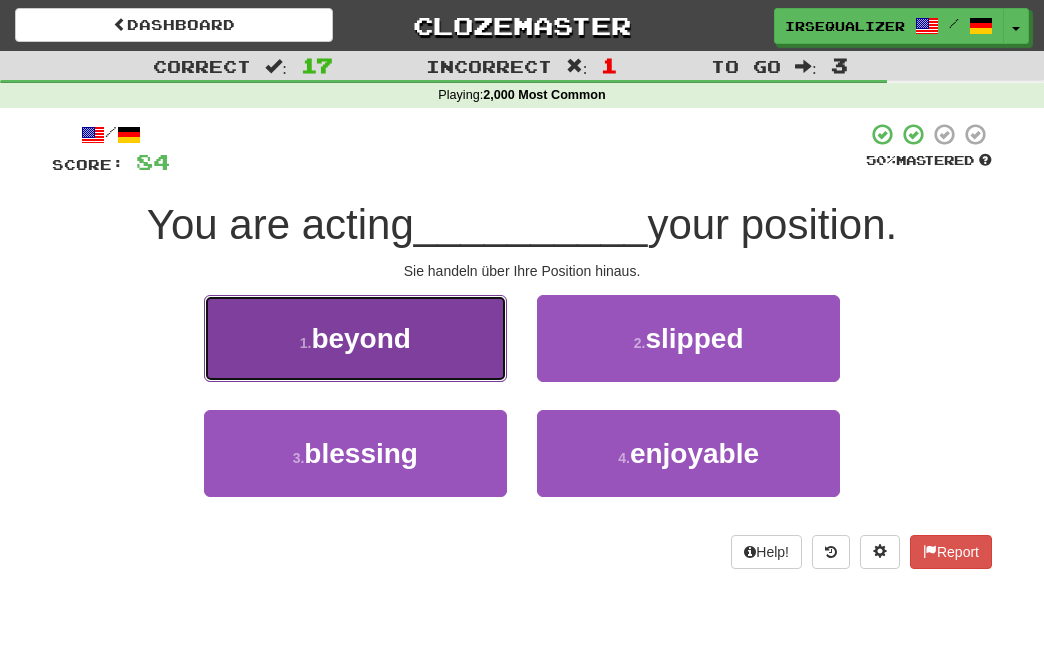 click on "beyond" at bounding box center [361, 338] 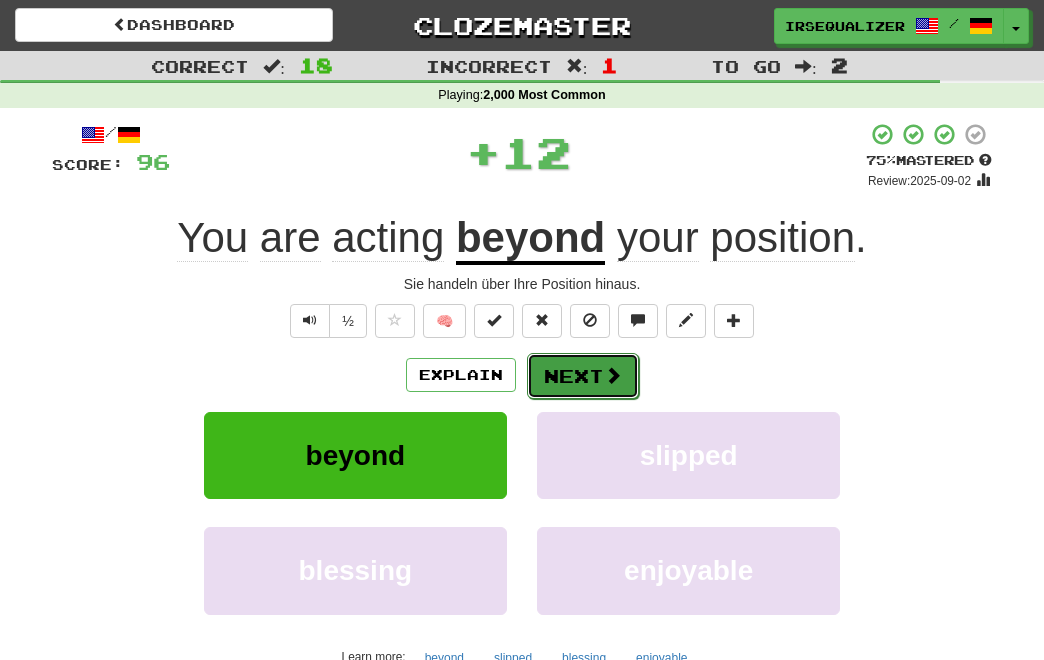 click on "Next" at bounding box center (583, 376) 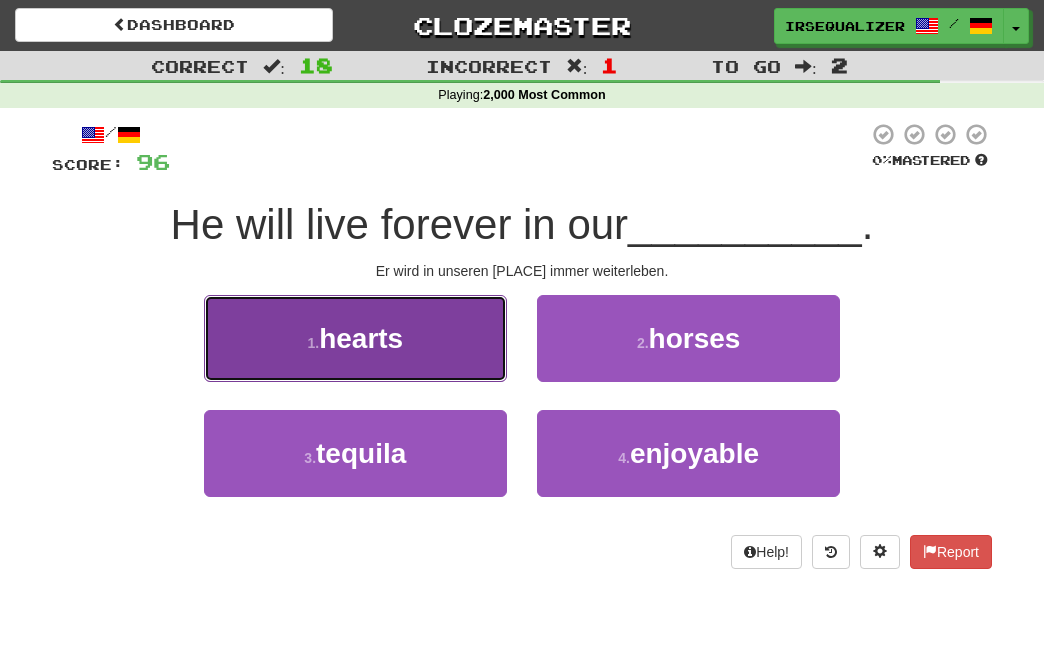 click on "1 .  hearts" at bounding box center [355, 338] 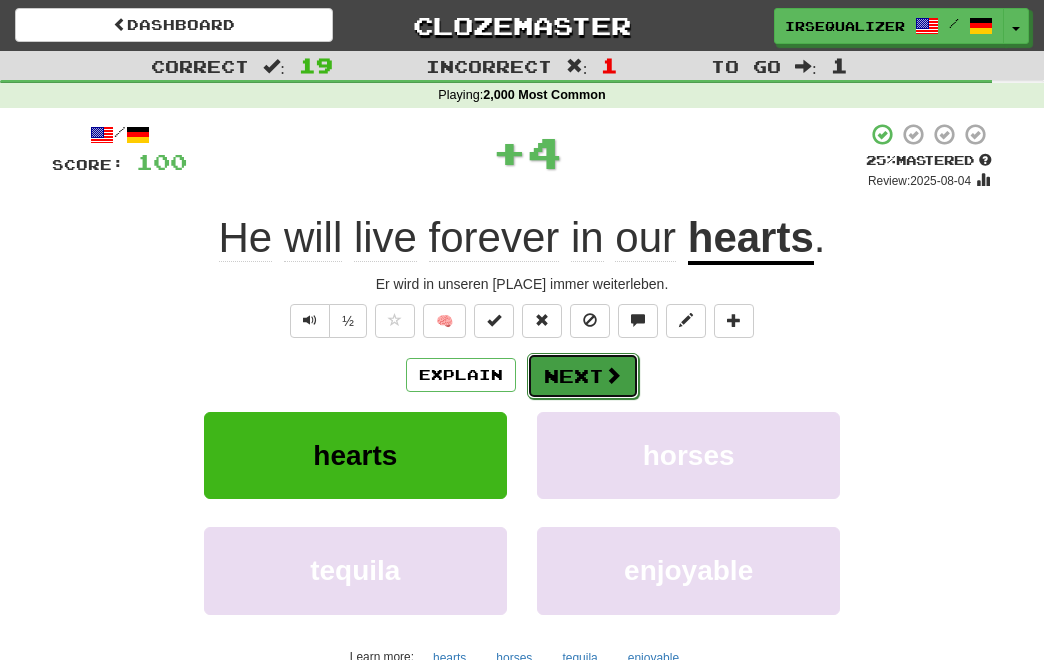 click at bounding box center (613, 375) 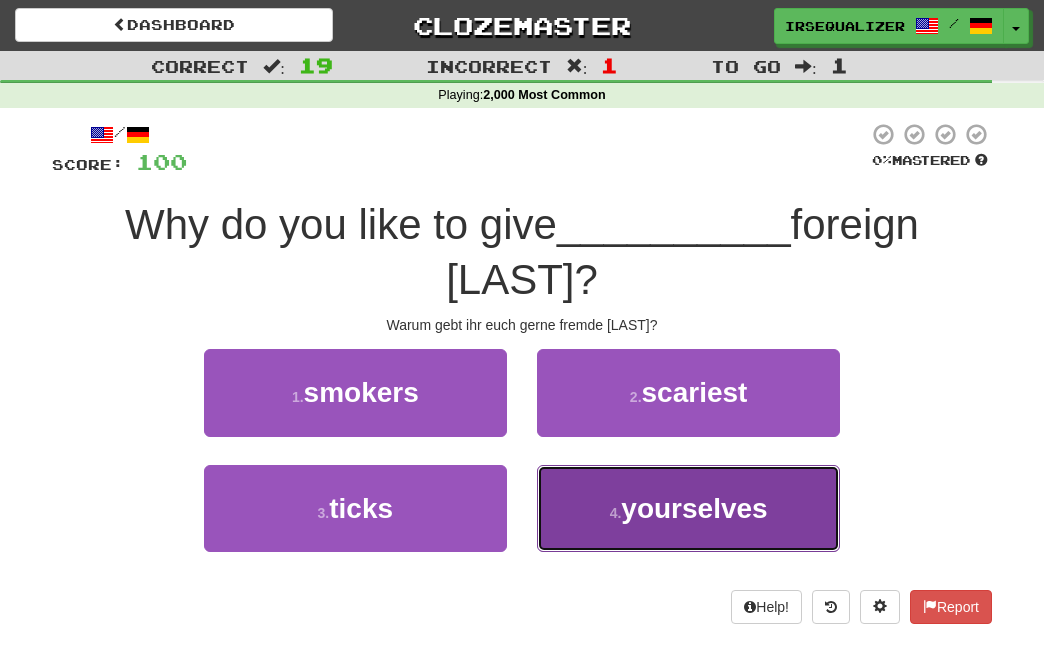 click on "yourselves" at bounding box center (694, 508) 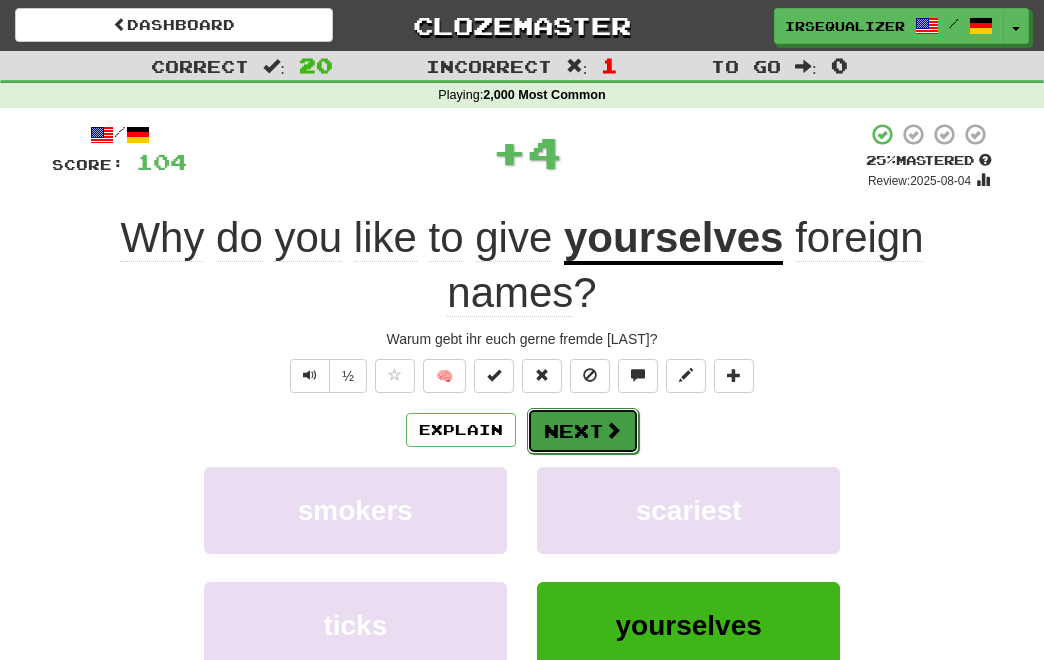click on "Next" at bounding box center [583, 431] 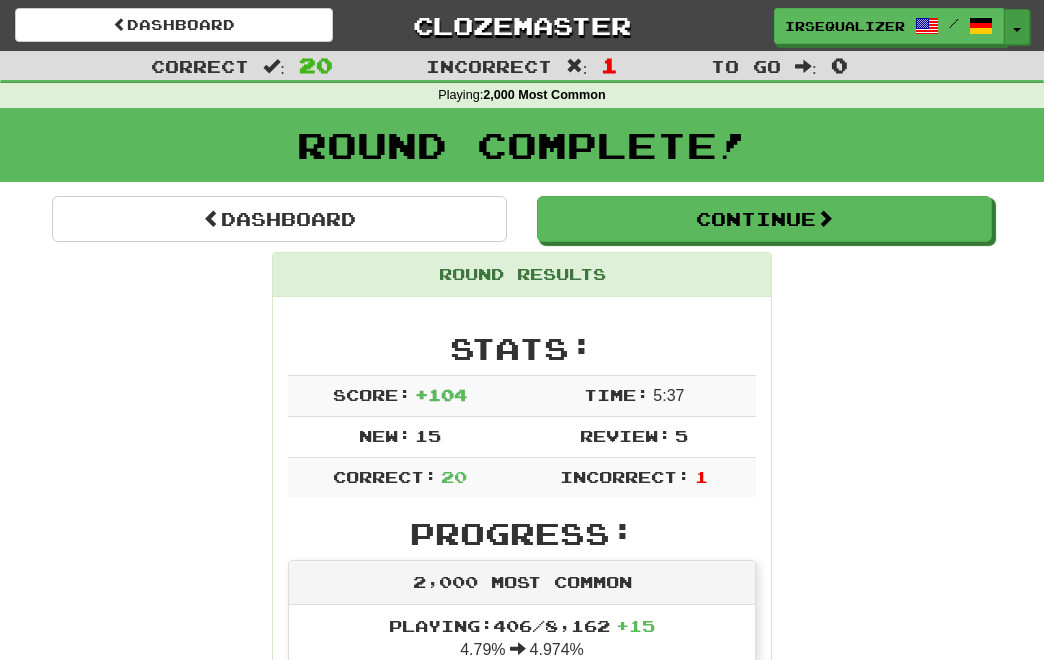 click on "Toggle Dropdown" at bounding box center [1017, 27] 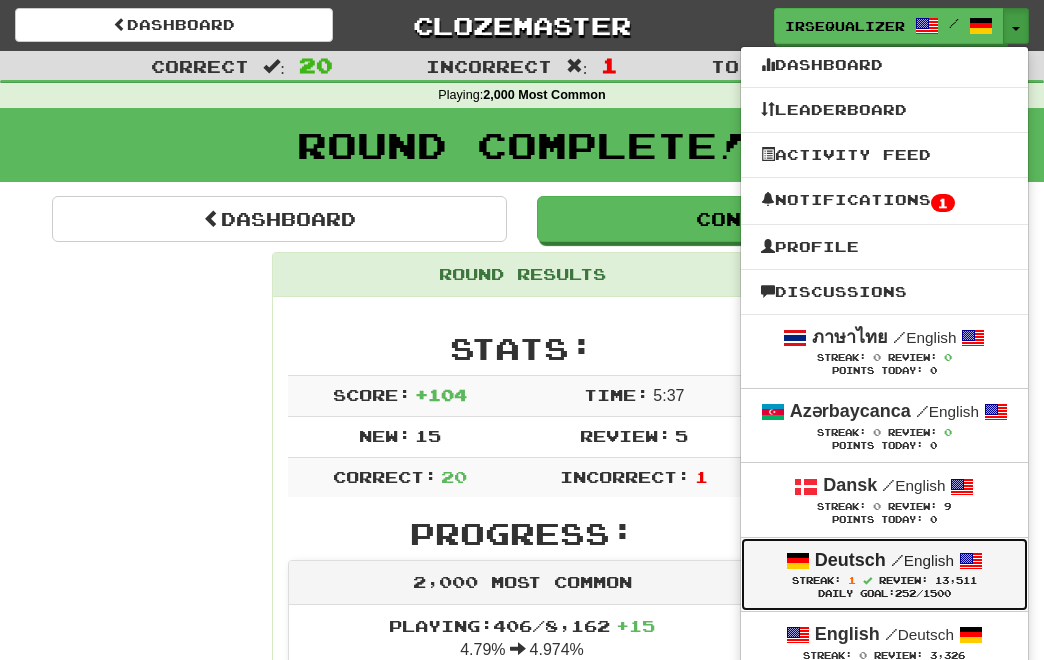 click on "Streak:
1
Review:
13,511" at bounding box center (884, 580) 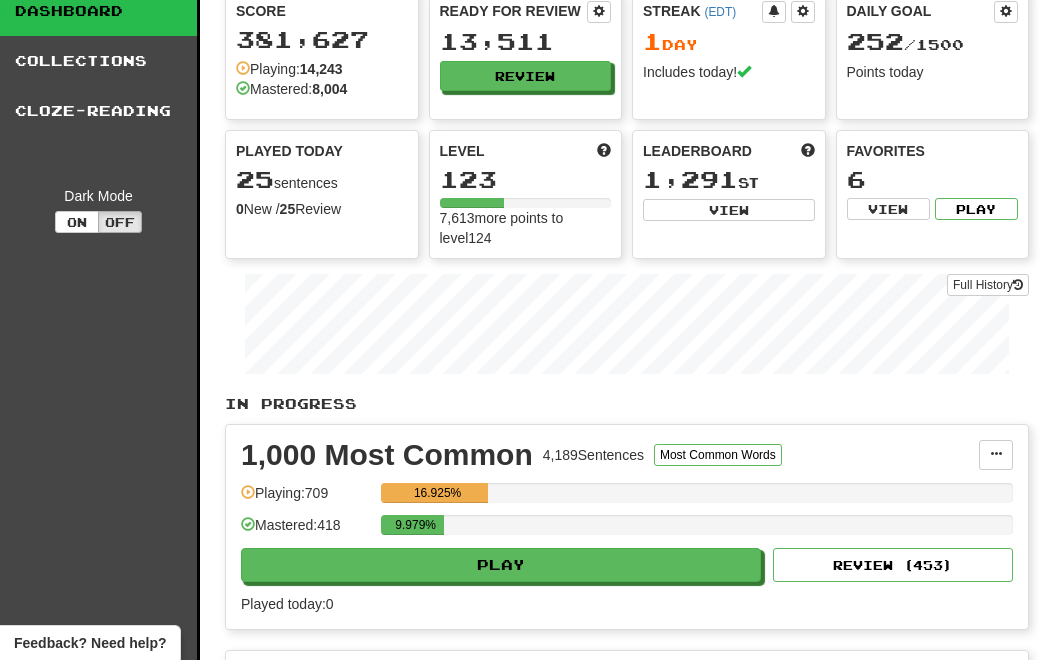 scroll, scrollTop: 122, scrollLeft: 0, axis: vertical 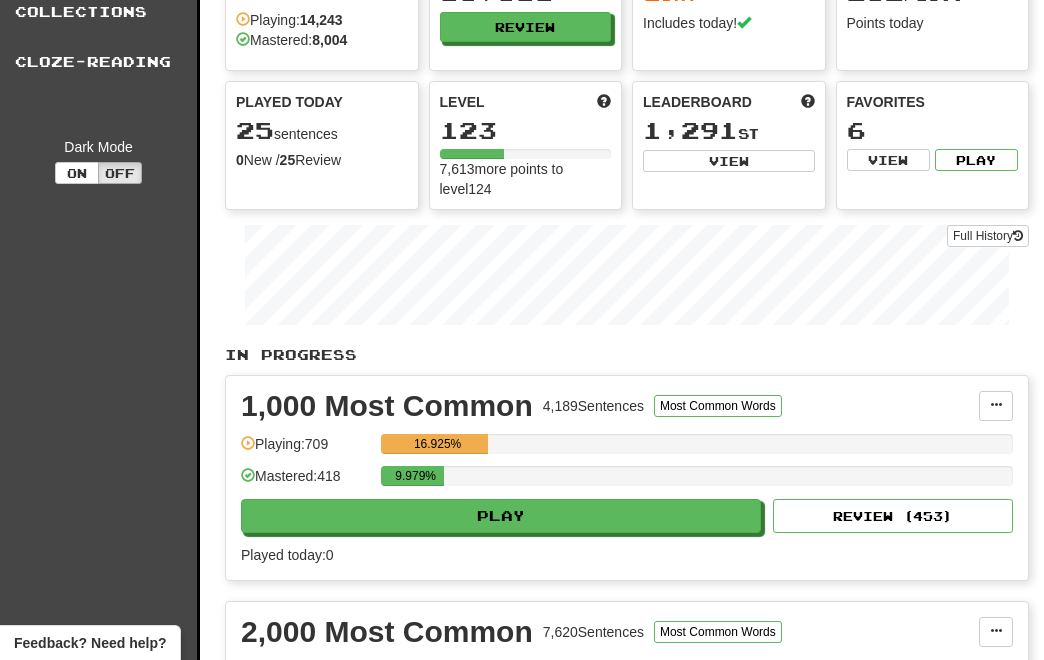 click on "1,000 Most Common 4,189  Sentences Most Common Words Manage Sentences Unpin from Dashboard  Playing:  709 16.925%  Mastered:  418 9.979% Play Review ( 453 ) Played today:  0" at bounding box center (627, 478) 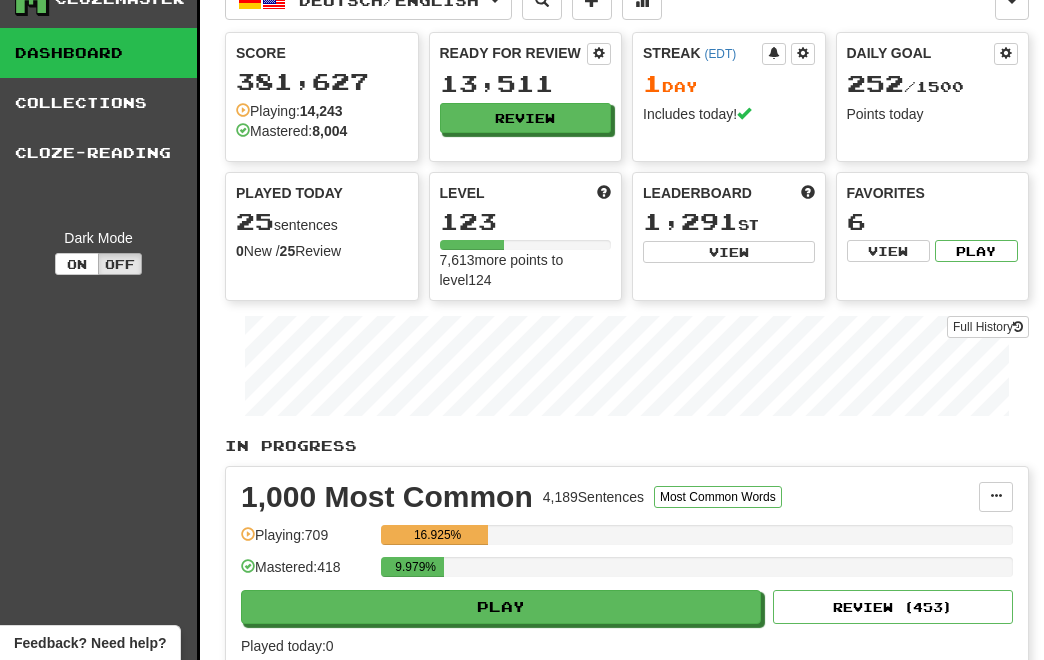 scroll, scrollTop: 0, scrollLeft: 0, axis: both 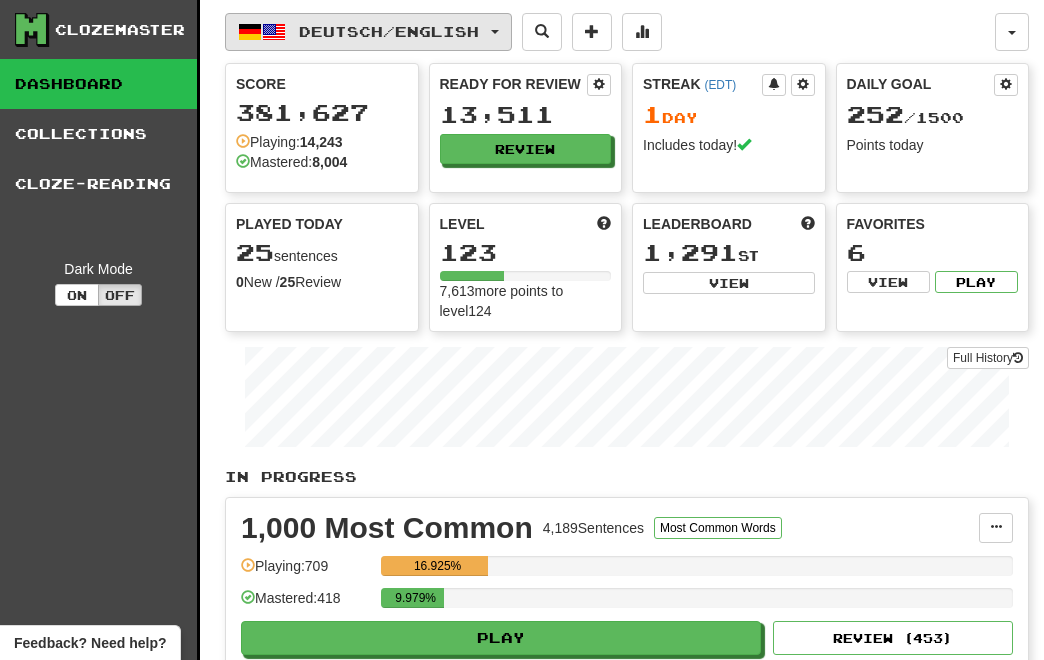 click at bounding box center [495, 32] 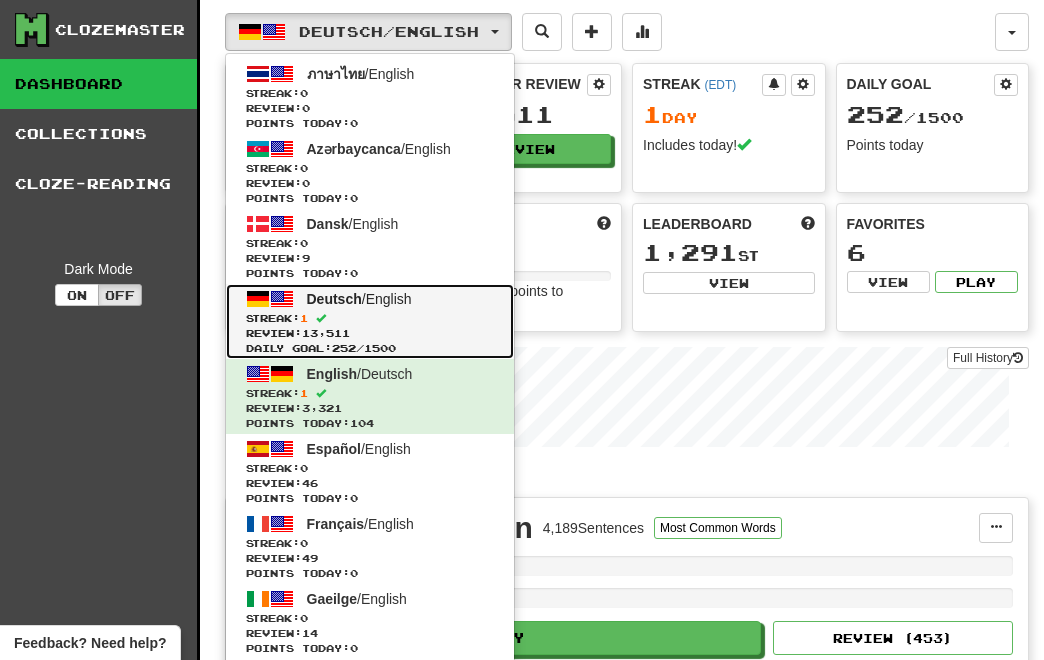 click on "Deutsch  /  English Streak:  1   Review:  13,511 Daily Goal:  252  /  1500" at bounding box center (370, 321) 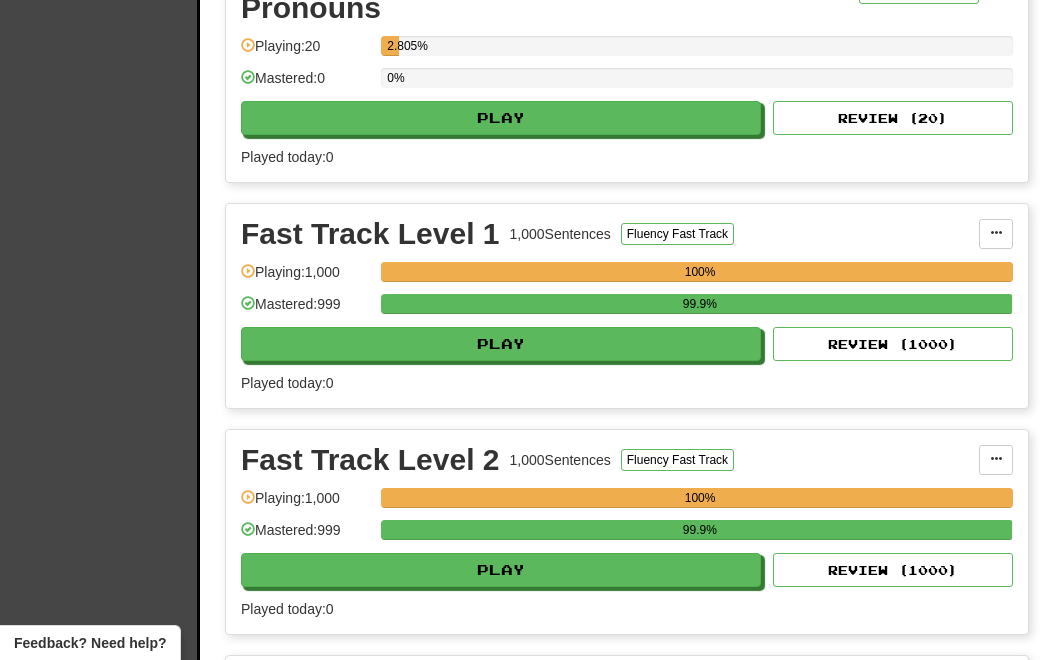 scroll, scrollTop: 1544, scrollLeft: 0, axis: vertical 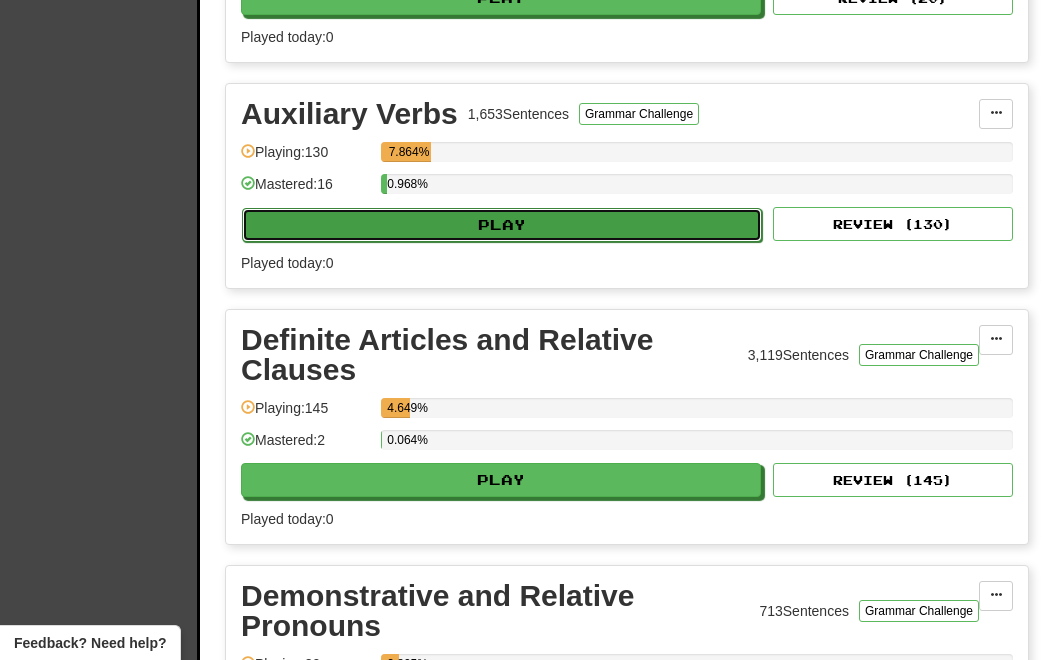 click on "Play" at bounding box center (502, 225) 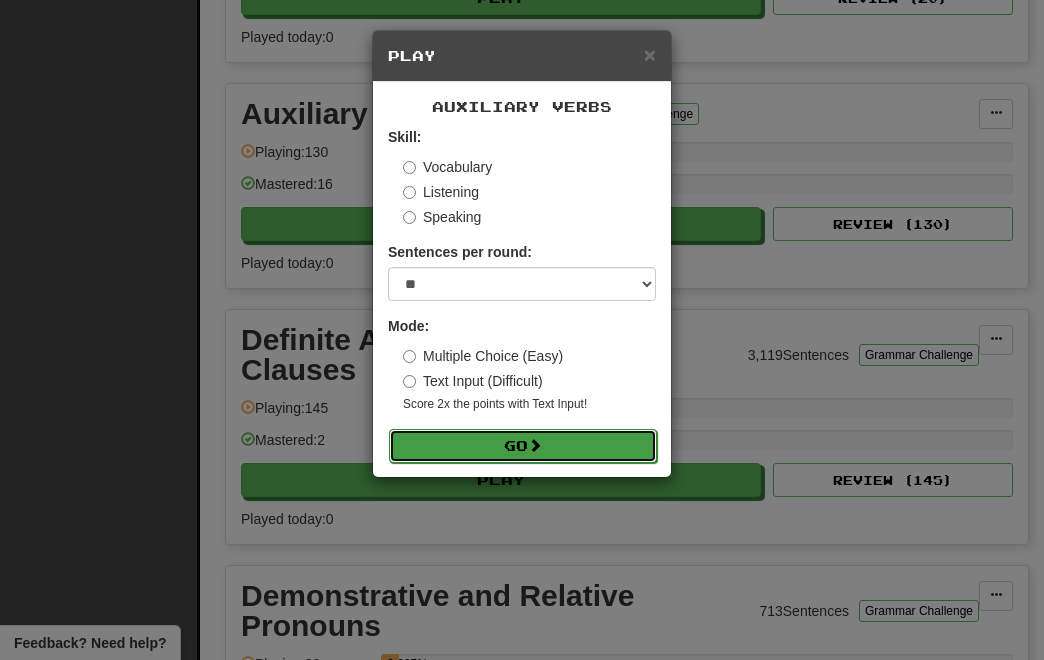 click on "Go" at bounding box center (523, 446) 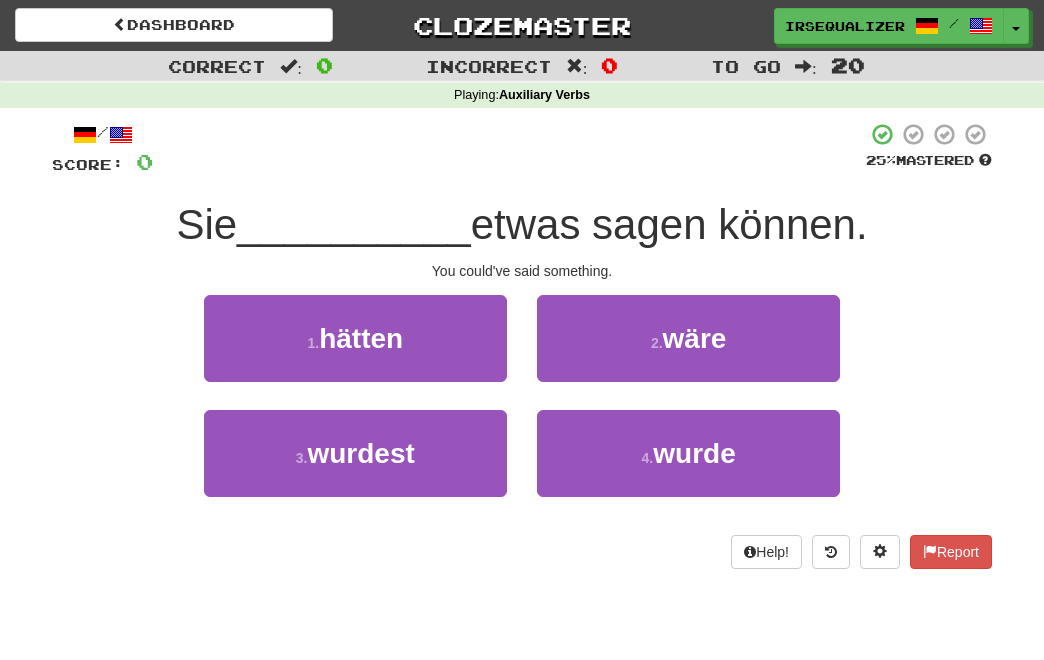 scroll, scrollTop: 0, scrollLeft: 0, axis: both 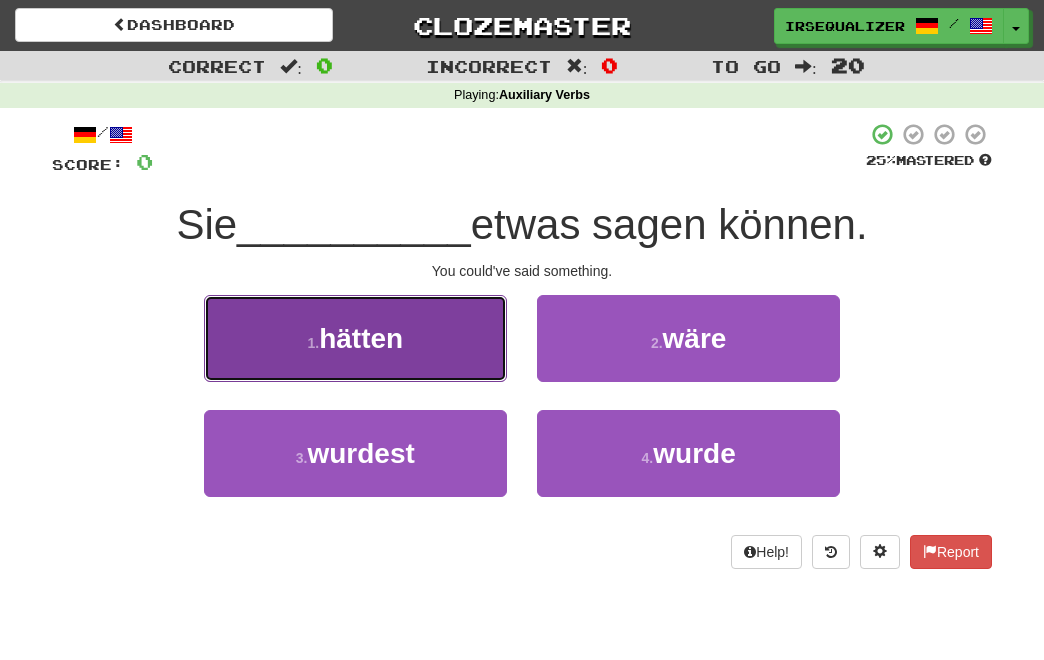 click on "1 .  hätten" at bounding box center [355, 338] 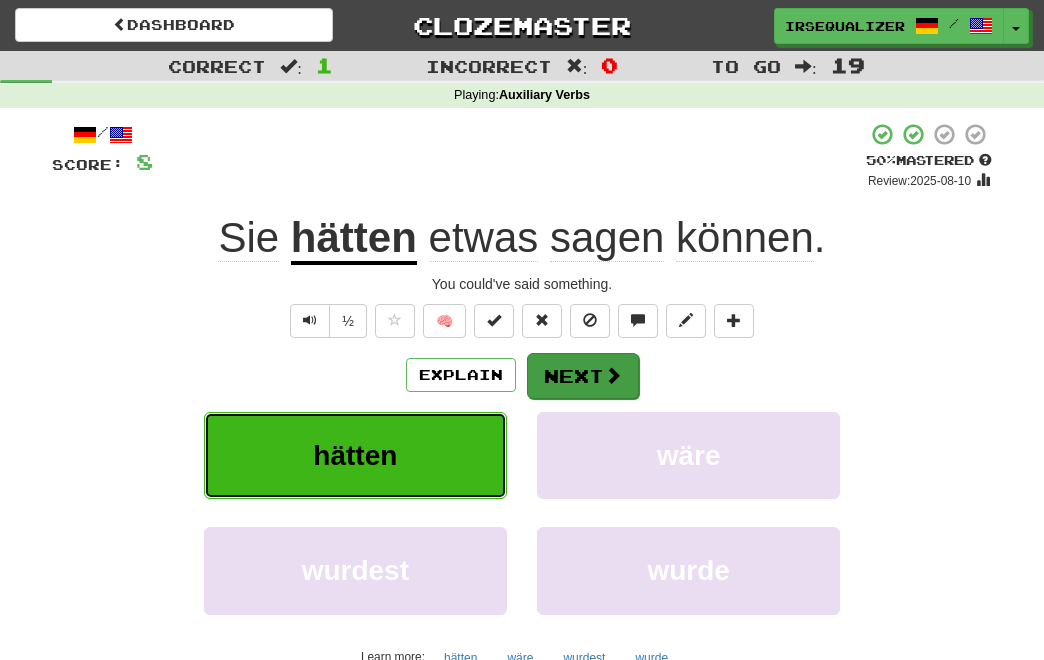 type 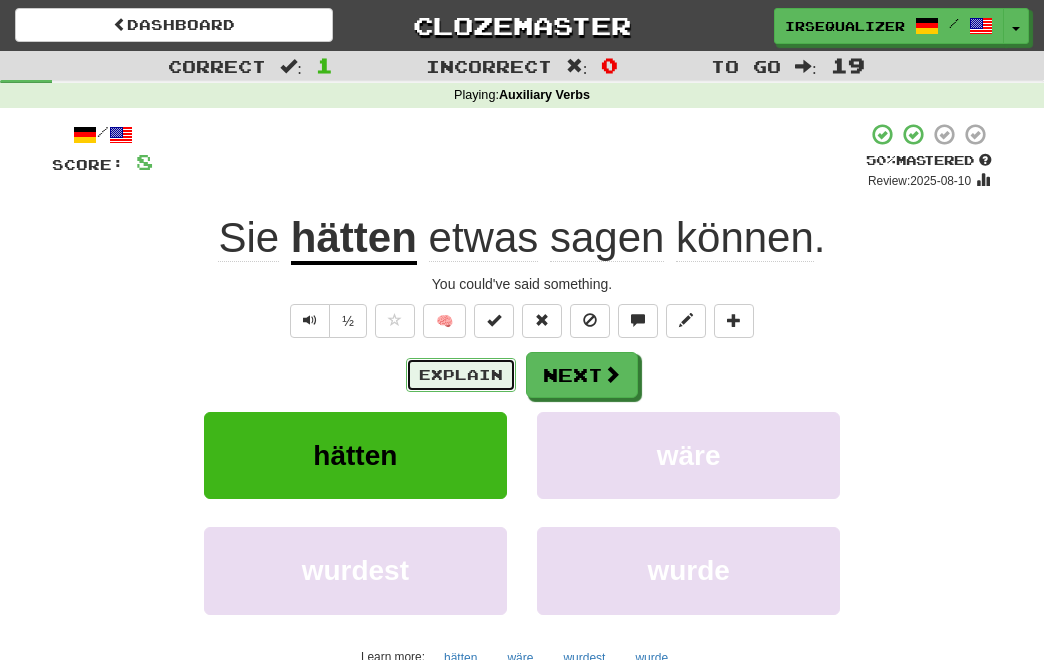 click on "Explain" at bounding box center (461, 375) 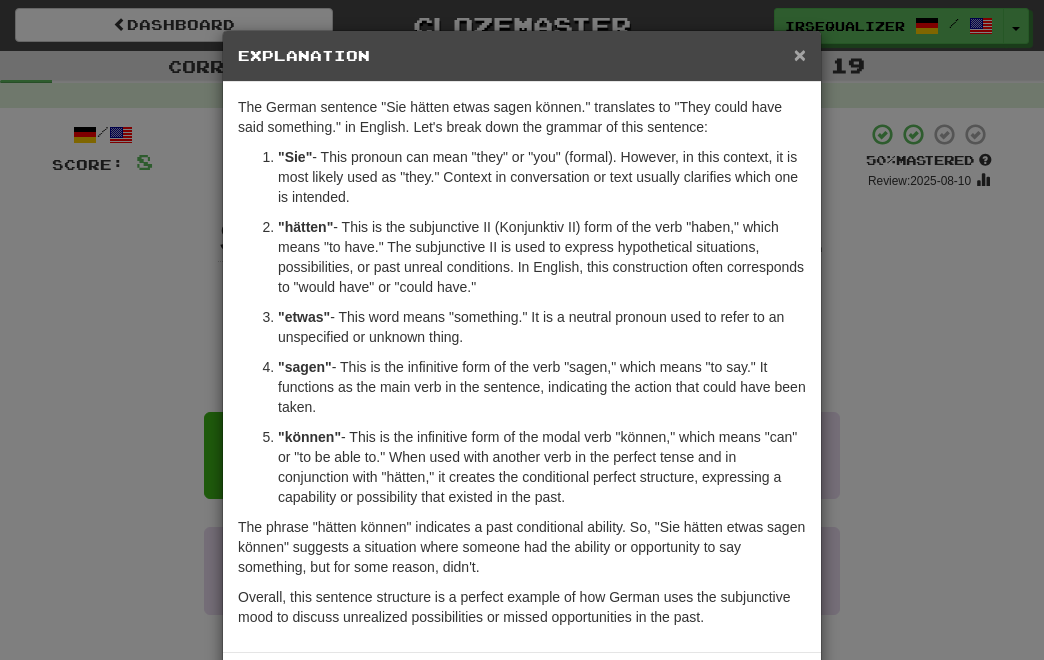 click on "×" at bounding box center (800, 54) 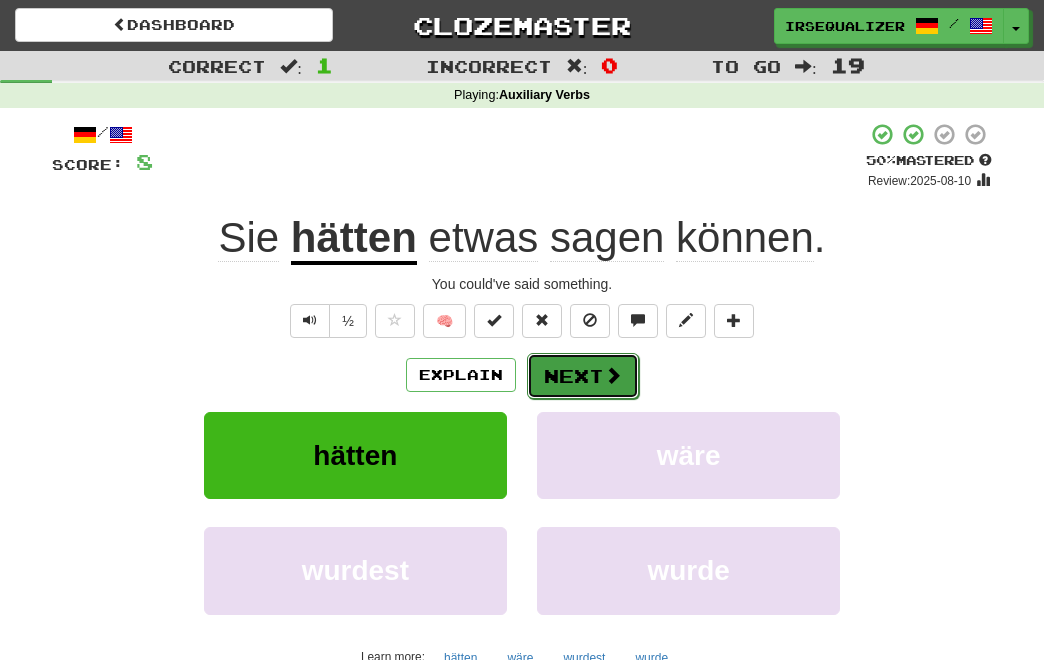 click on "Next" at bounding box center [583, 376] 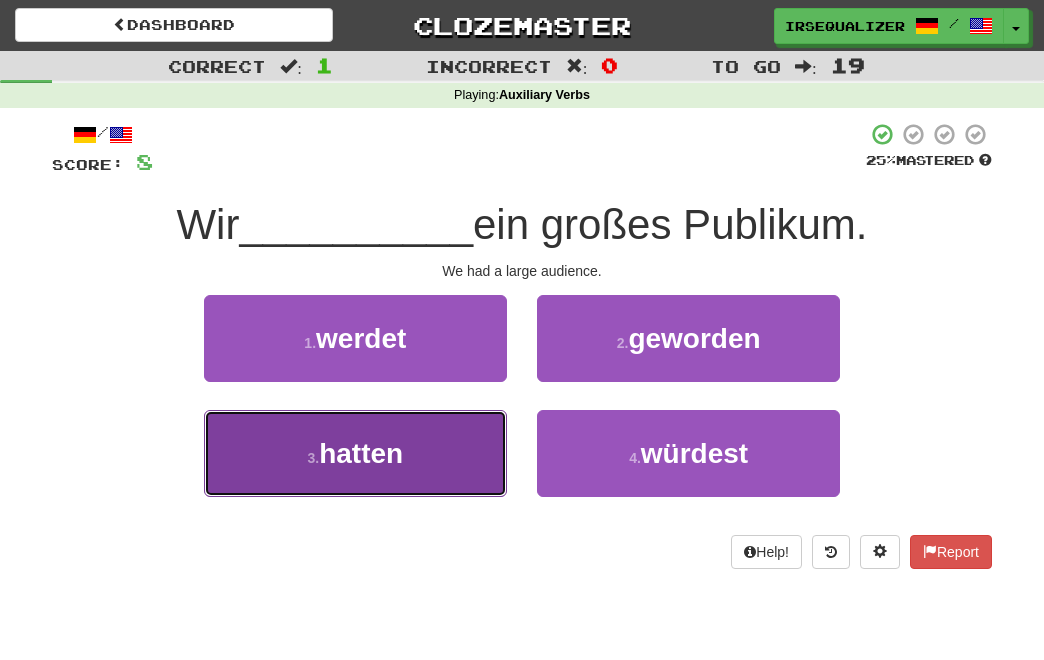 click on "hatten" at bounding box center (361, 453) 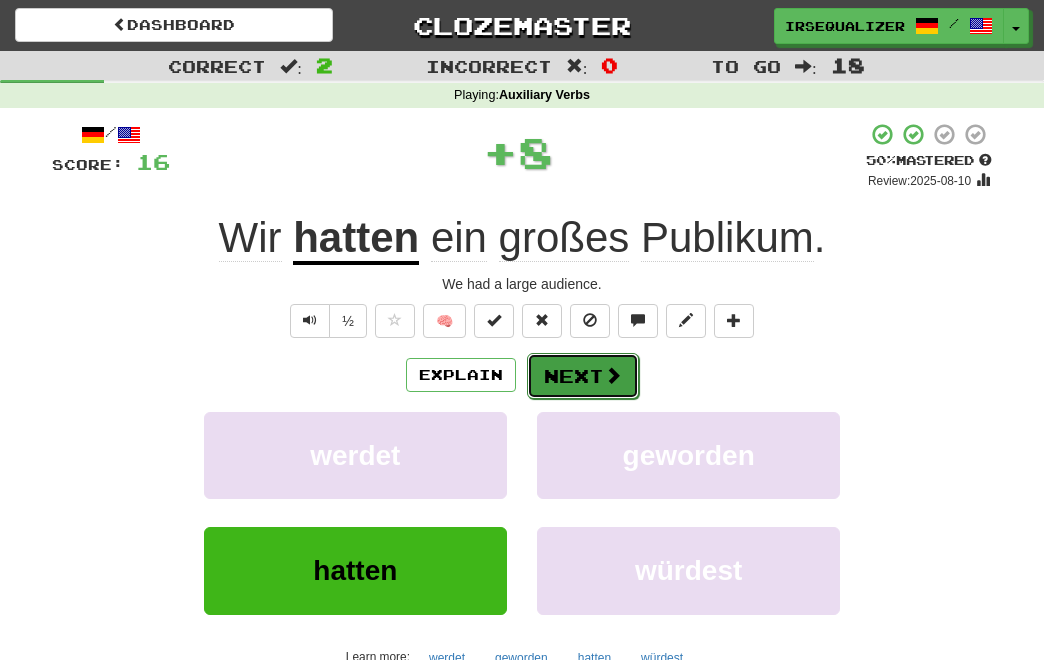 click on "Next" at bounding box center [583, 376] 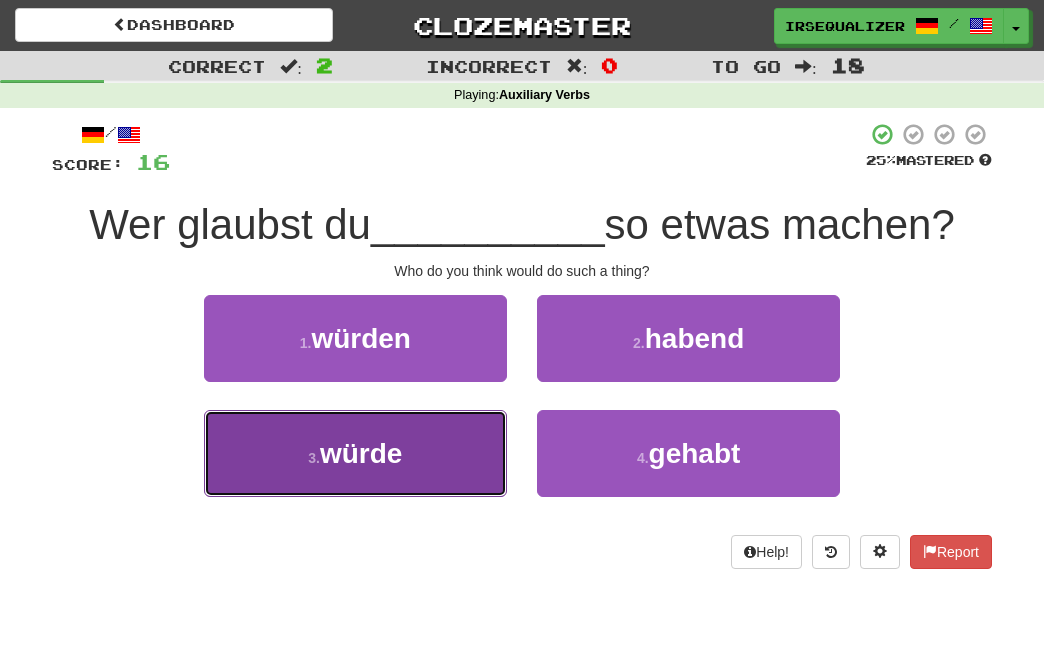 click on "3 . würde" at bounding box center [355, 453] 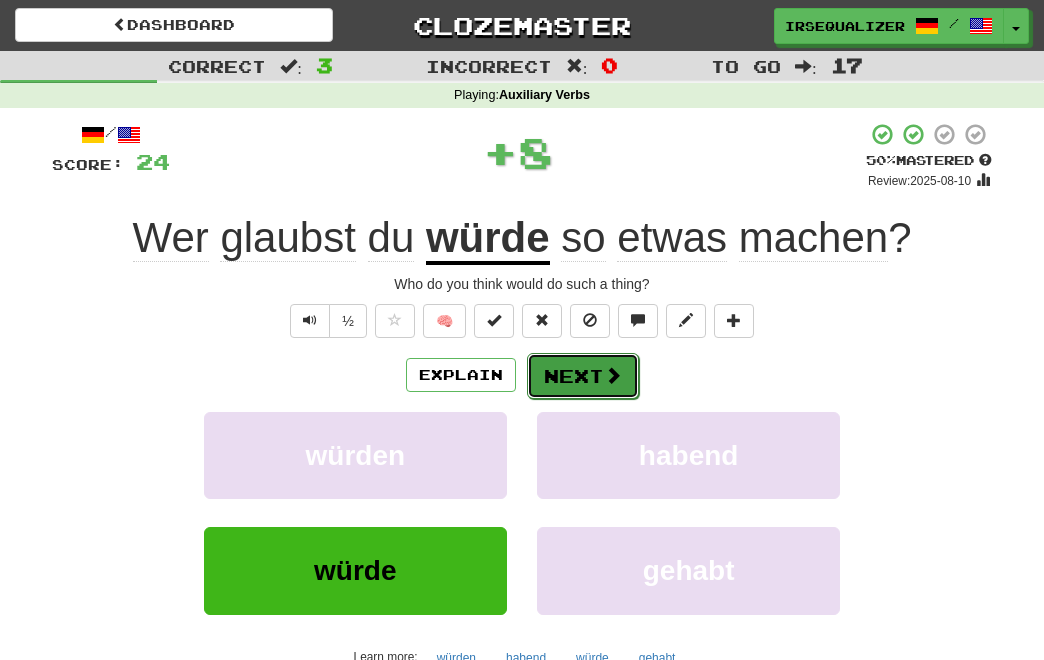 click on "Next" at bounding box center [583, 376] 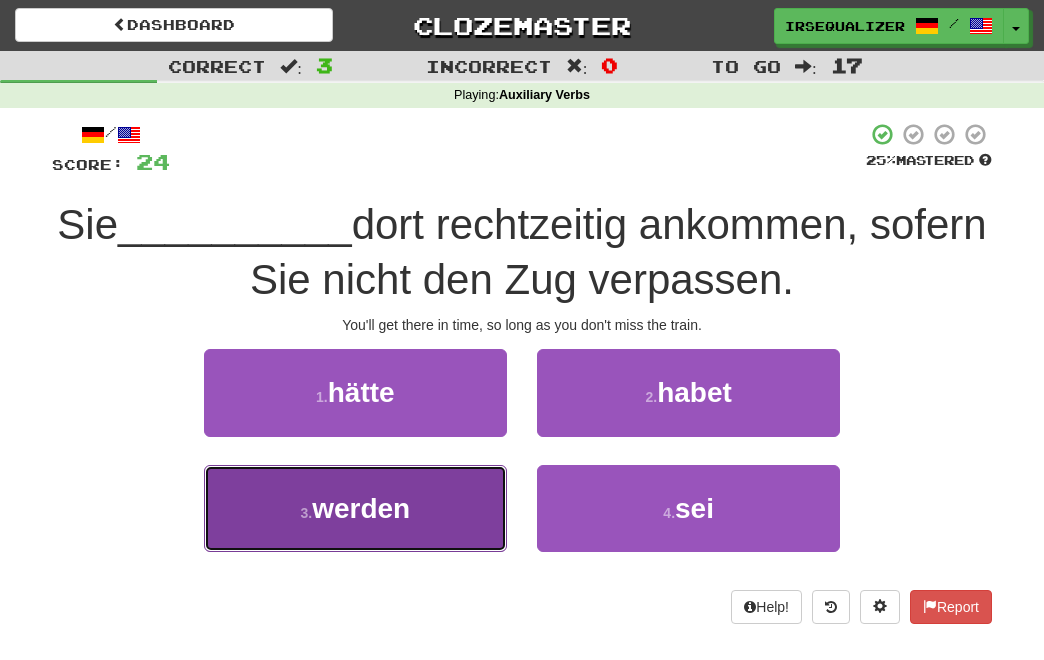 click on "3 .  werden" at bounding box center [355, 508] 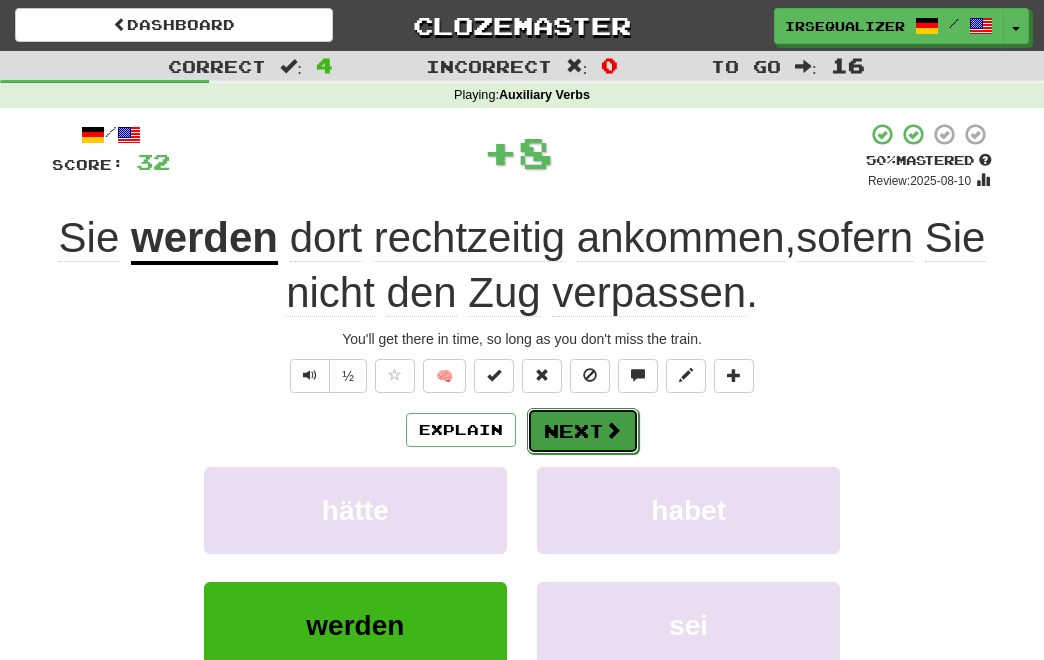 click on "Next" at bounding box center [583, 431] 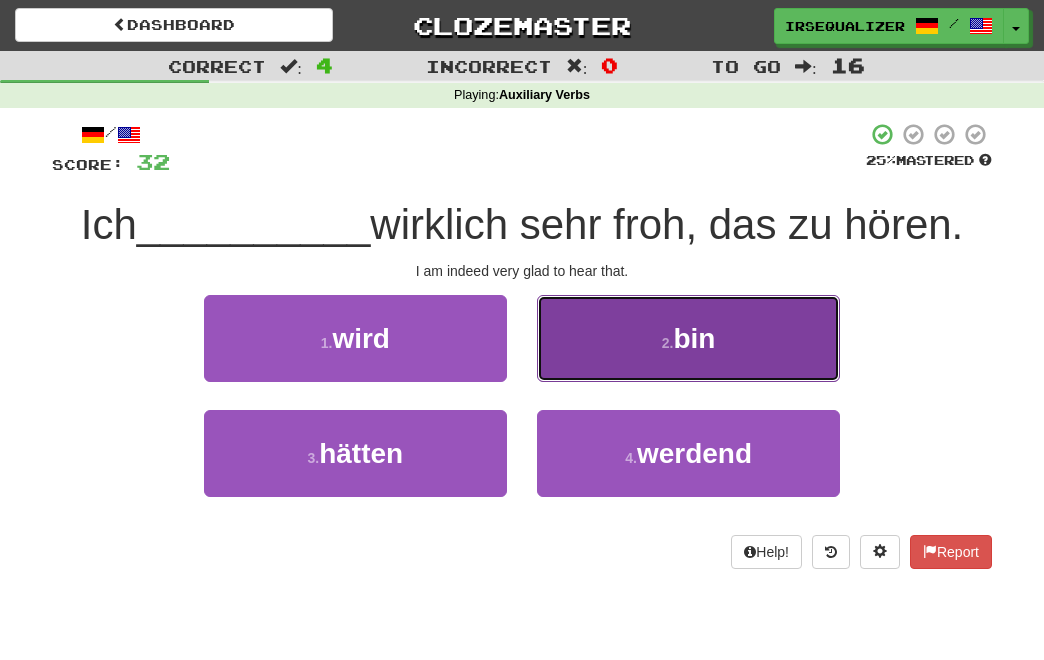 click on "2 .  bin" at bounding box center [688, 338] 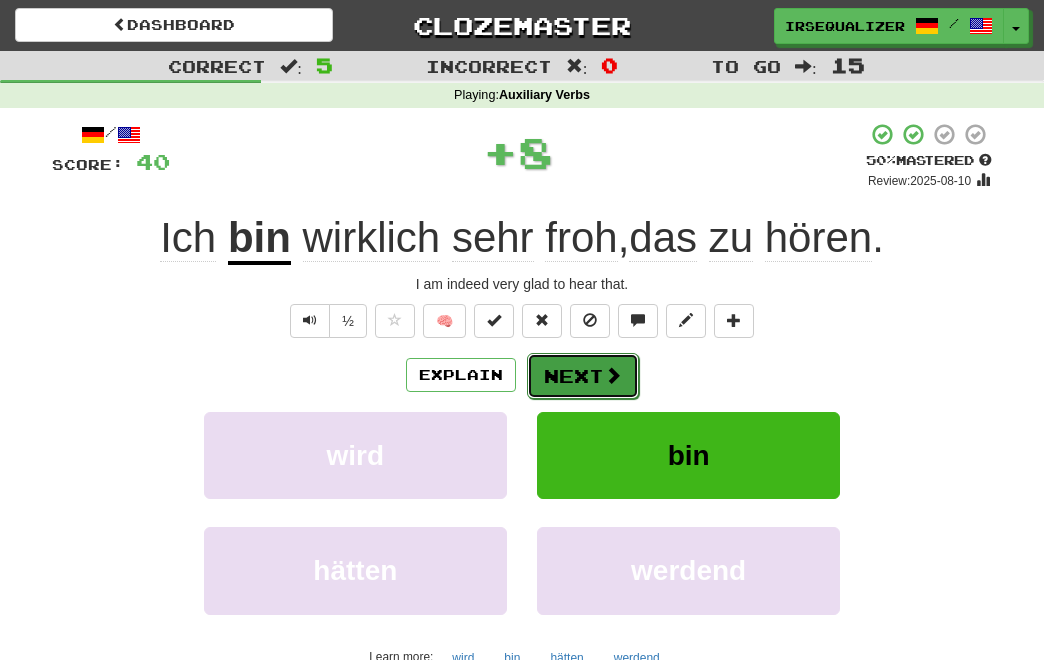 click on "Next" at bounding box center [583, 376] 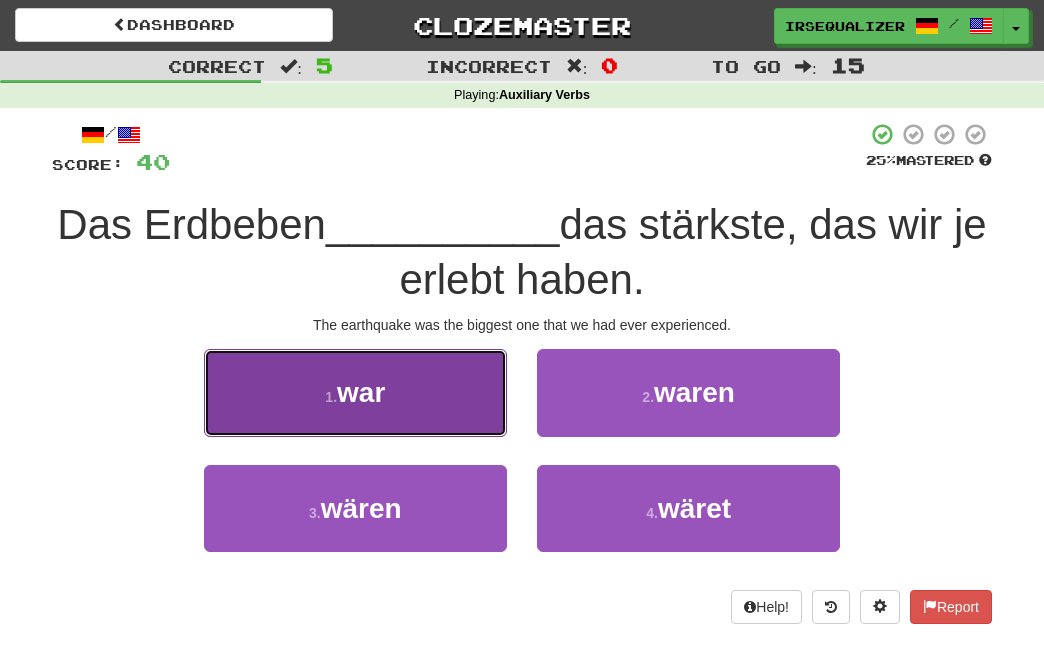 click on "1 .  war" at bounding box center (355, 392) 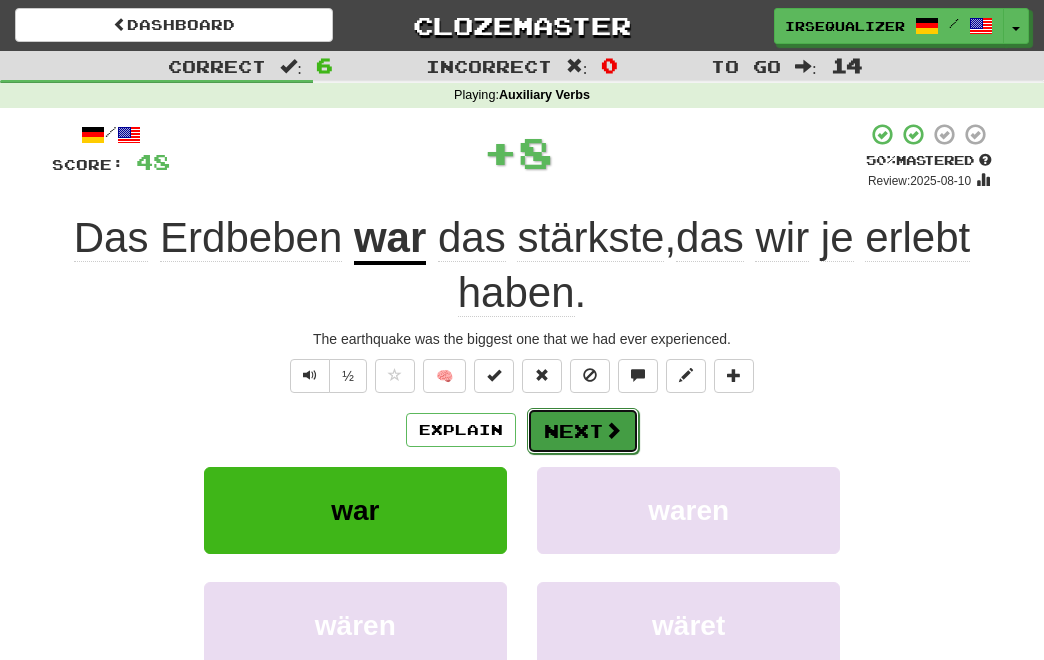 click at bounding box center (613, 430) 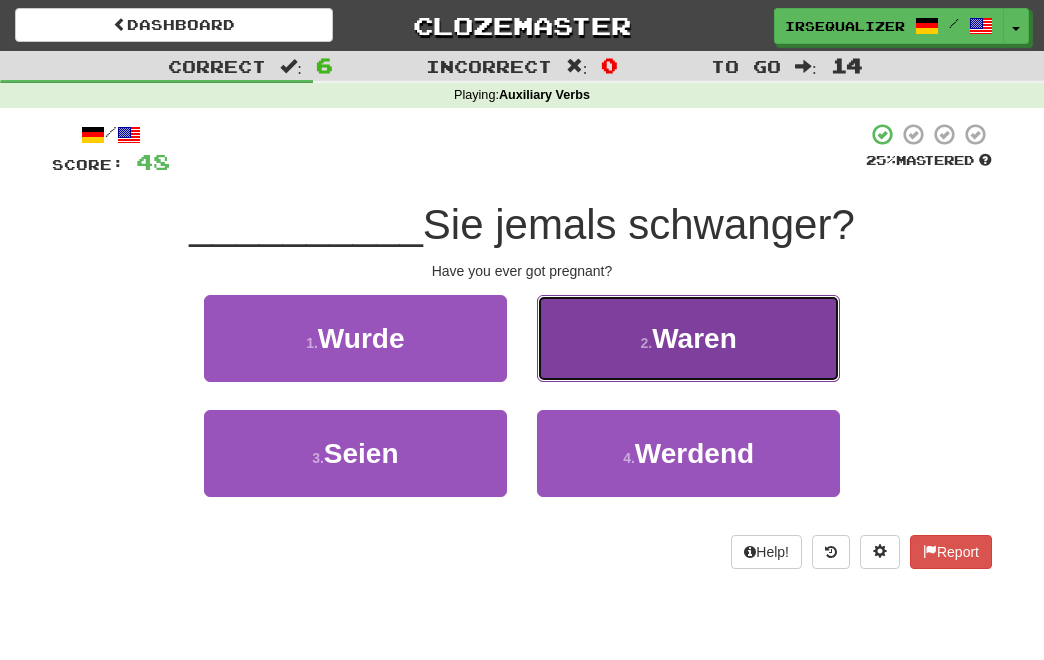 click on "Waren" at bounding box center (694, 338) 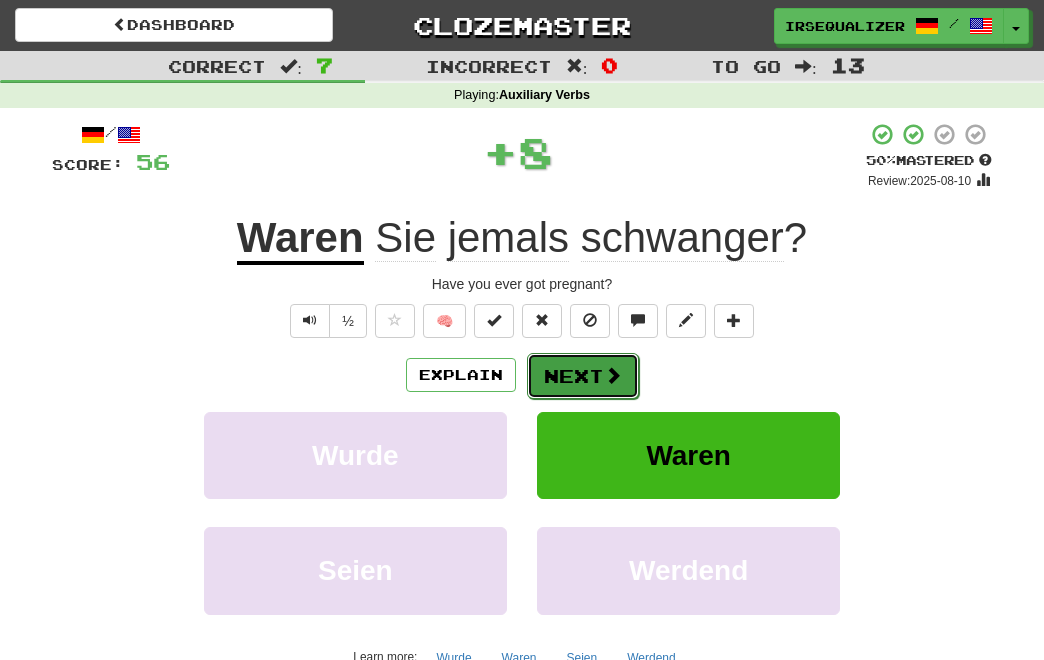 click on "Next" at bounding box center [583, 376] 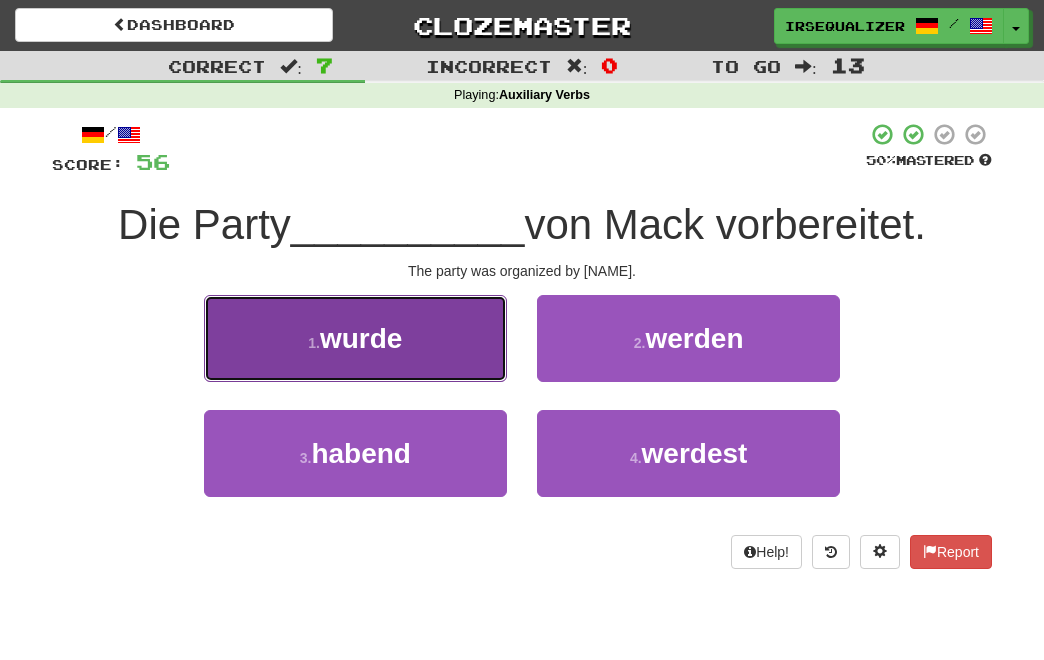 click on "1 .  wurde" at bounding box center (355, 338) 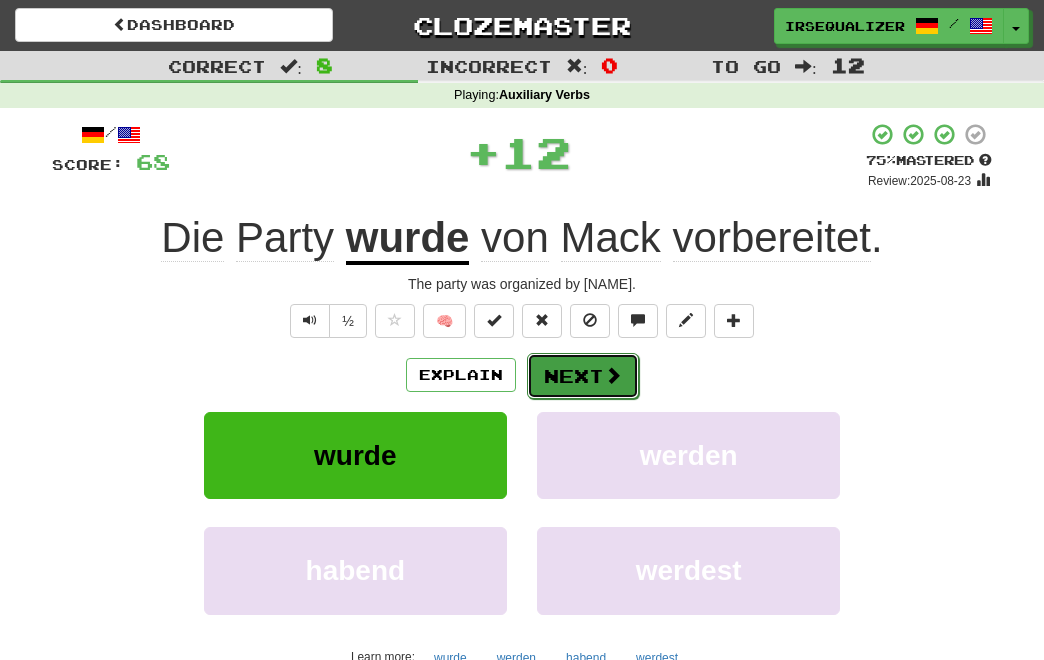 click on "Next" at bounding box center (583, 376) 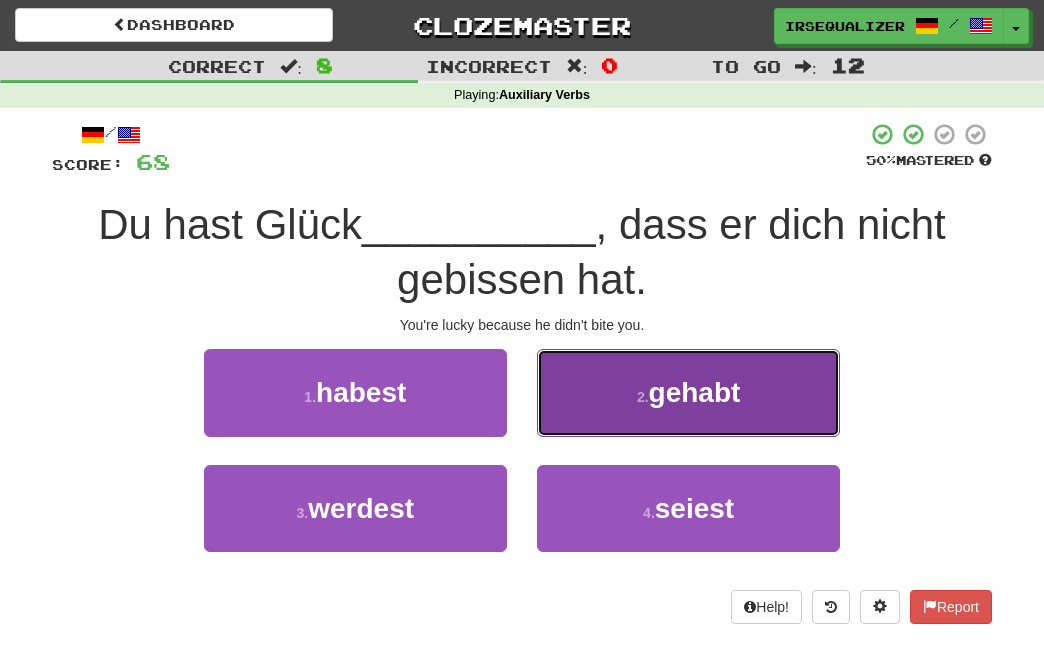 click on "gehabt" at bounding box center (695, 392) 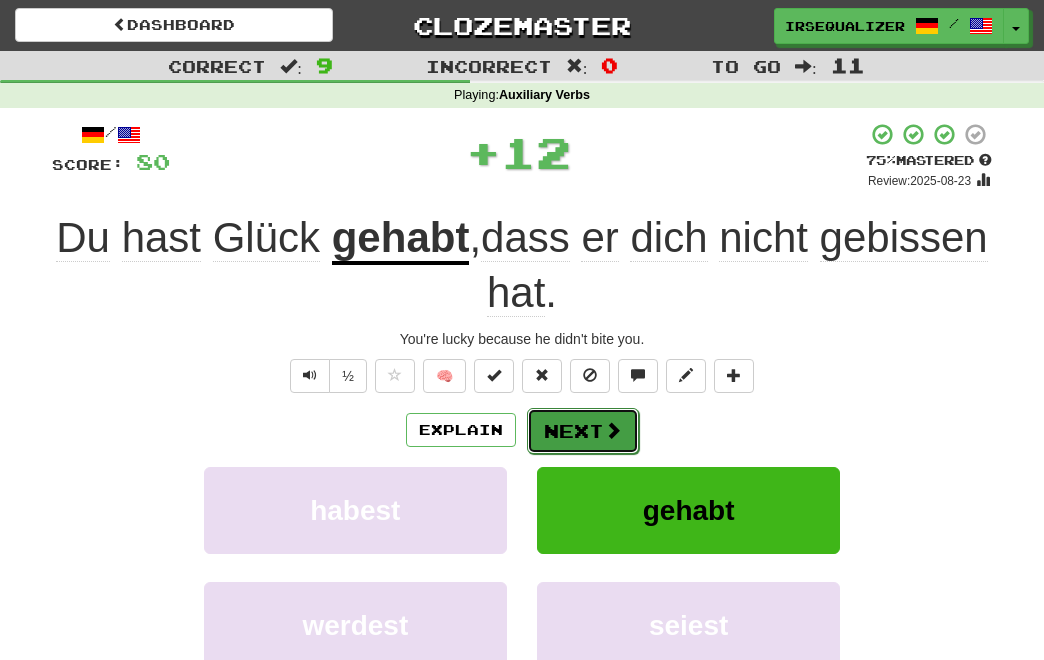 click on "Next" at bounding box center (583, 431) 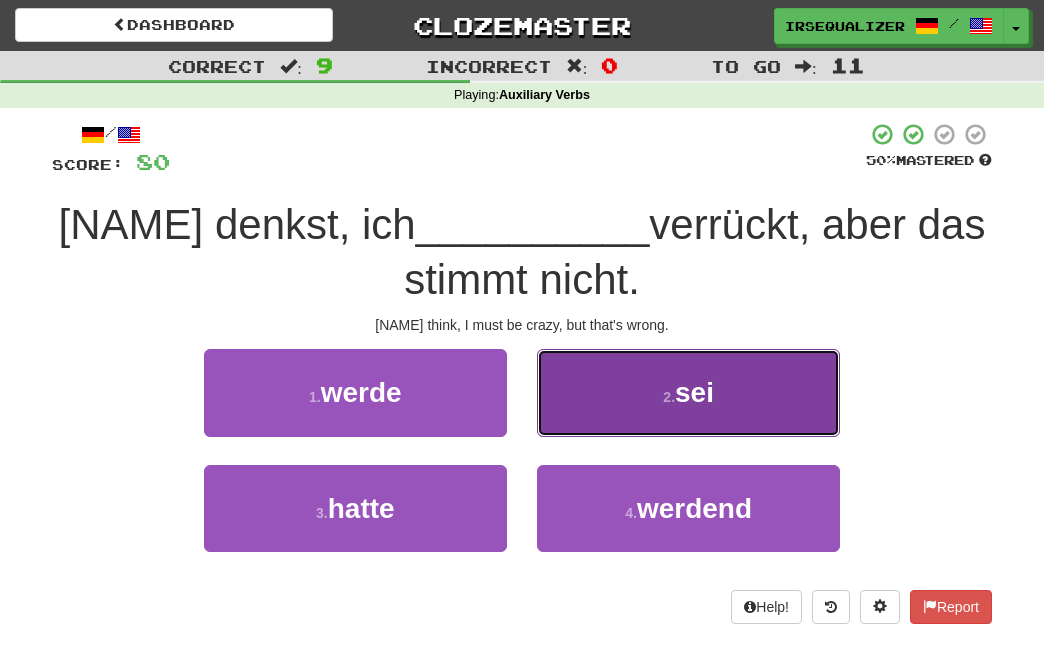 click on "2 ." at bounding box center [669, 397] 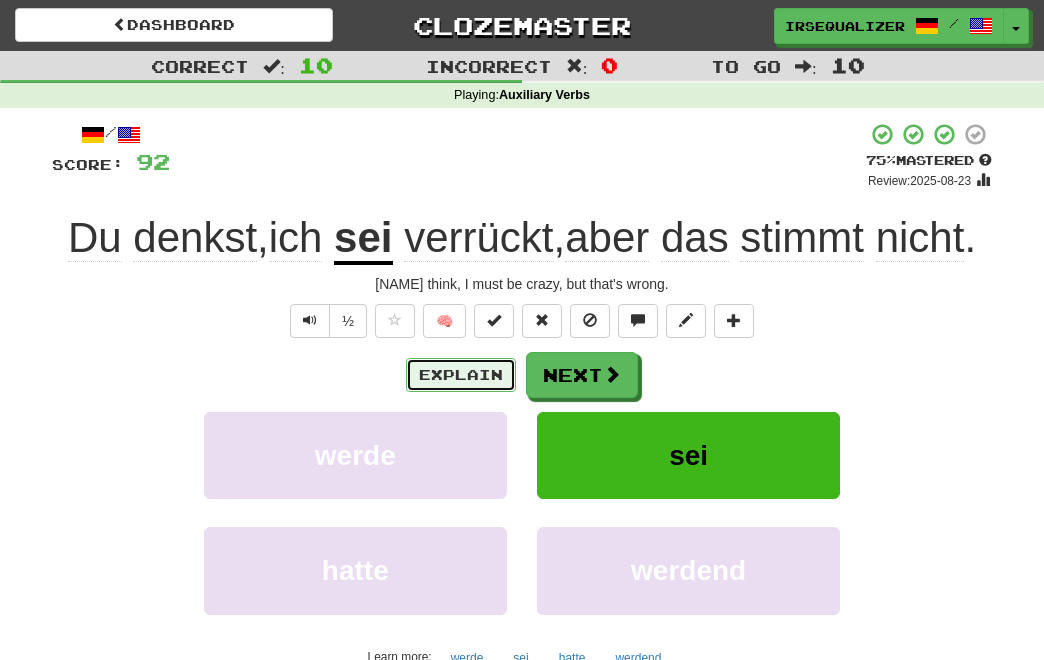 click on "Explain" at bounding box center [461, 375] 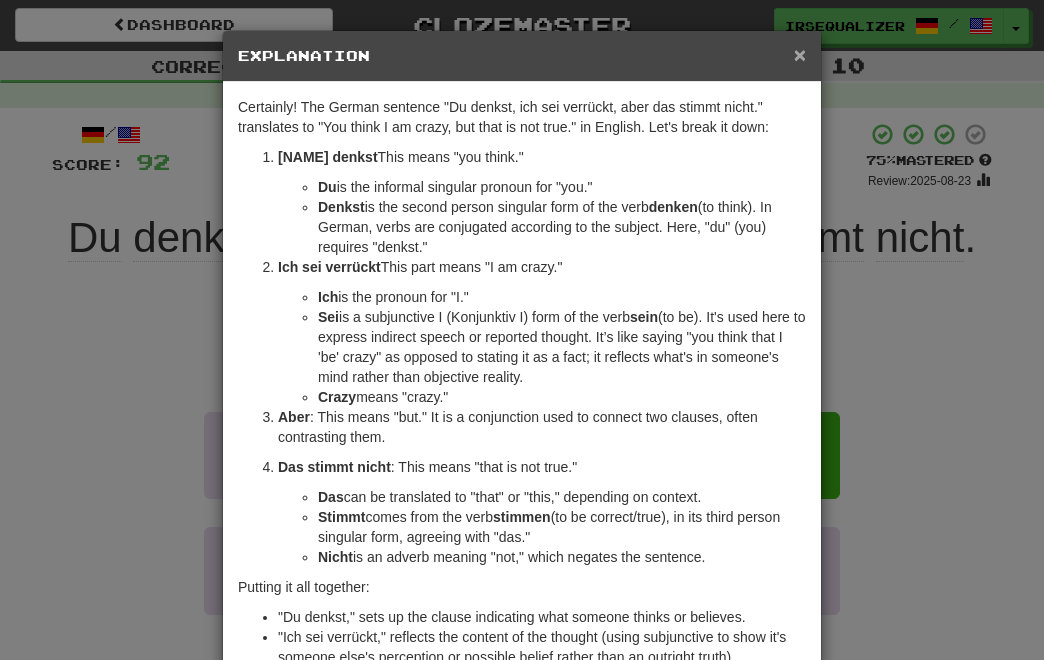 click on "×" at bounding box center (800, 54) 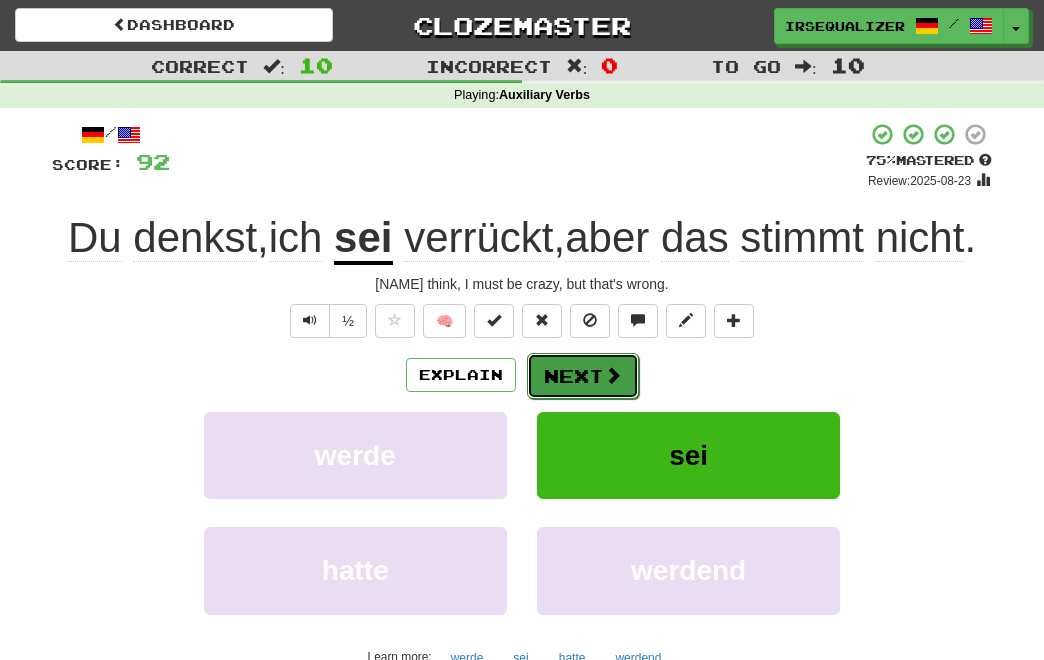 click on "Next" at bounding box center [583, 376] 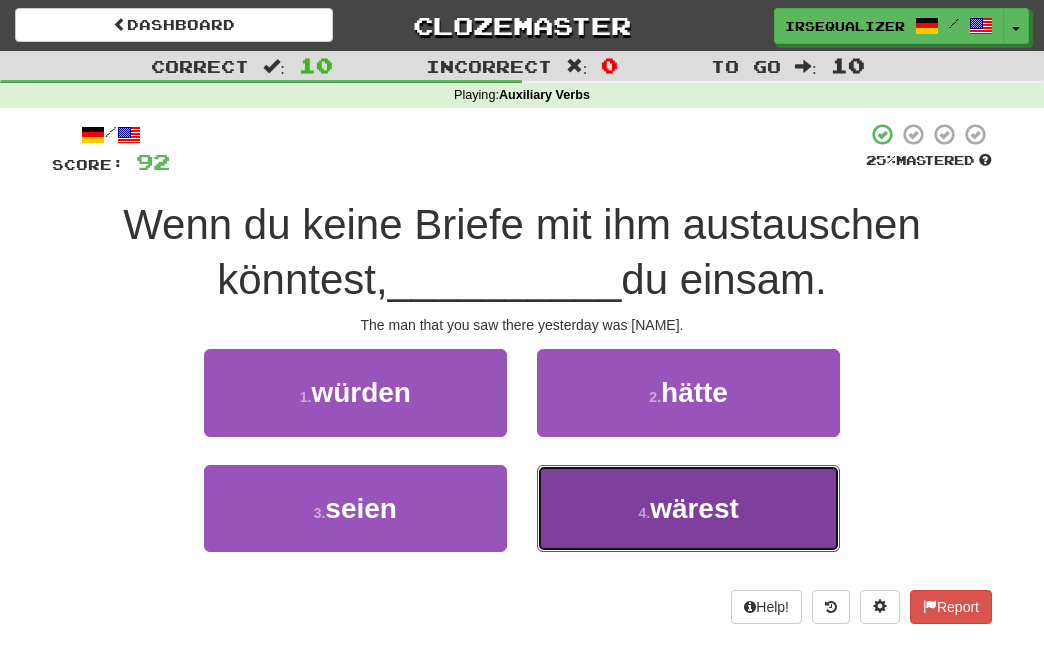 click on "wärest" at bounding box center [694, 508] 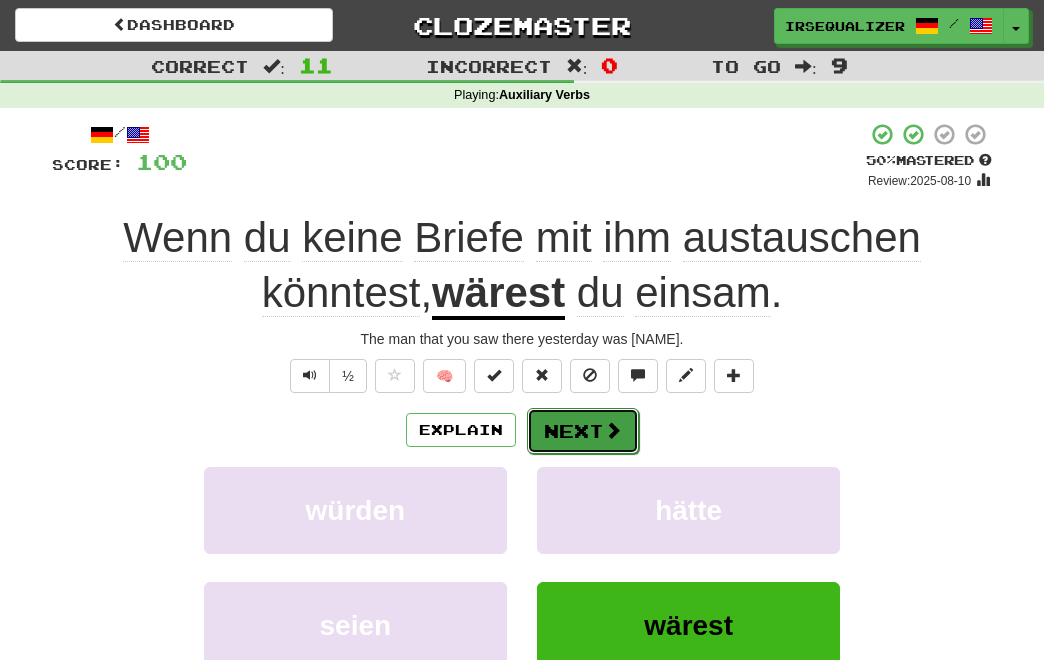 click on "Next" at bounding box center (583, 431) 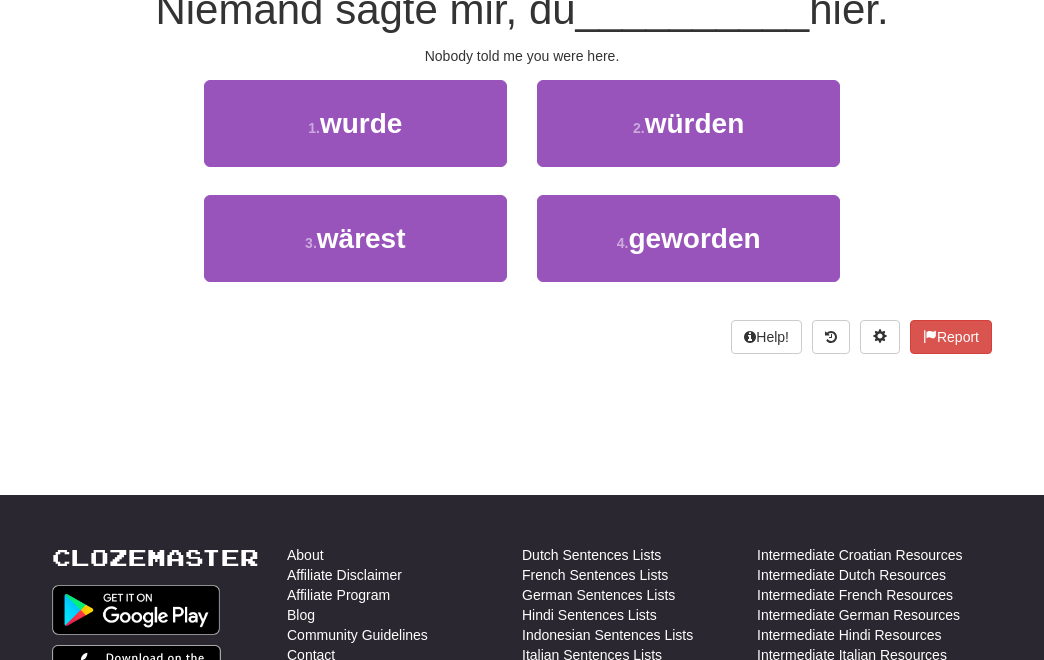 scroll, scrollTop: 0, scrollLeft: 0, axis: both 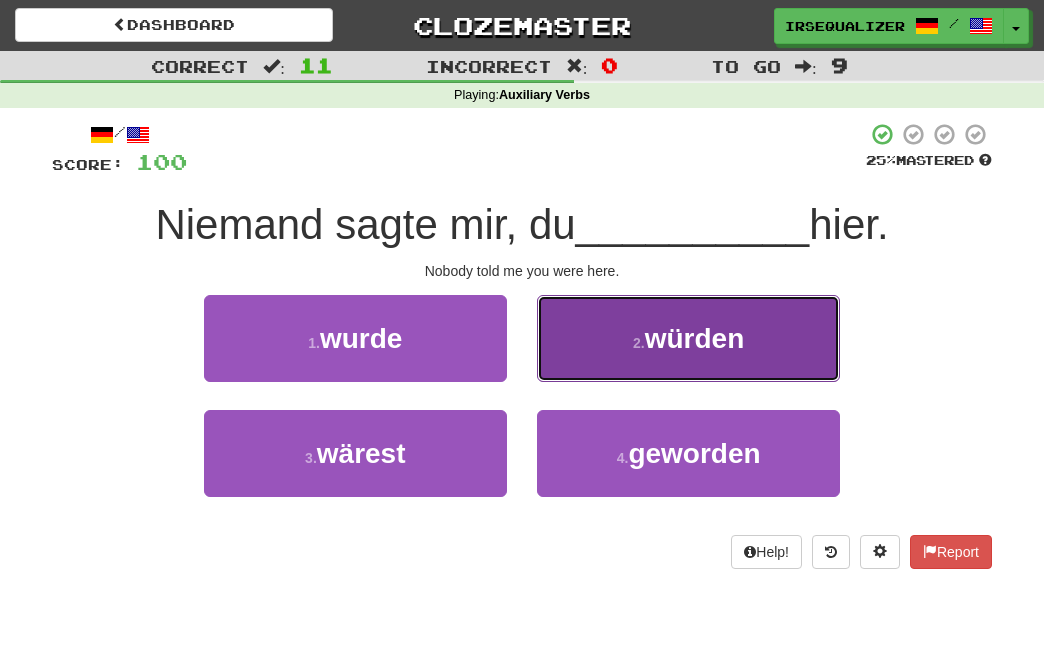 click on "würden" at bounding box center [695, 338] 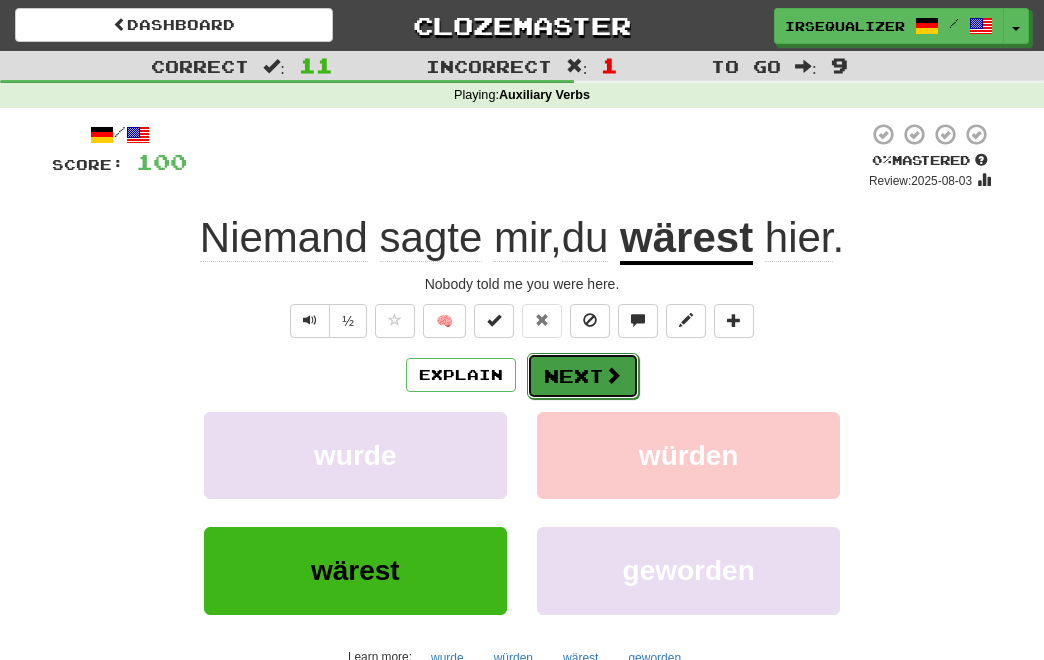 click on "Next" at bounding box center [583, 376] 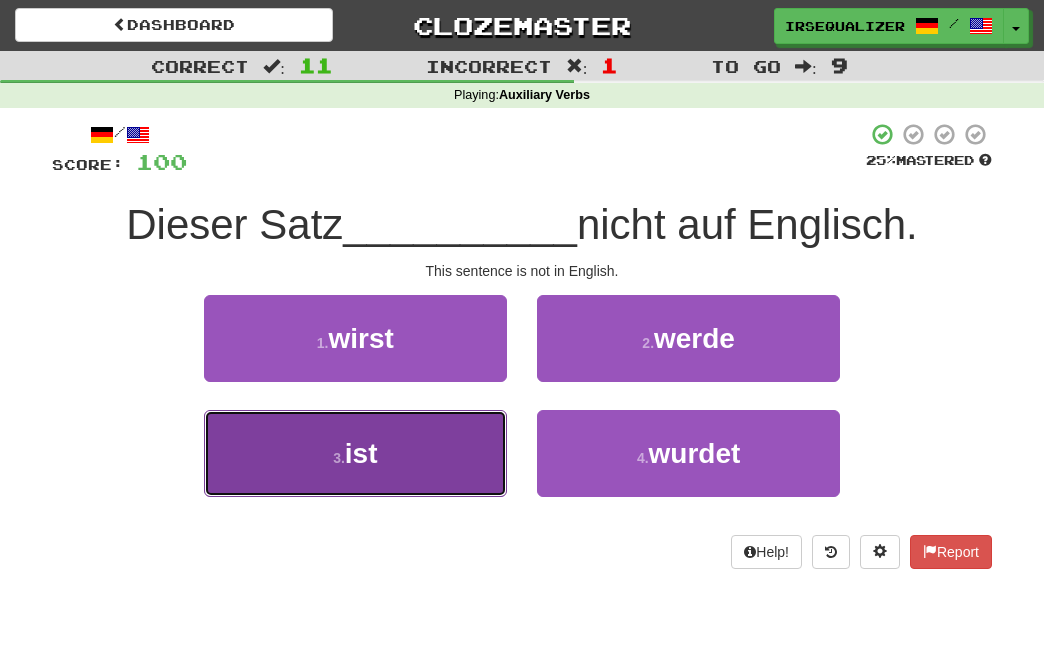 click on "3 .  ist" at bounding box center (355, 453) 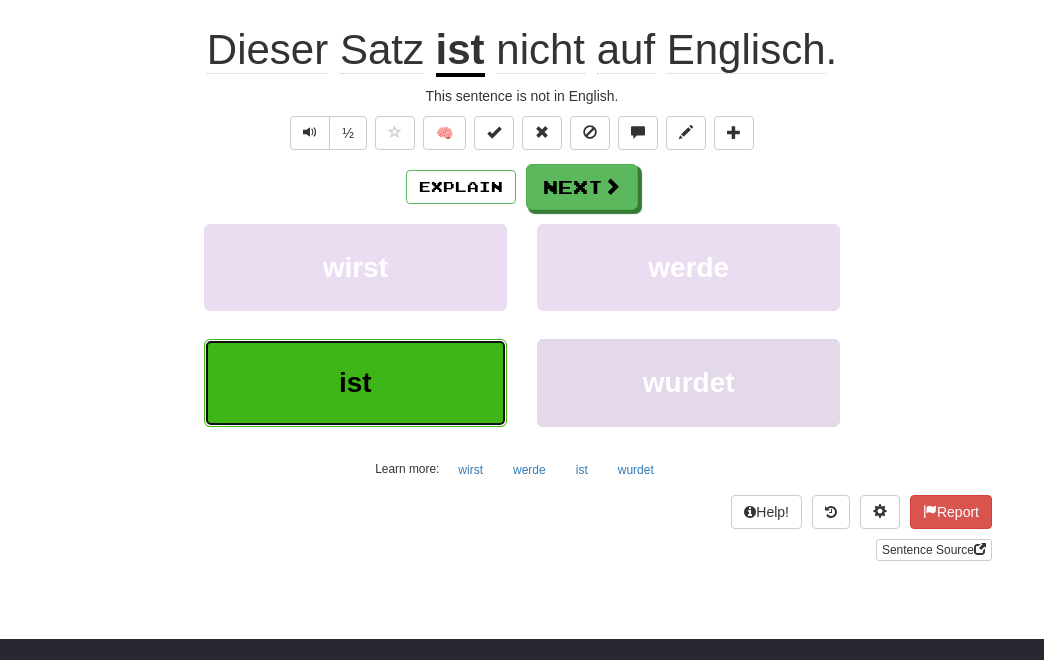 scroll, scrollTop: 149, scrollLeft: 0, axis: vertical 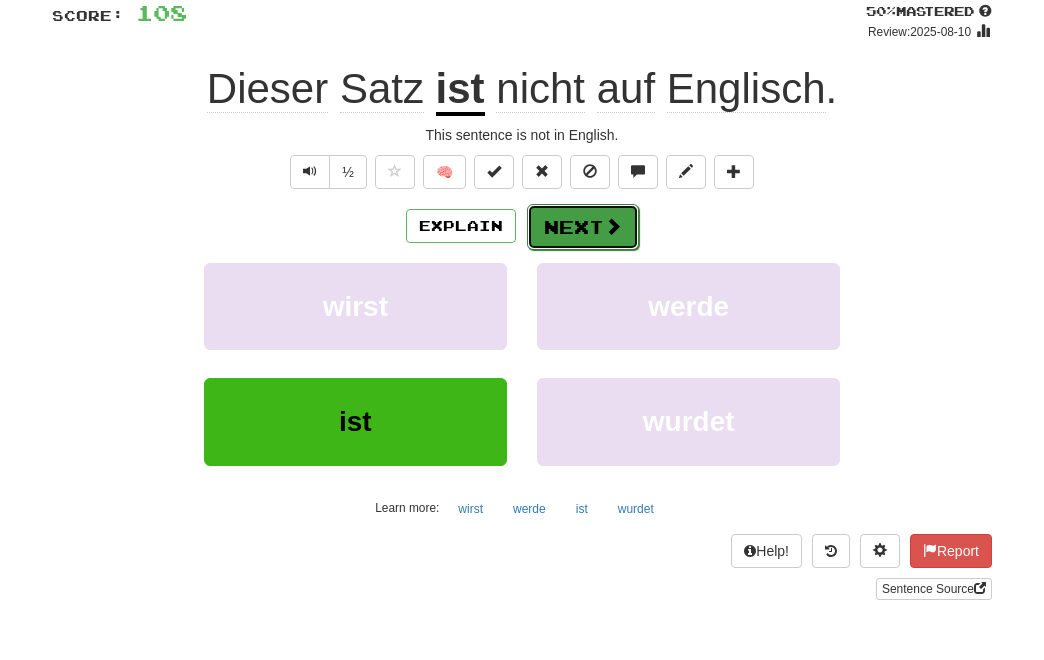 click on "Next" at bounding box center [583, 227] 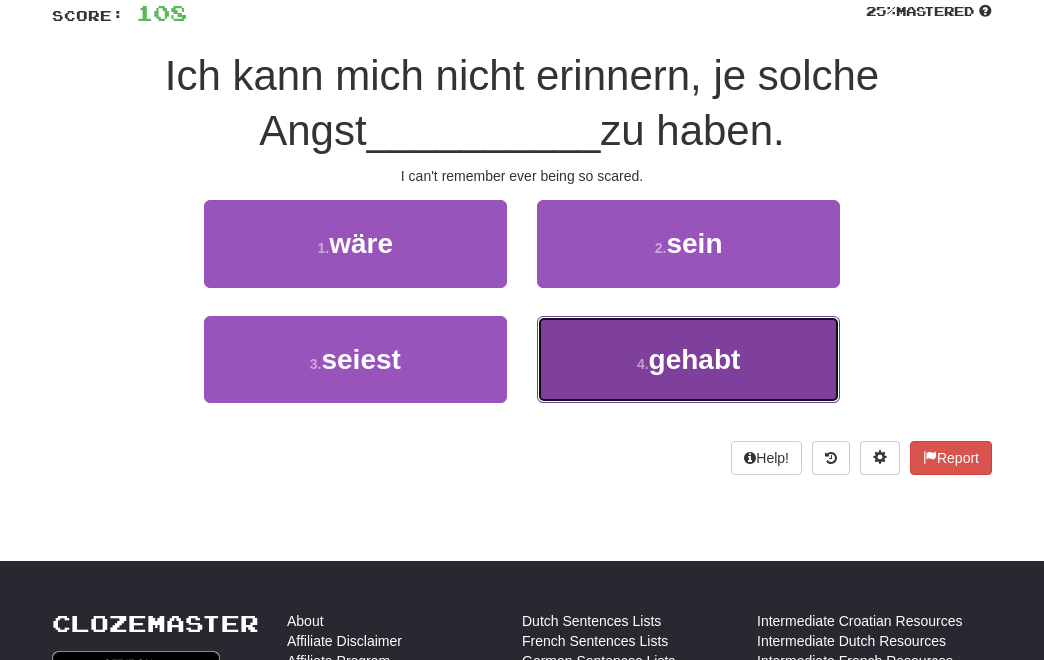 click on "gehabt" at bounding box center (695, 359) 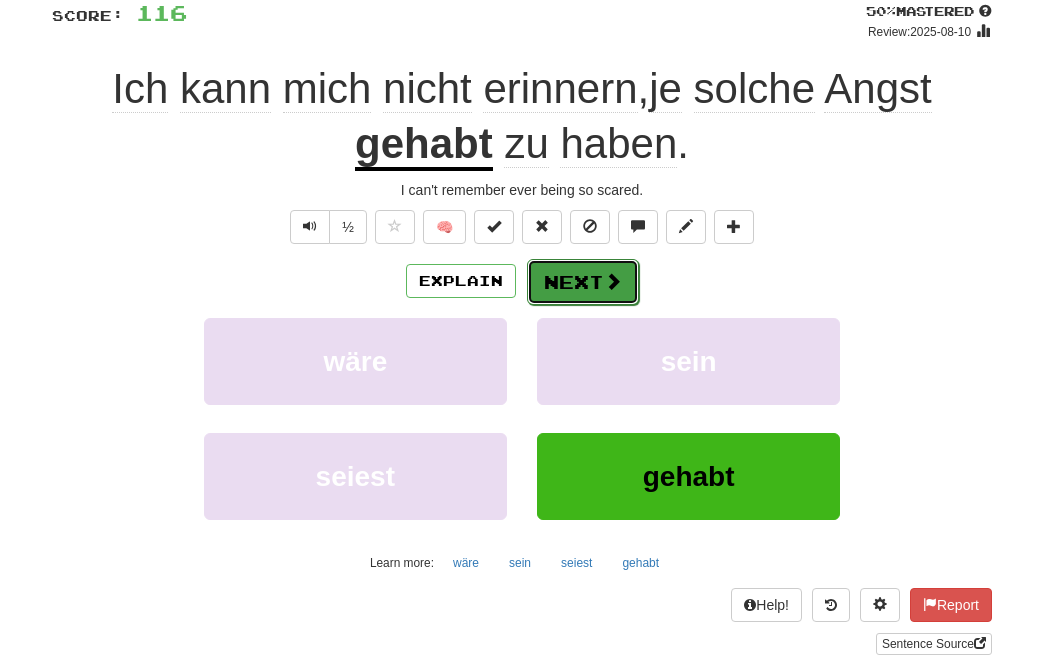 click on "Next" at bounding box center (583, 282) 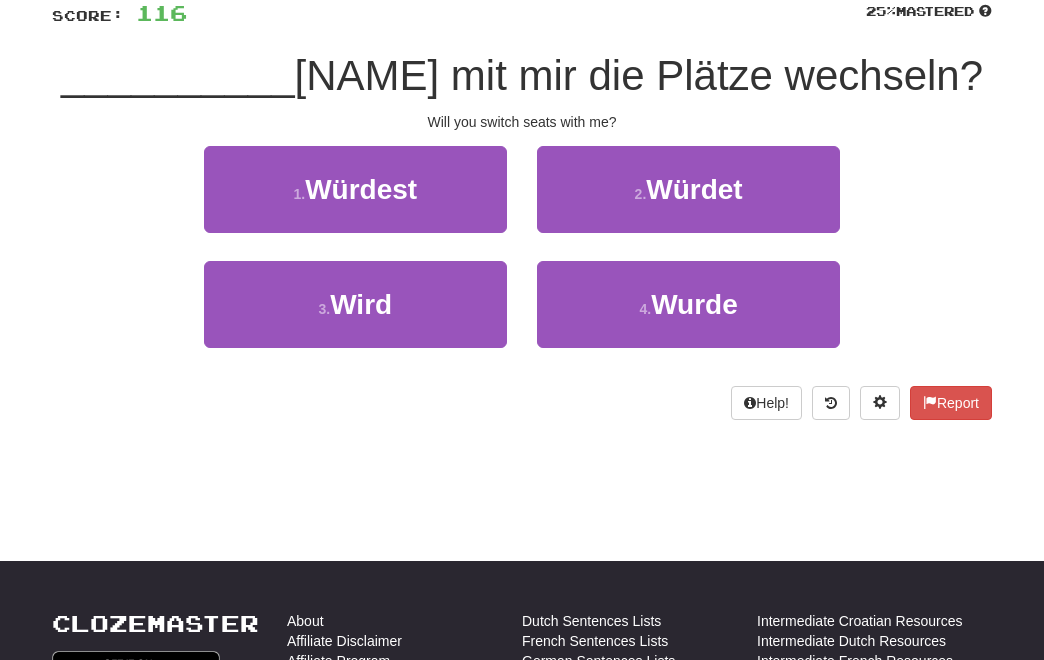 click on "1 .  Würdest 2 .  Würdet" at bounding box center [522, 203] 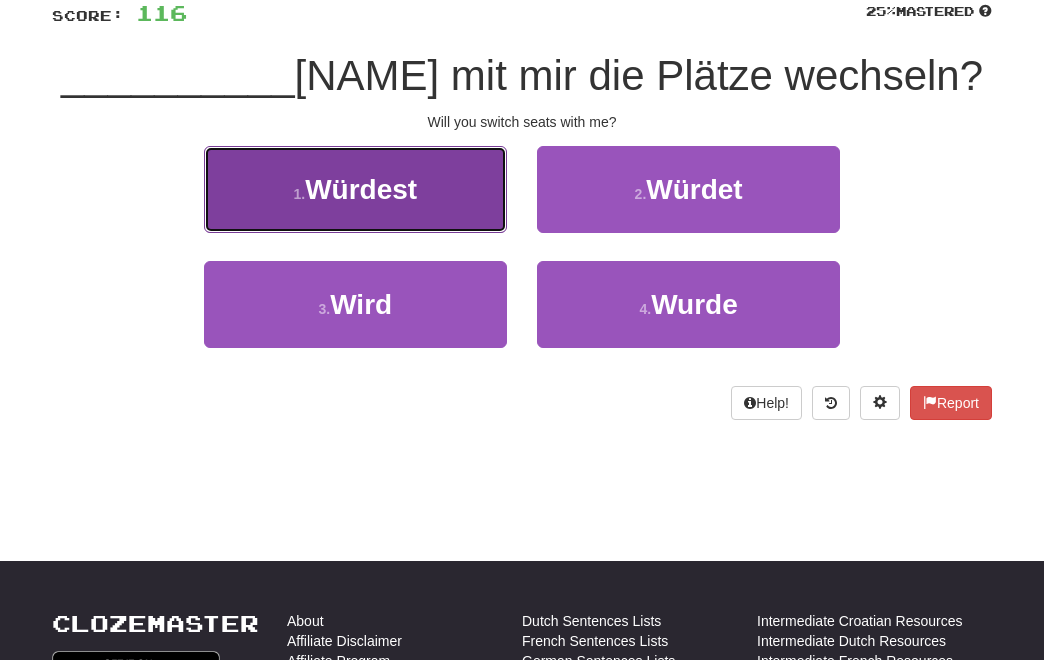 click on "1 .  Würdest" at bounding box center [355, 189] 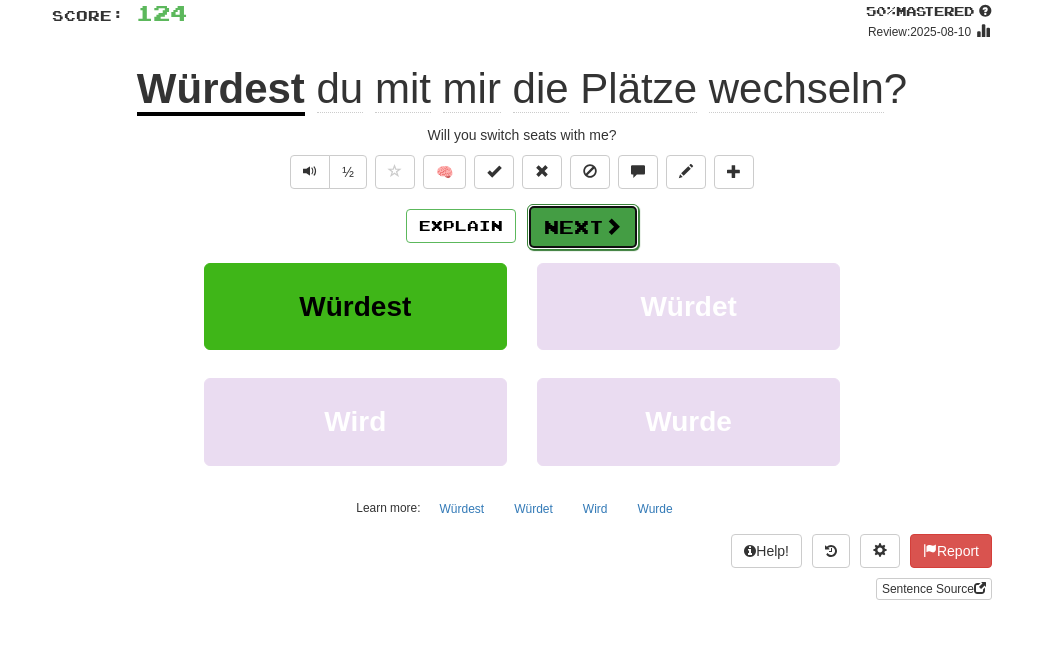 click on "Next" at bounding box center (583, 227) 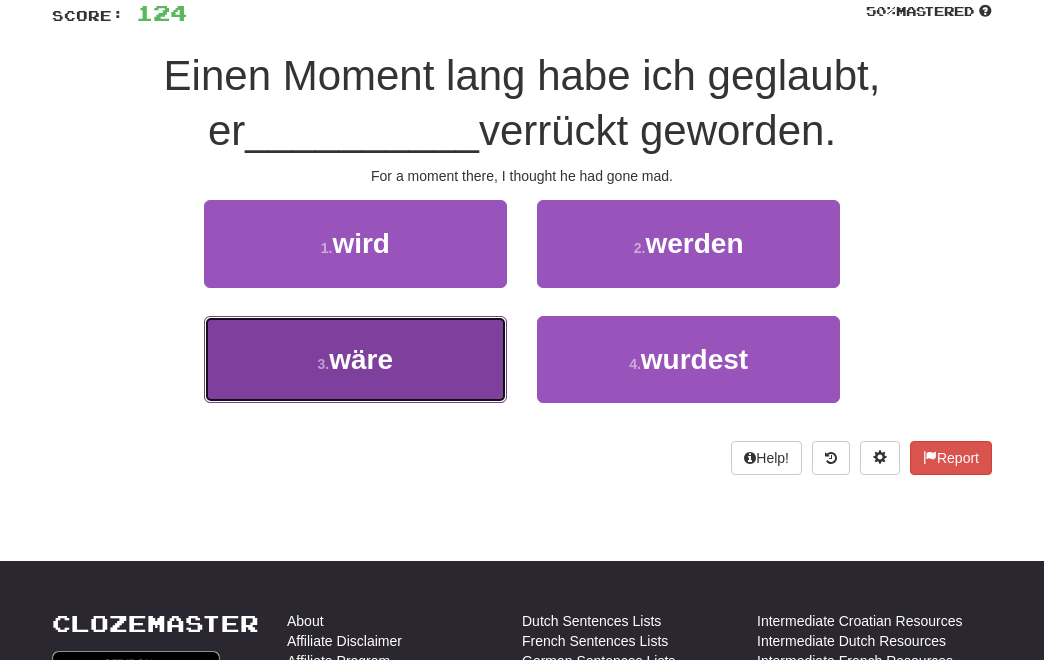 click on "3 .  wäre" at bounding box center [355, 359] 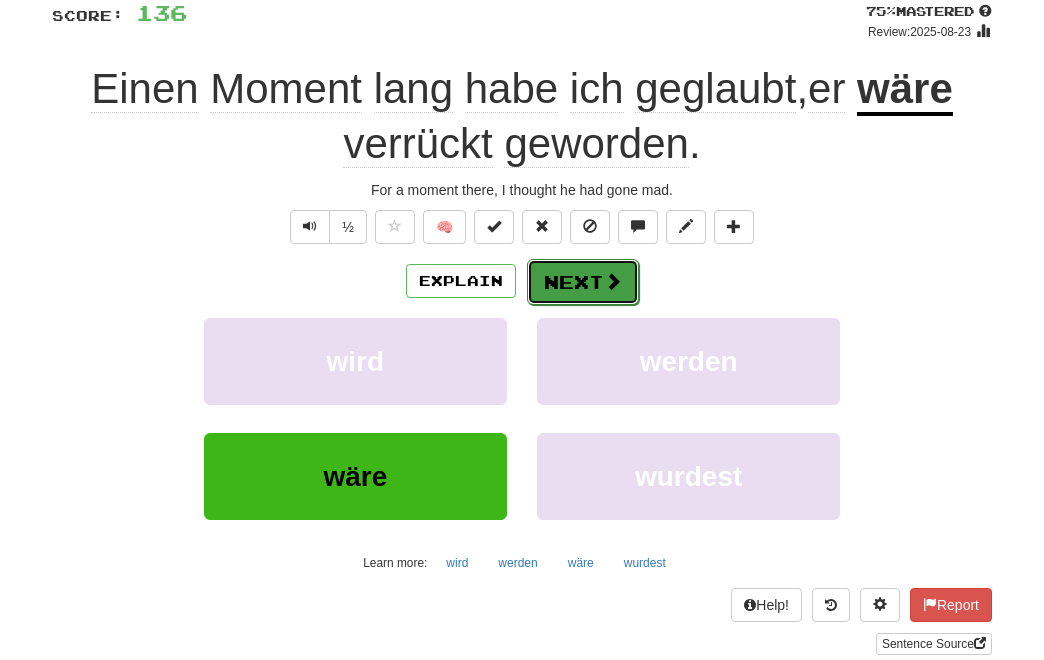 click on "Next" at bounding box center [583, 282] 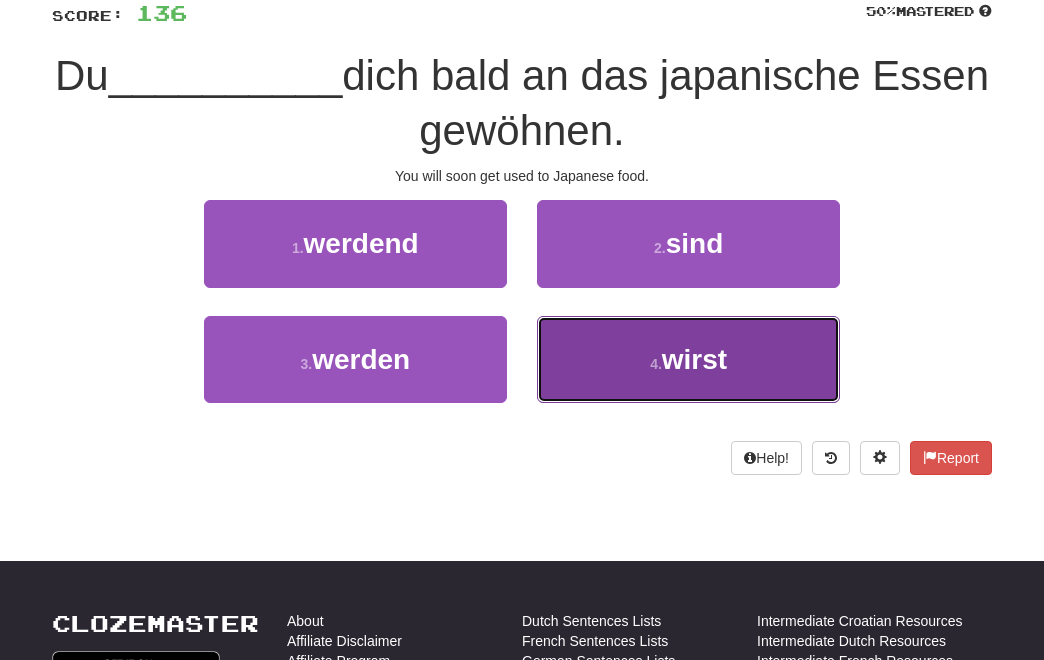 click on "wirst" at bounding box center (694, 359) 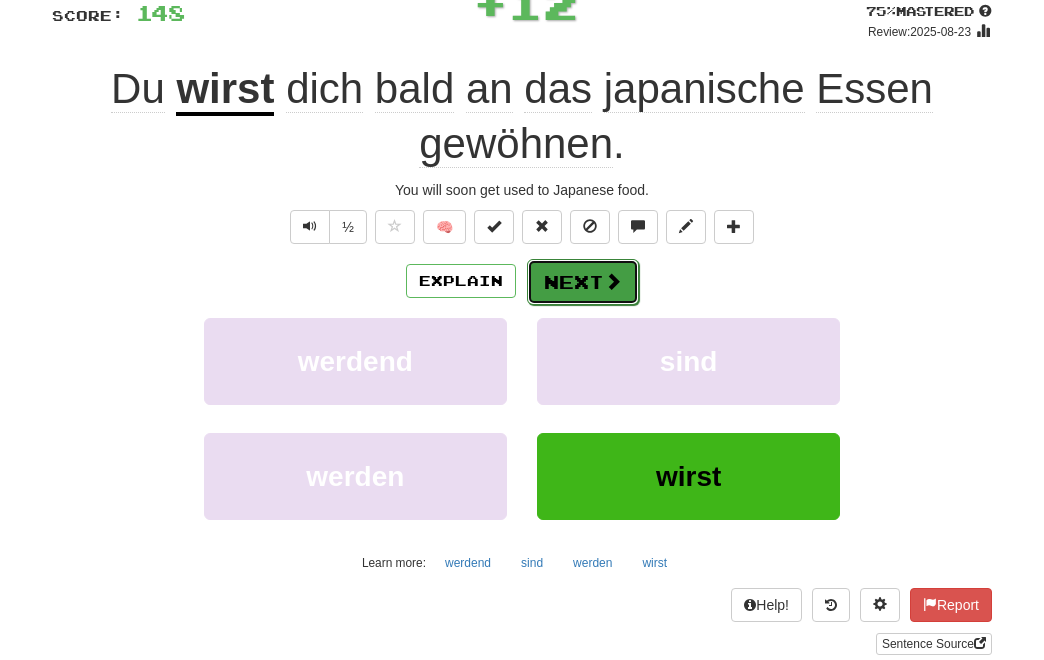 click on "Next" at bounding box center [583, 282] 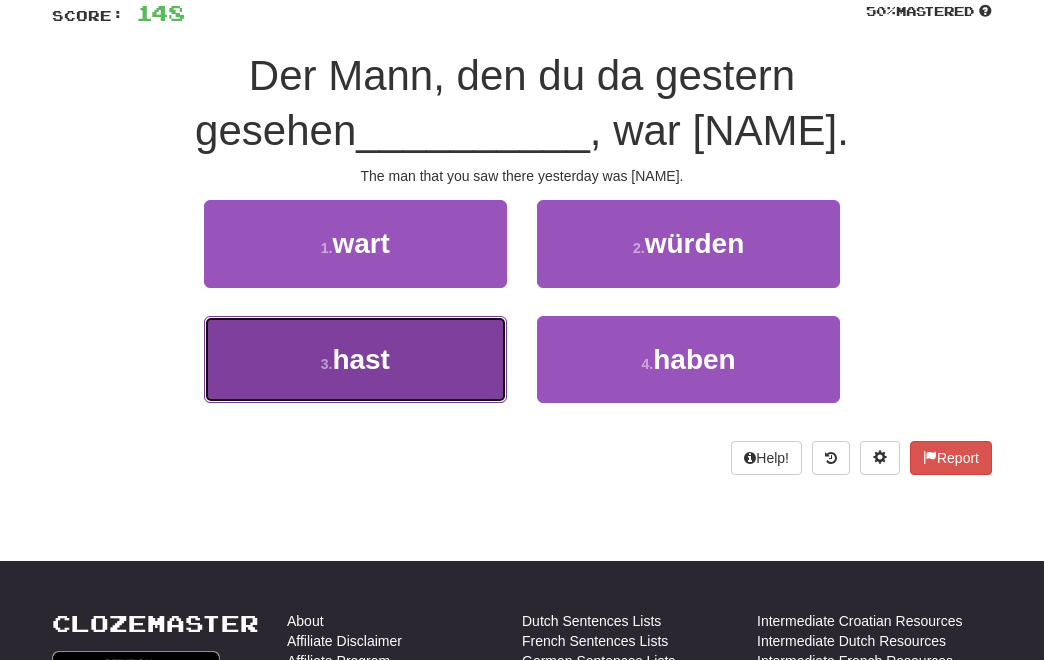 click on "3 .  hast" at bounding box center [355, 359] 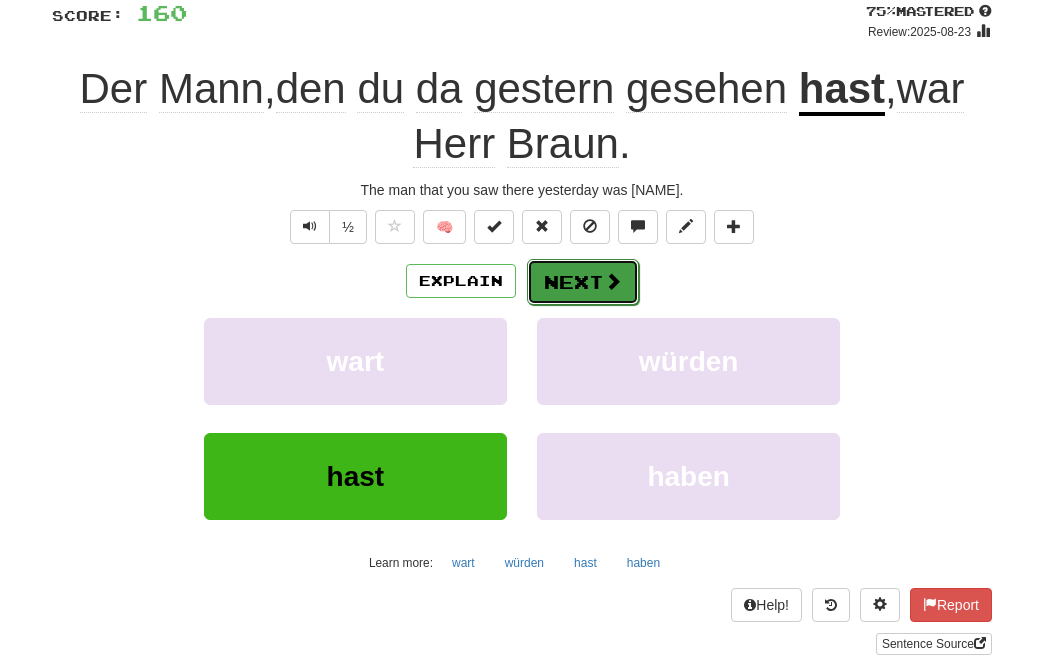 click on "Next" at bounding box center [583, 282] 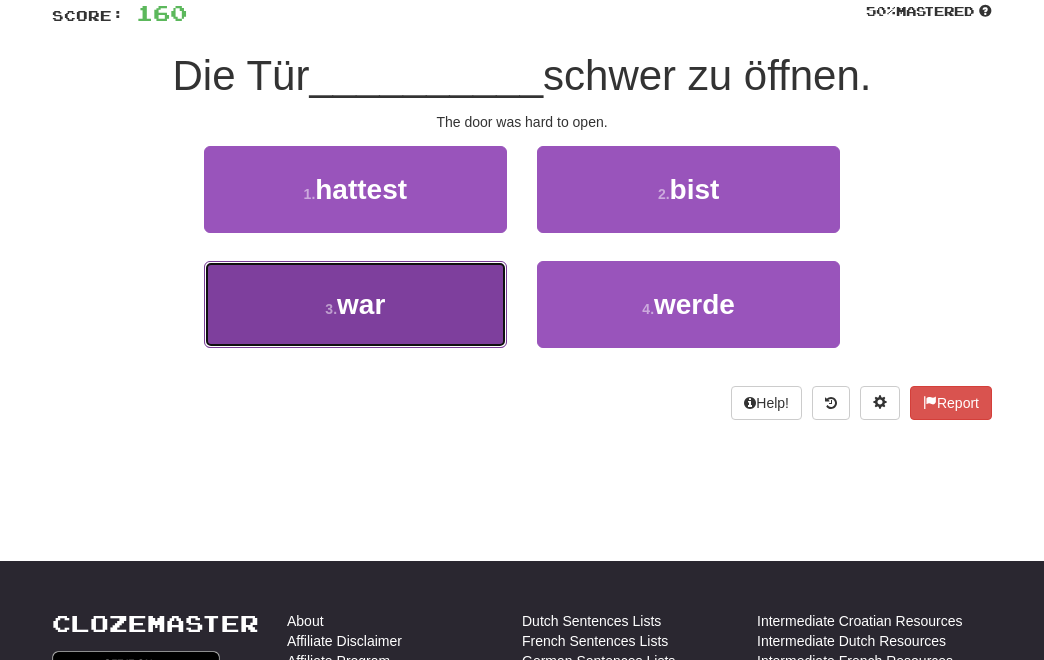click on "3 .  war" at bounding box center [355, 304] 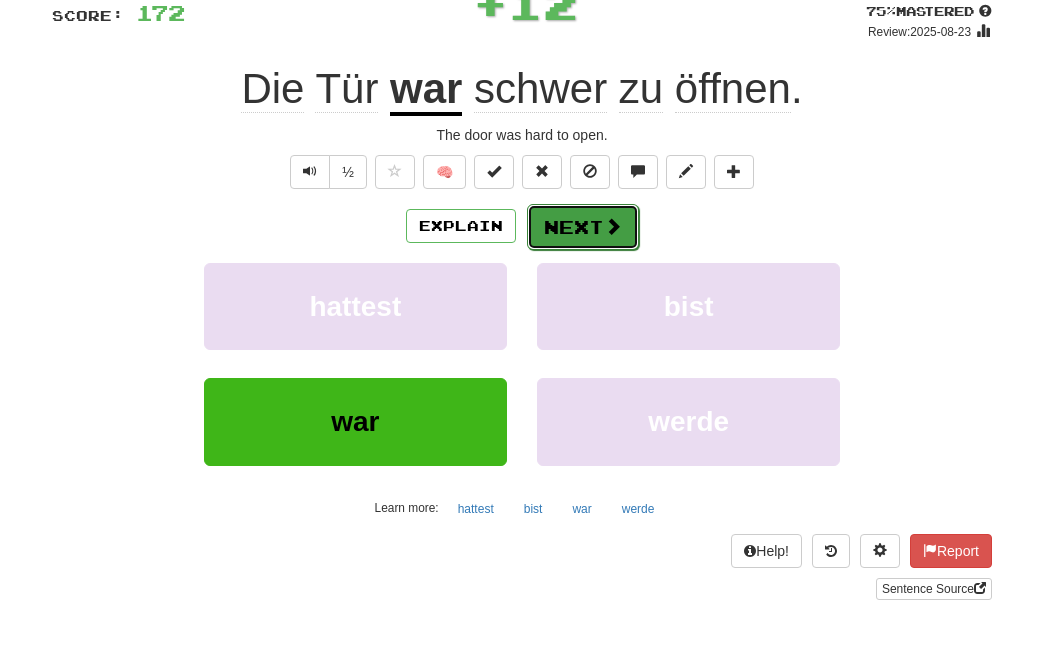 click on "Next" at bounding box center (583, 227) 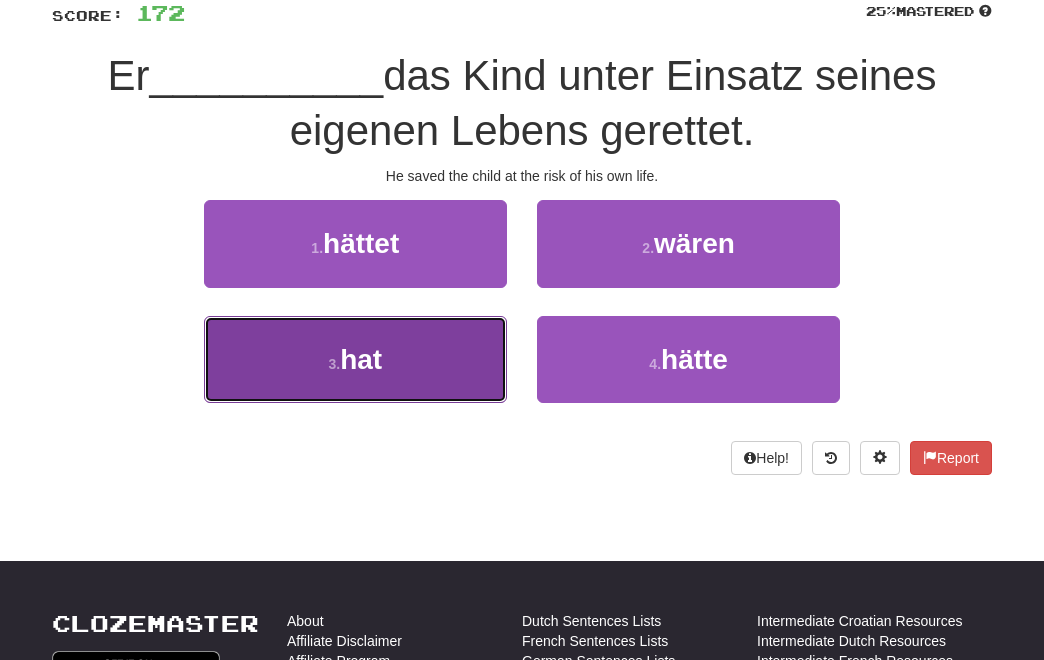 click on "3 .  hat" at bounding box center (355, 359) 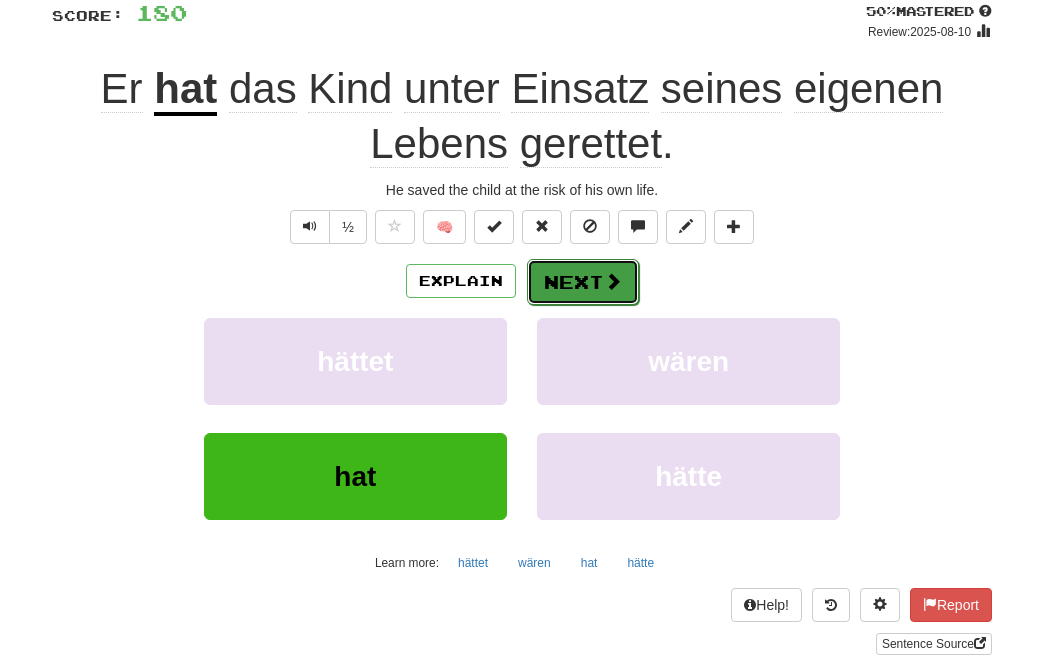 click on "Next" at bounding box center (583, 282) 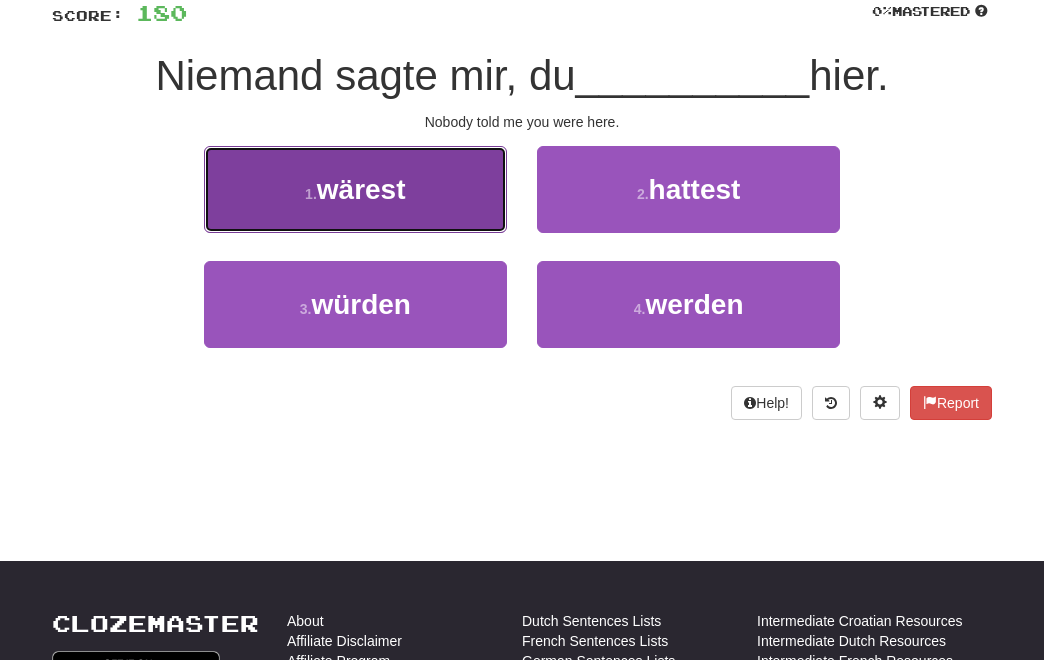click on "1 .  wärest" at bounding box center (355, 189) 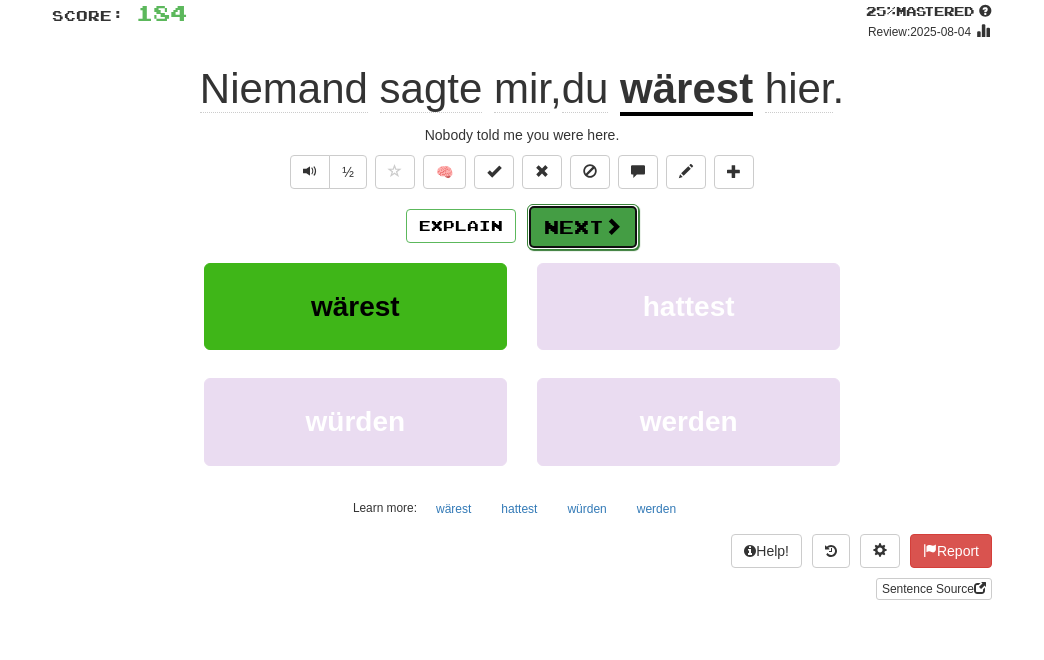click at bounding box center [613, 226] 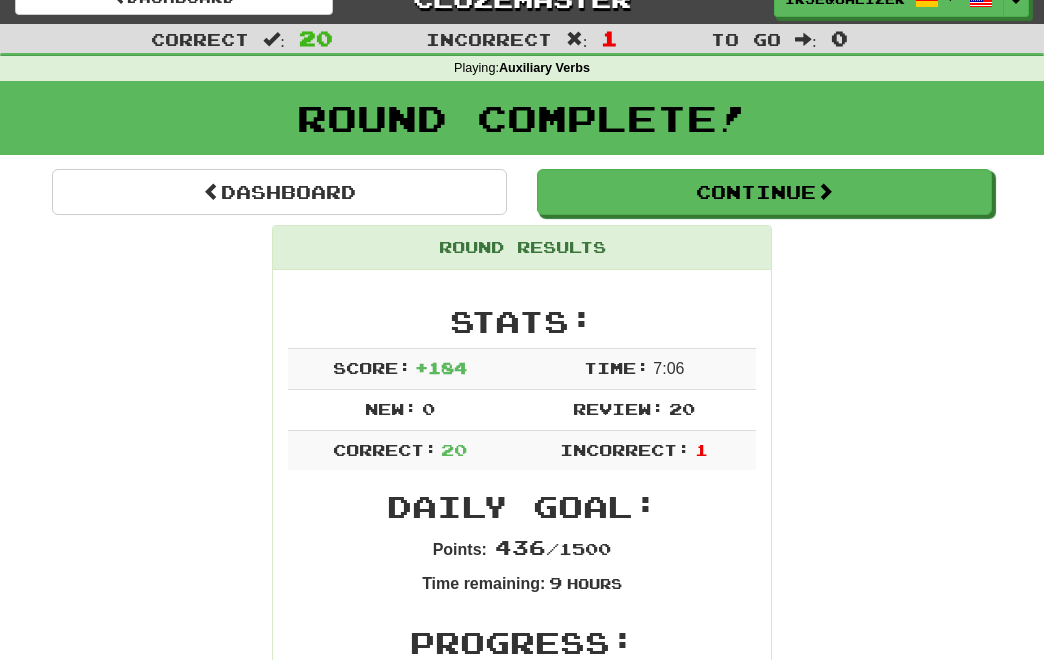 scroll, scrollTop: 0, scrollLeft: 0, axis: both 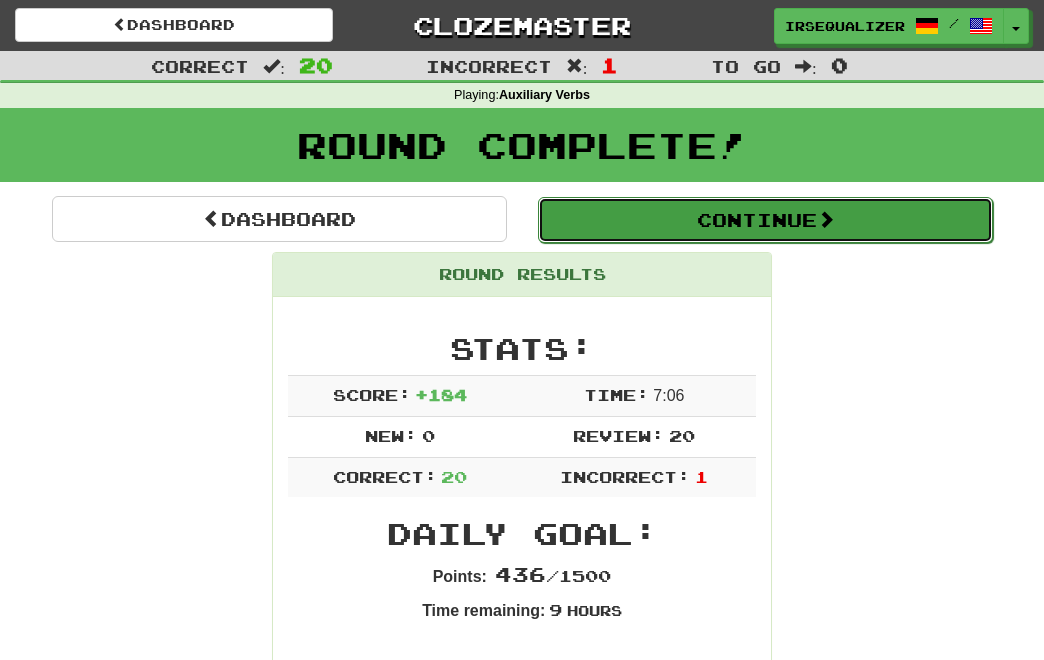 click on "Continue" at bounding box center (765, 220) 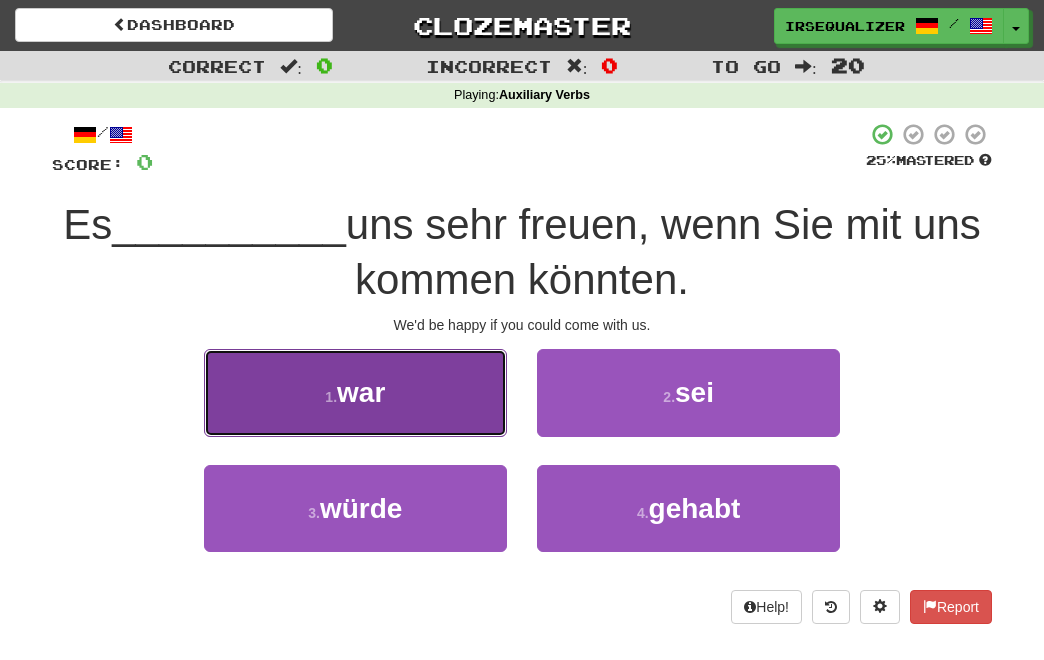 click on "1 .  war" at bounding box center [355, 392] 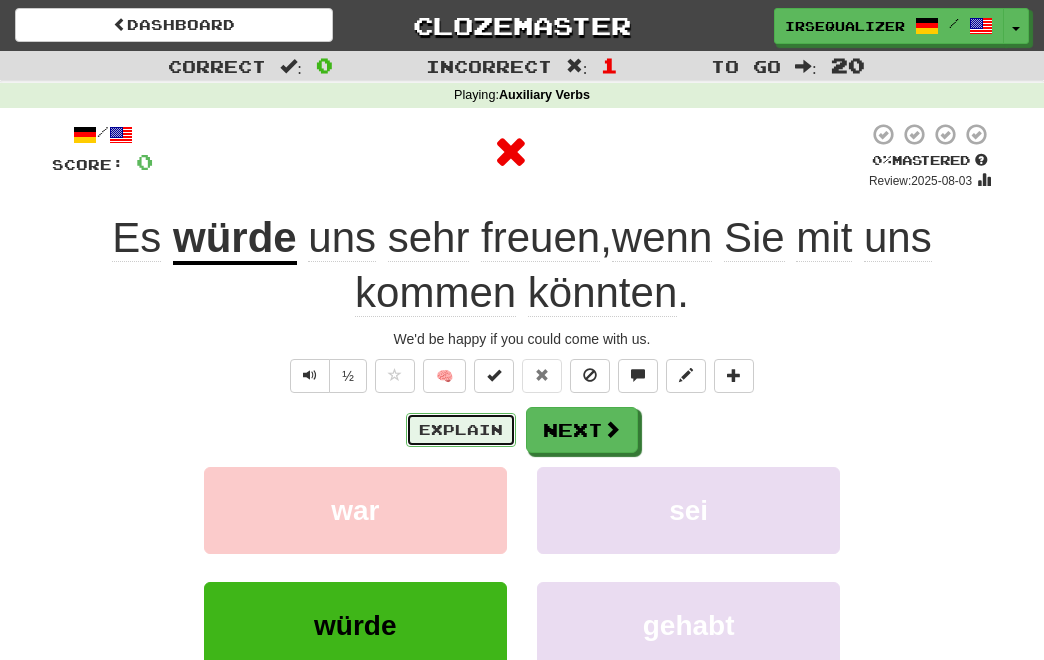 click on "Explain" at bounding box center [461, 430] 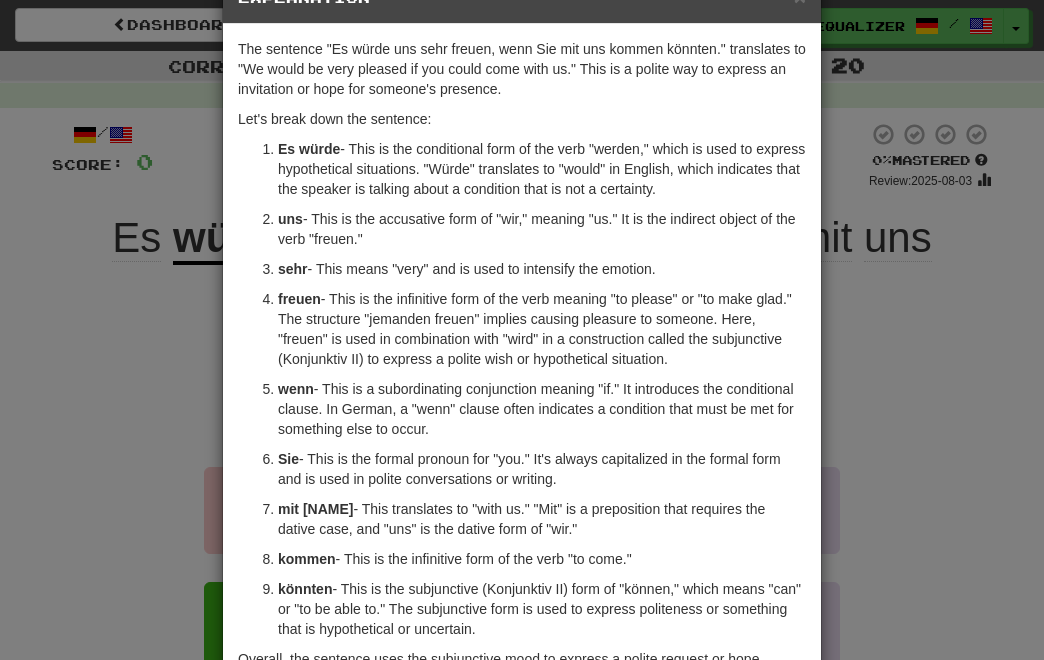 scroll, scrollTop: 0, scrollLeft: 0, axis: both 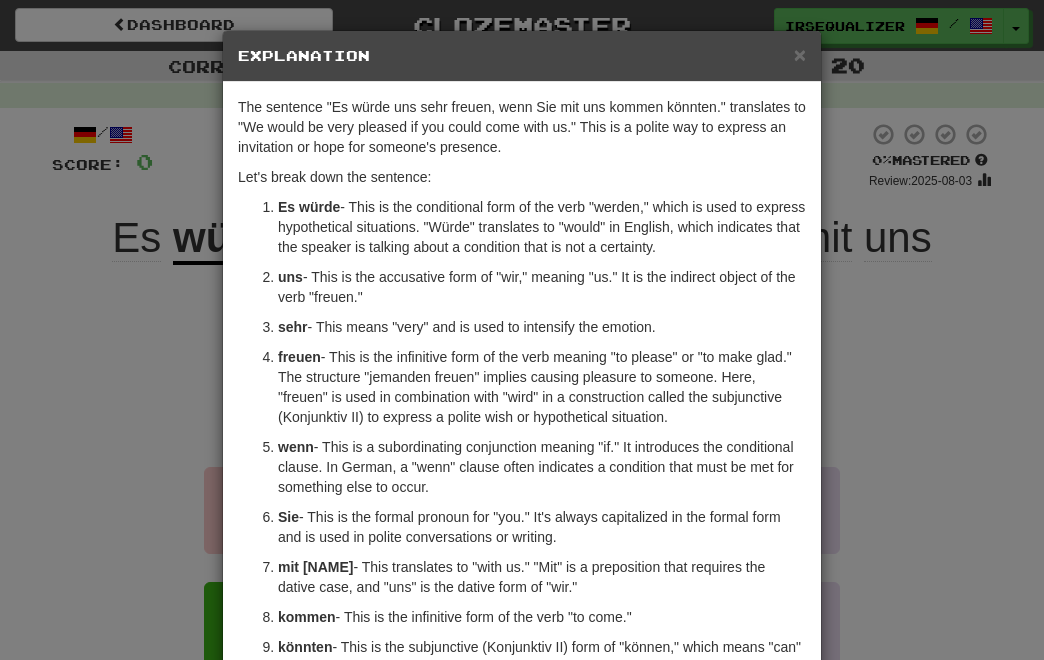 click on "× Explanation The sentence "Es würde uns sehr freuen, wenn Sie mit uns kommen könnten." translates to "We would be very pleased if you could come with us." This is a polite way to express an invitation or hope for someone's presence.
Let's break down the sentence:
Es würde  - This is the conditional form of the verb "werden," which is used to express hypothetical situations. "Würde" translates to "would" in English, which indicates that the speaker is talking about a condition that is not a certainty.
uns  - This is the accusative form of "wir," meaning "us." It is the indirect object of the verb "freuen."
sehr  - This means "very" and is used to intensify the emotion.
freuen
wenn  - This is a subordinating conjunction meaning "if." It introduces the conditional clause. In German, a "wenn" clause often indicates a condition that must be met for something else to occur.
Sie
mit uns
kommen  - This is the infinitive form of the verb "to come."
könnten" at bounding box center [522, 330] 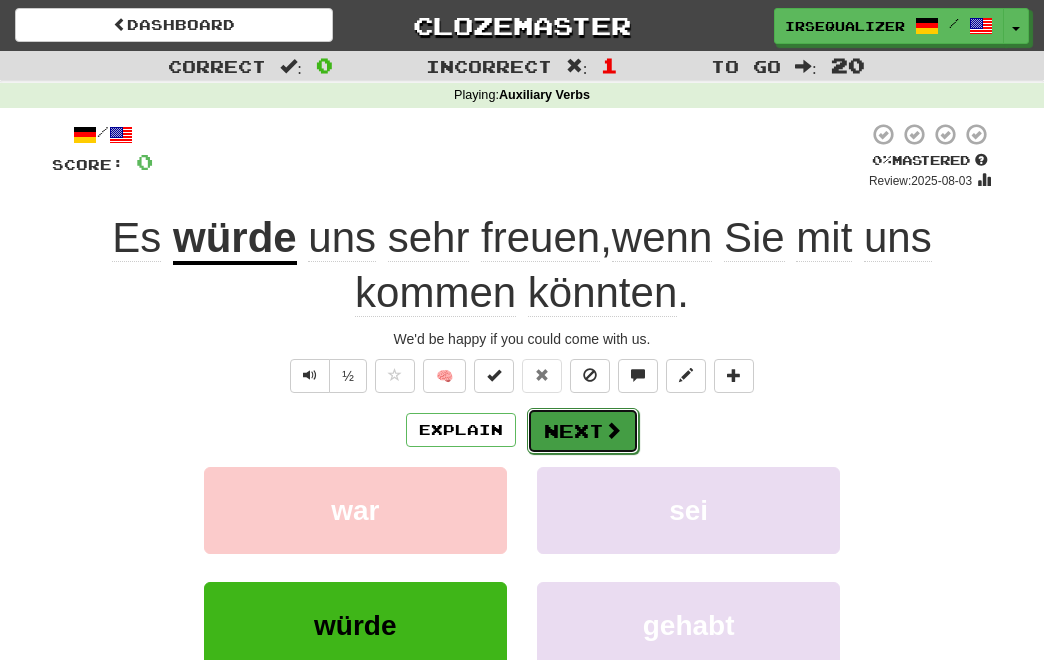 click on "Next" at bounding box center [583, 431] 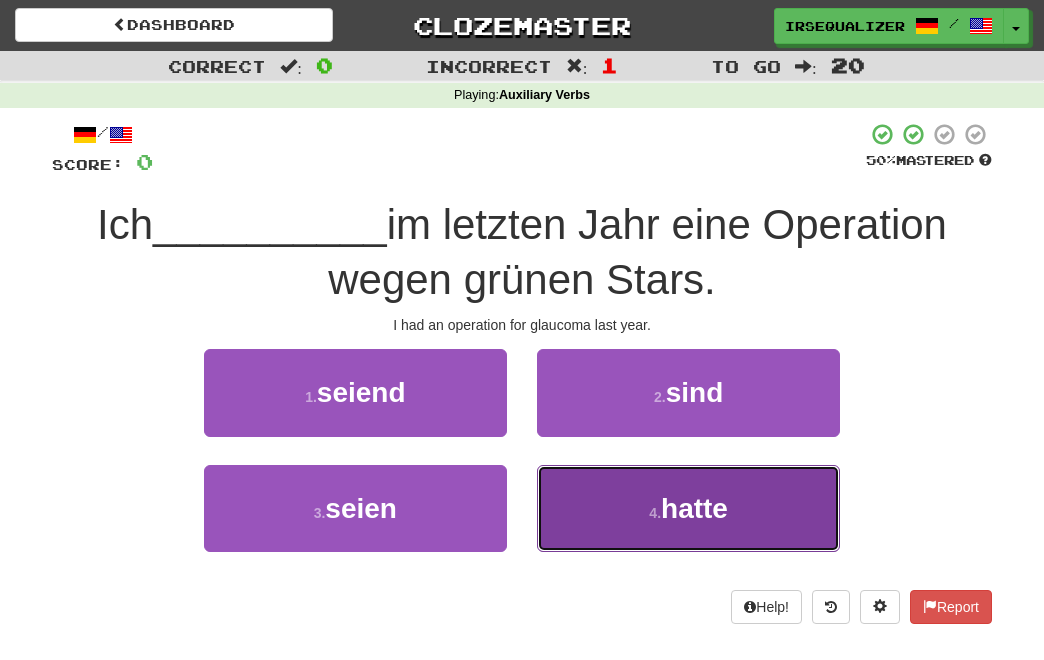 click on "hatte" at bounding box center (694, 508) 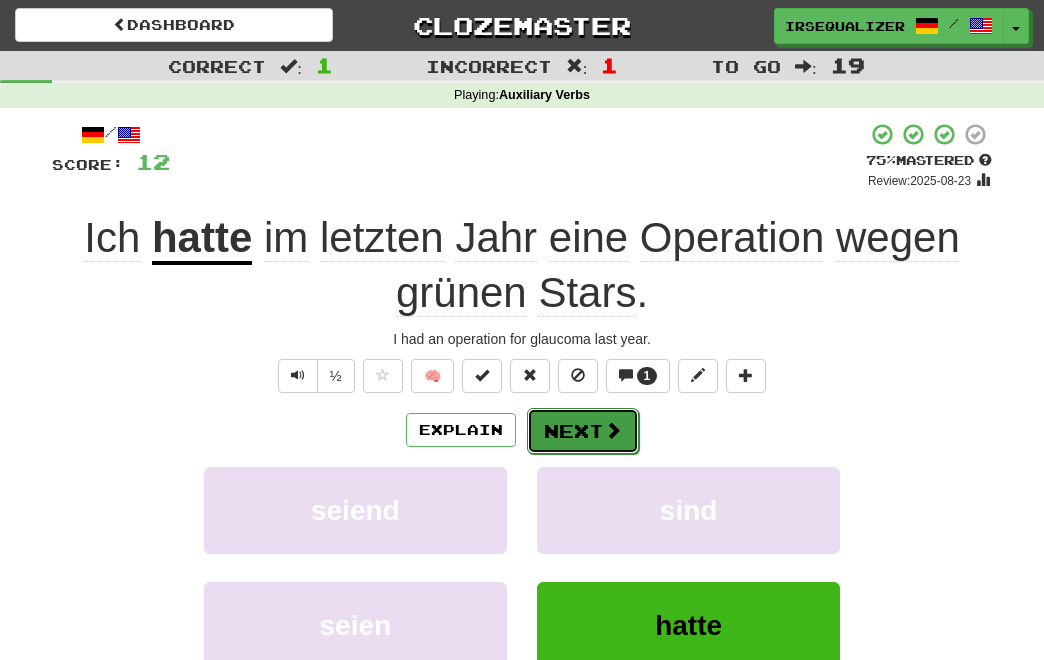 click on "Next" at bounding box center (583, 431) 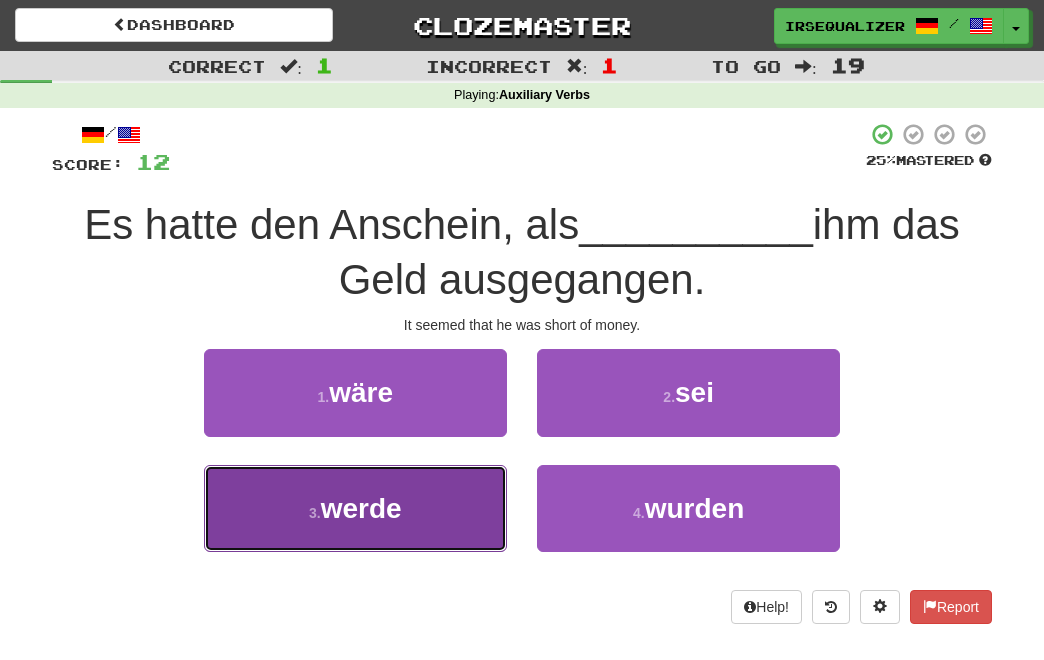 click on "3 .  werde" at bounding box center [355, 508] 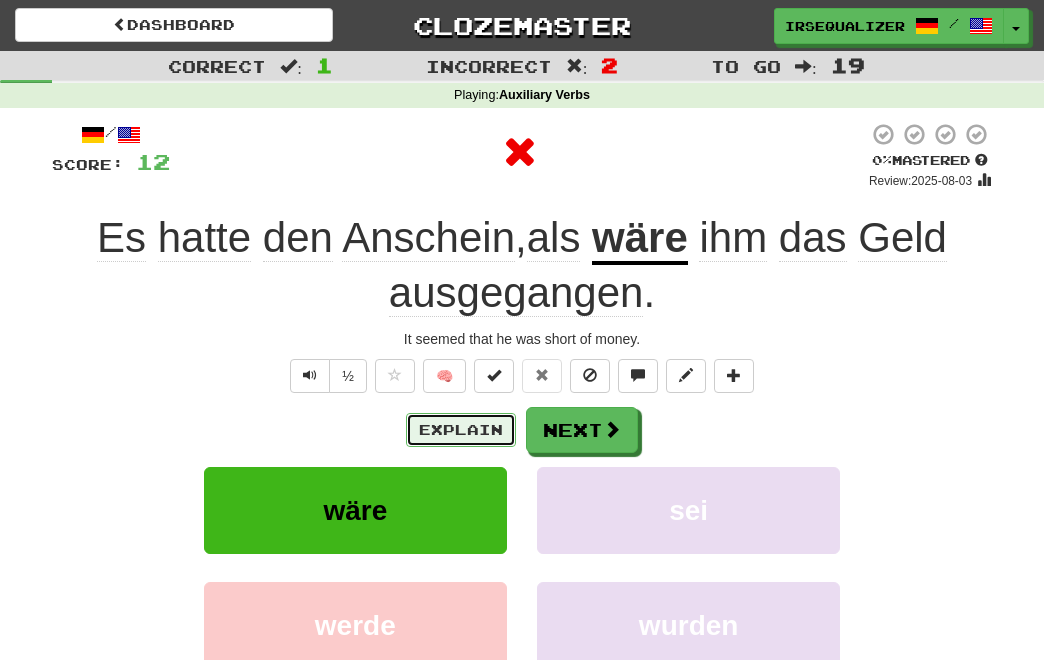 click on "Explain" at bounding box center (461, 430) 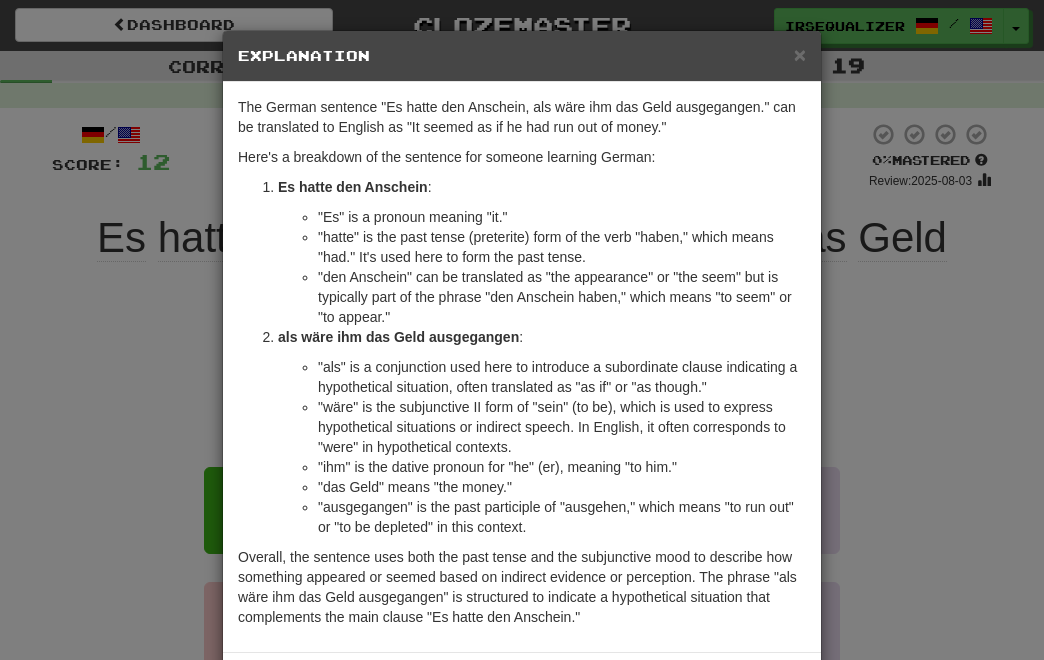 click on ""wäre" is the subjunctive II form of "sein" (to be), which is used to express hypothetical situations or indirect speech. In English, it often corresponds to "were" in hypothetical contexts." at bounding box center (562, 427) 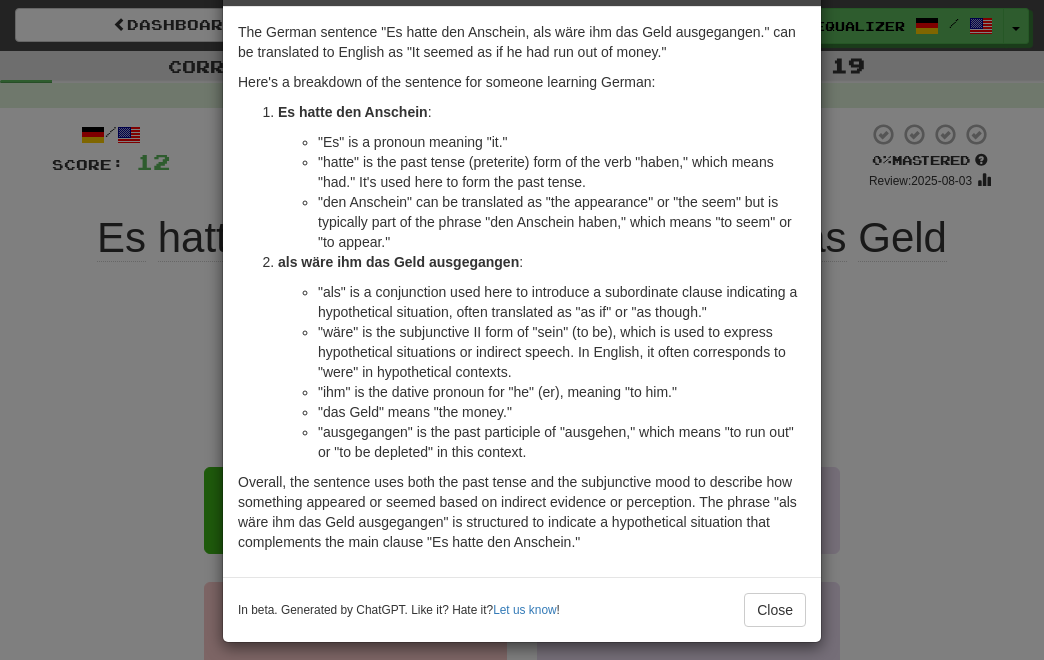 scroll, scrollTop: 88, scrollLeft: 0, axis: vertical 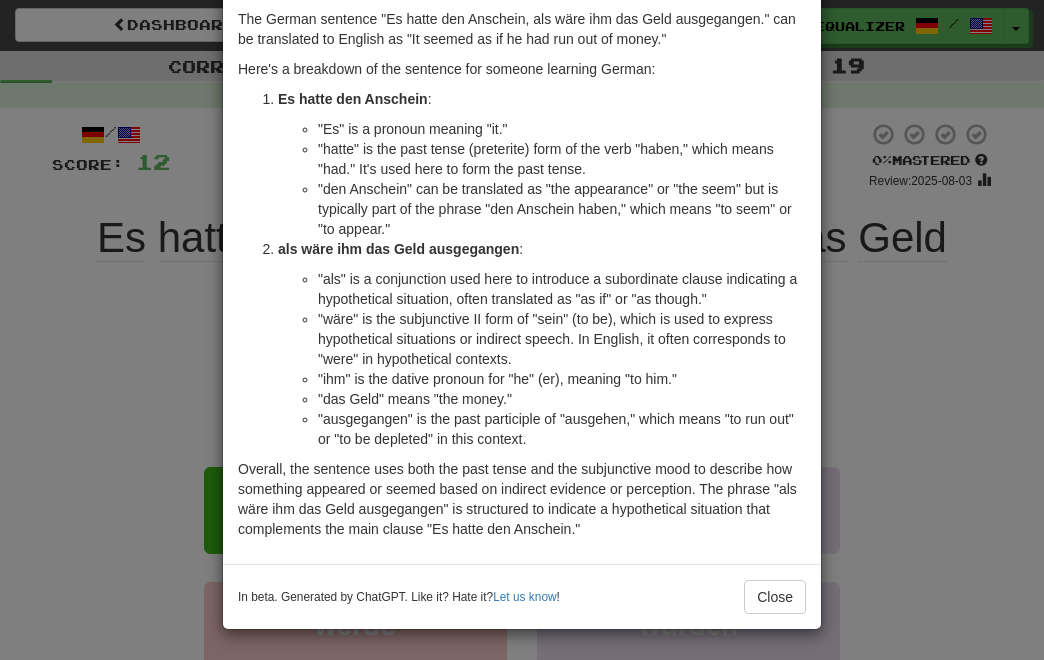 click on "× Explanation The German sentence "Es hatte den Anschein, als wäre ihm das Geld ausgegangen." can be translated to English as "It seemed as if he had run out of money."
Here's a breakdown of the sentence for someone learning German:
Es hatte den Anschein :
"Es" is a pronoun meaning "it."
"hatte" is the past tense (preterite) form of the verb "haben," which means "had." It's used here to form the past tense.
"den Anschein" can be translated as "the appearance" or "the seem" but is typically part of the phrase "den Anschein haben," which means "to seem" or "to appear."
als wäre ihm das Geld ausgegangen :
"als" is a conjunction used here to introduce a subordinate clause indicating a hypothetical situation, often translated as "as if" or "as though."
"wäre" is the subjunctive II form of "sein" (to be), which is used to express hypothetical situations or indirect speech. In English, it often corresponds to "were" in hypothetical contexts.
"das Geld" means "the money."" at bounding box center (522, 330) 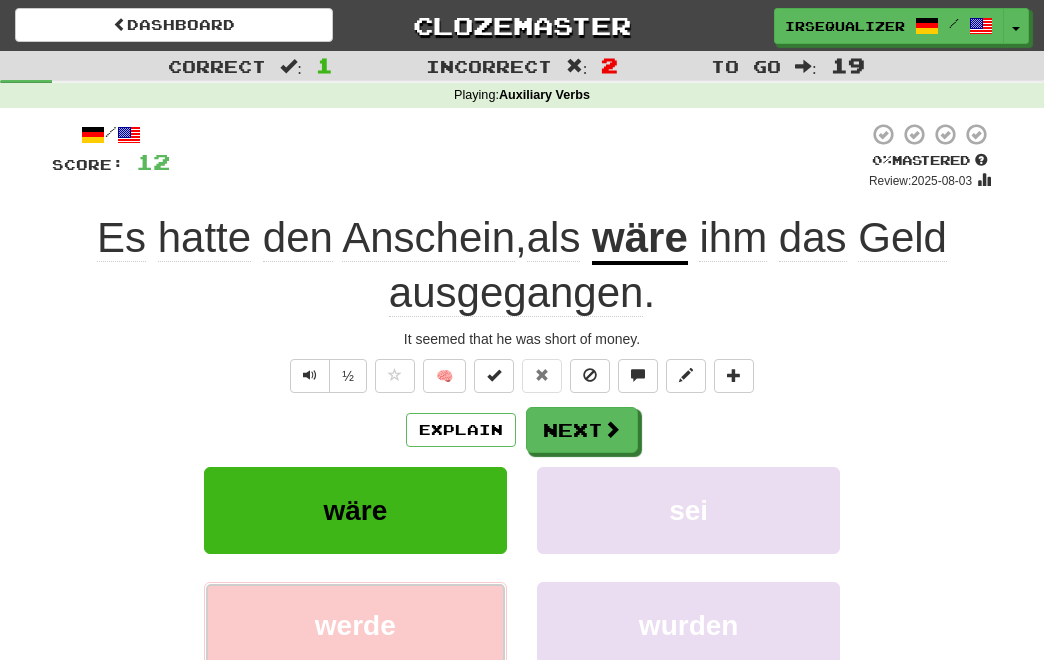 click on "werde" at bounding box center [355, 625] 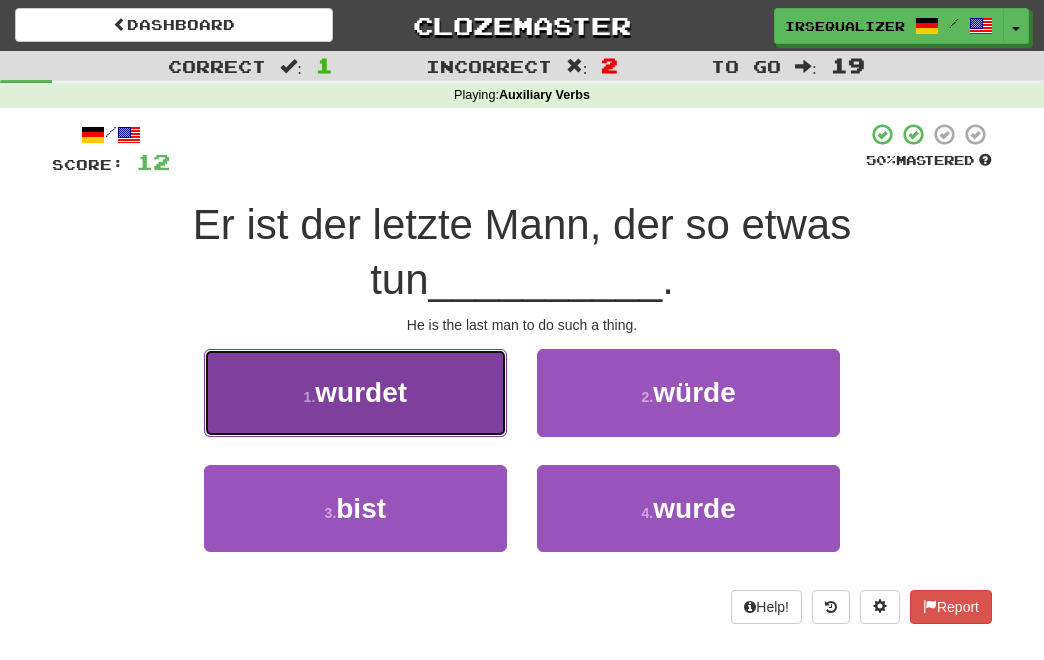 click on "1 .  wurdet" at bounding box center (355, 392) 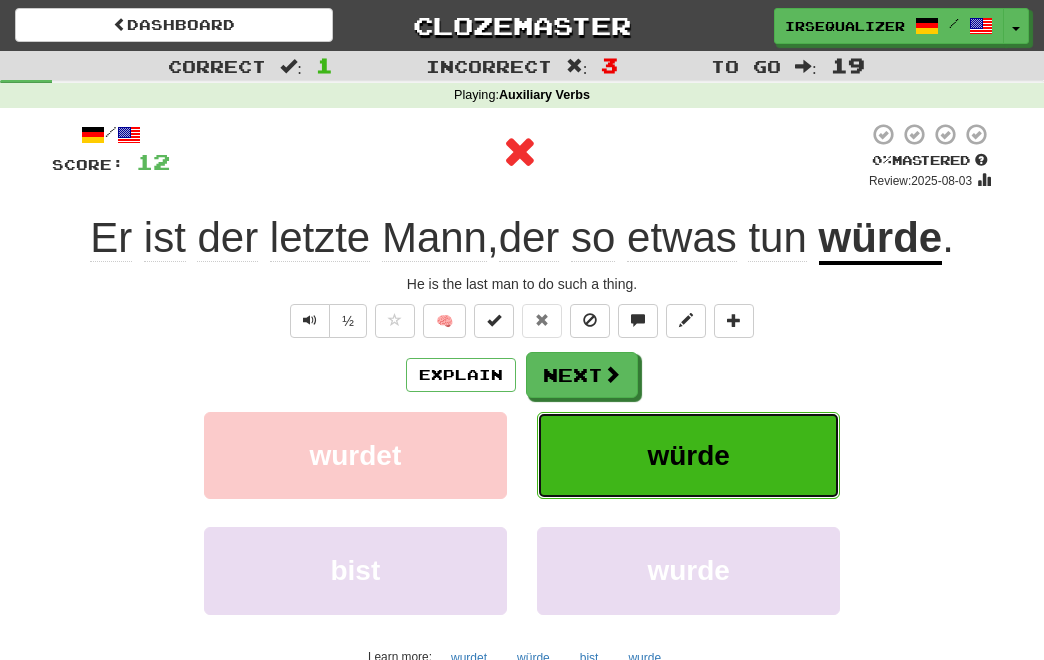 click on "würde" at bounding box center (688, 455) 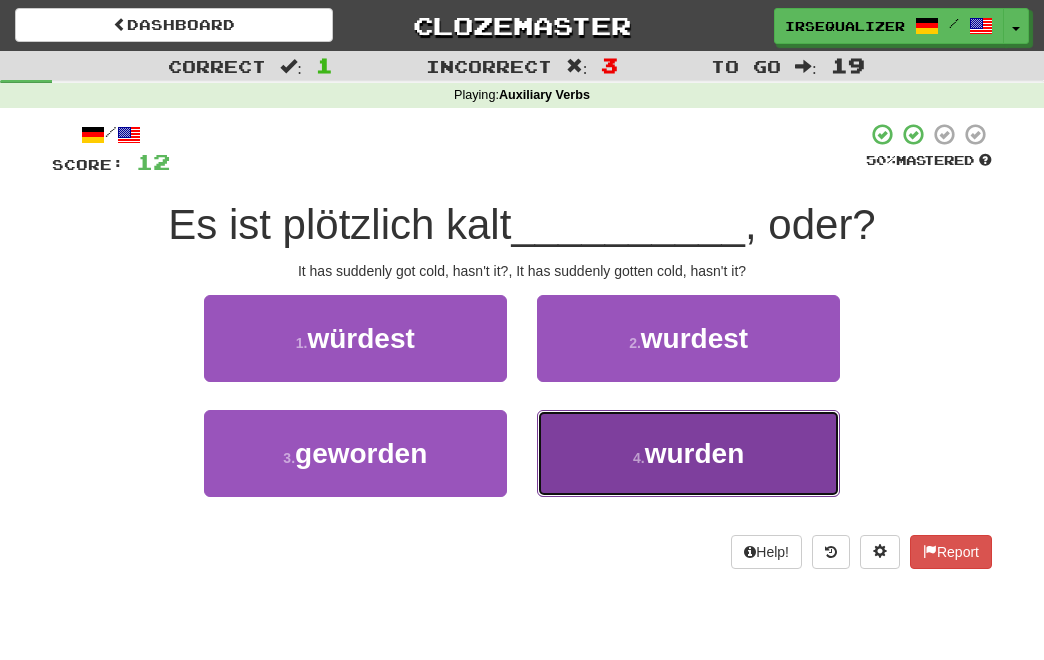 click on "4 .  wurden" at bounding box center (688, 453) 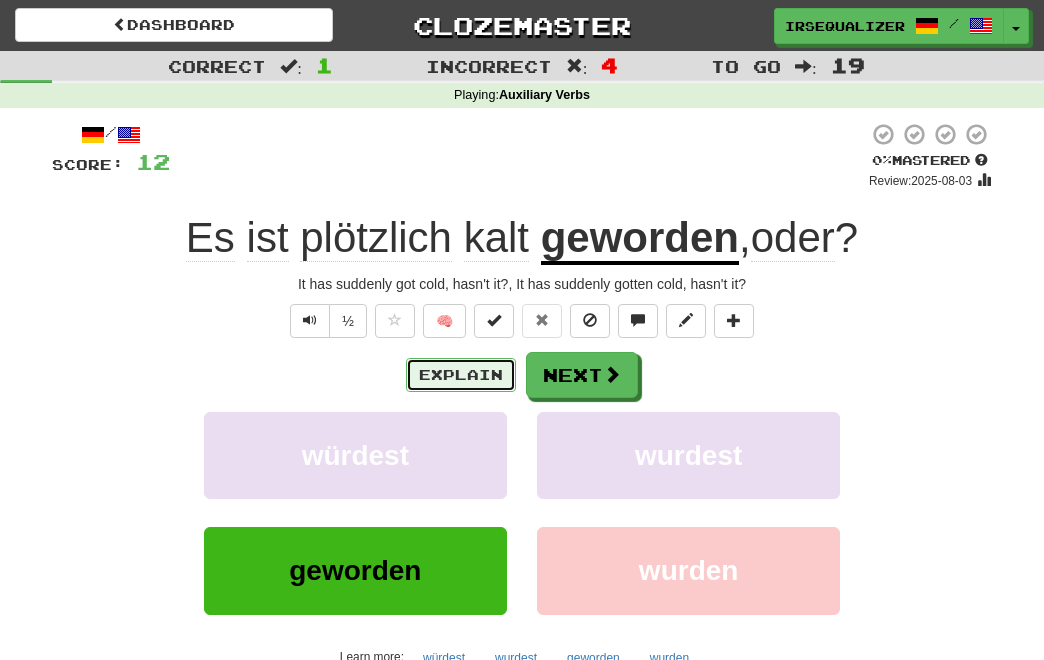 click on "Explain" at bounding box center [461, 375] 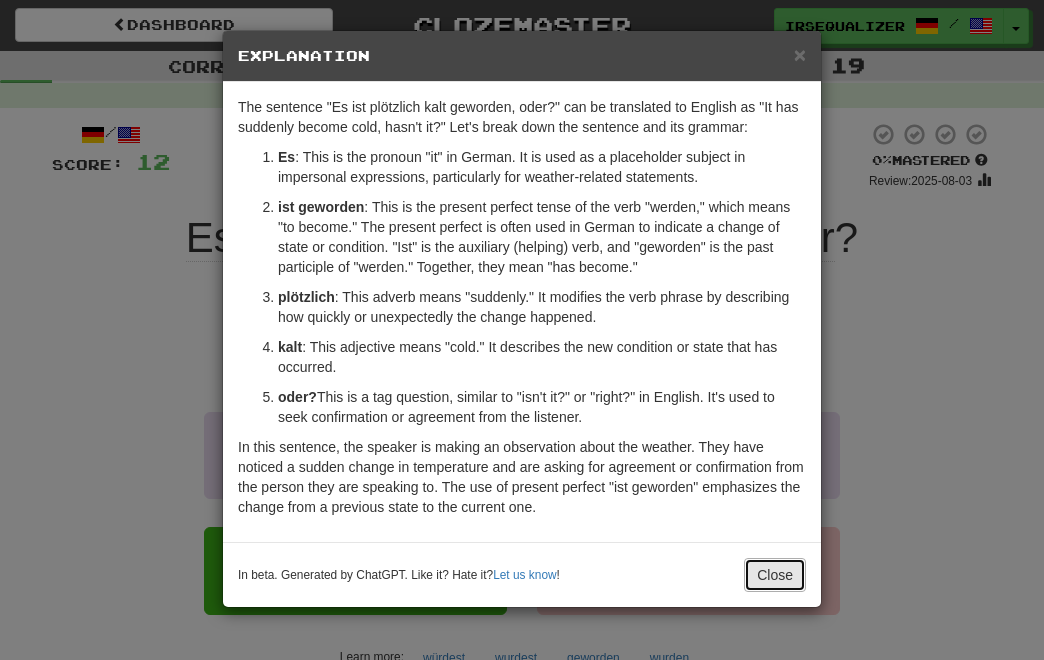 click on "Close" at bounding box center (775, 575) 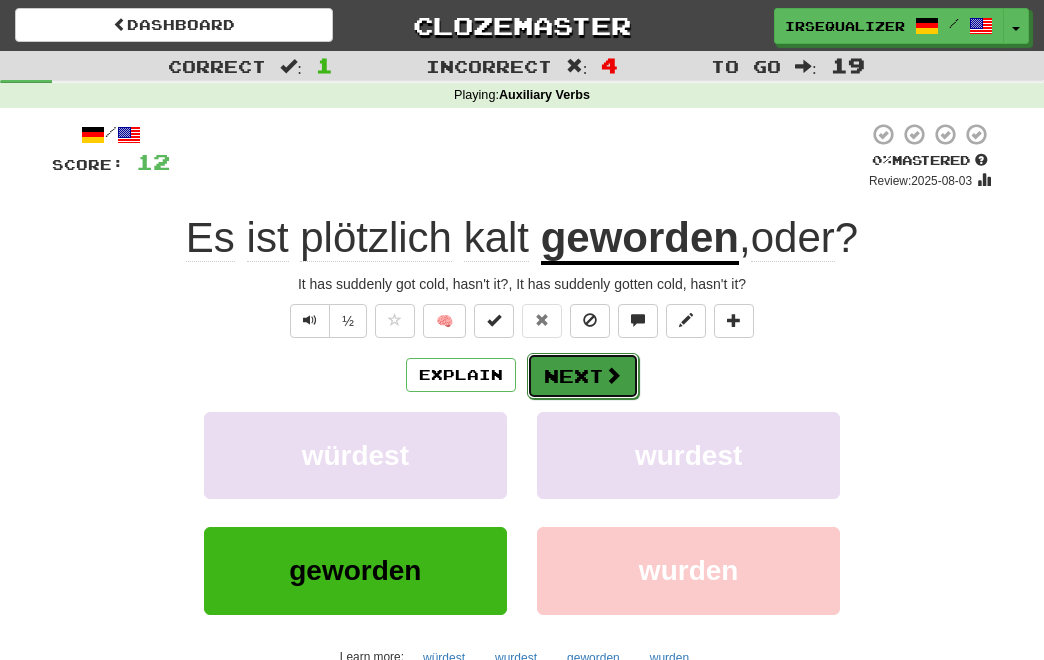 click on "Next" at bounding box center (583, 376) 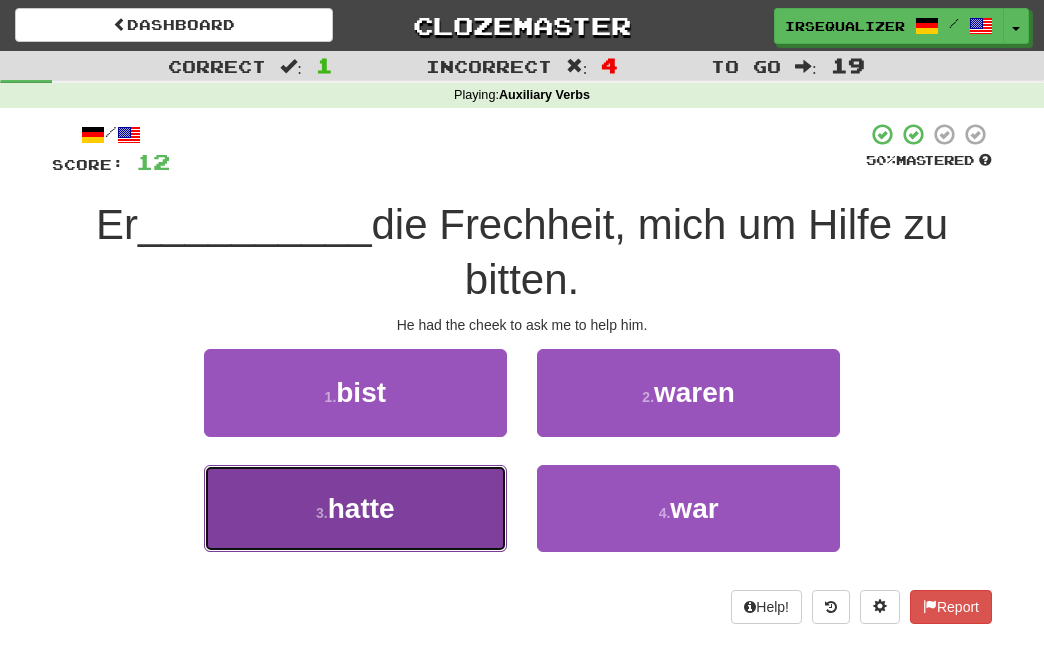 click on "3 .  hatte" at bounding box center [355, 508] 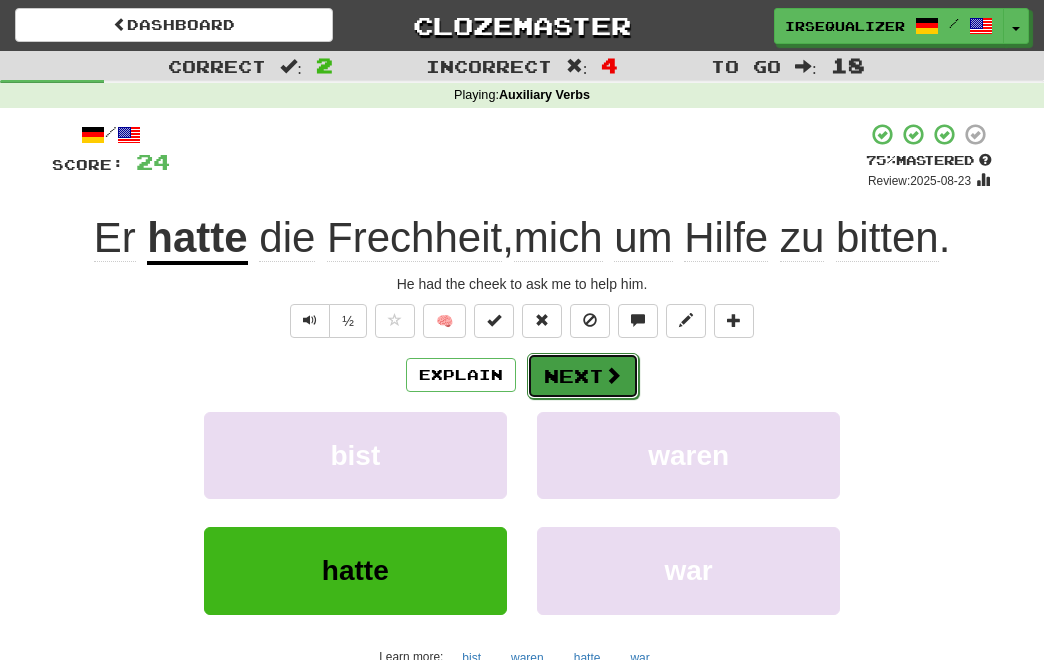 click on "Next" at bounding box center (583, 376) 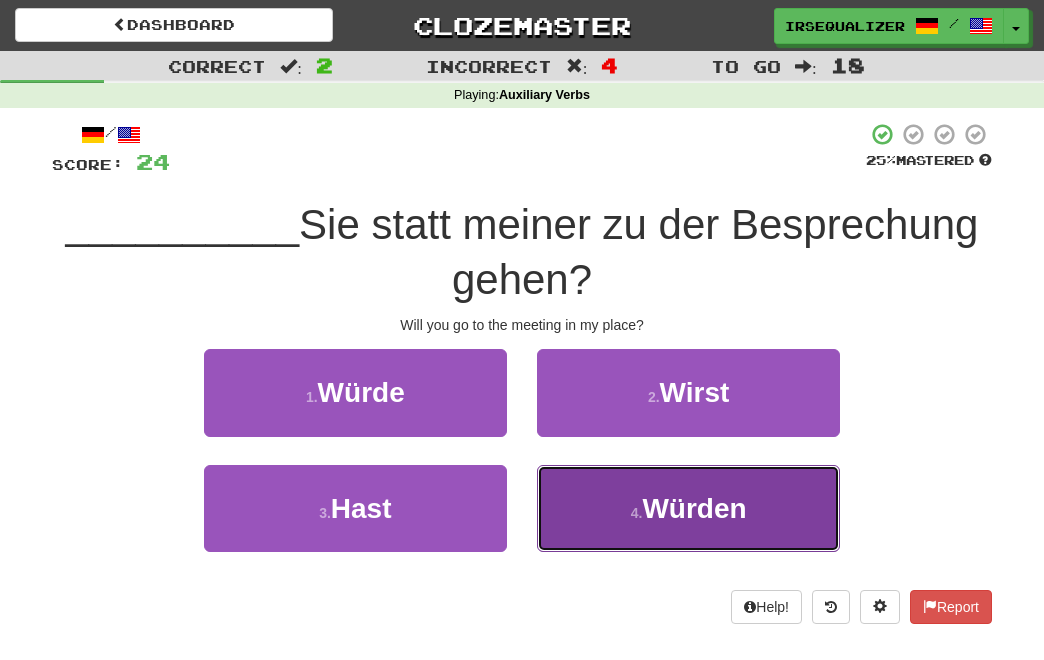click on "4 .  Würden" at bounding box center [688, 508] 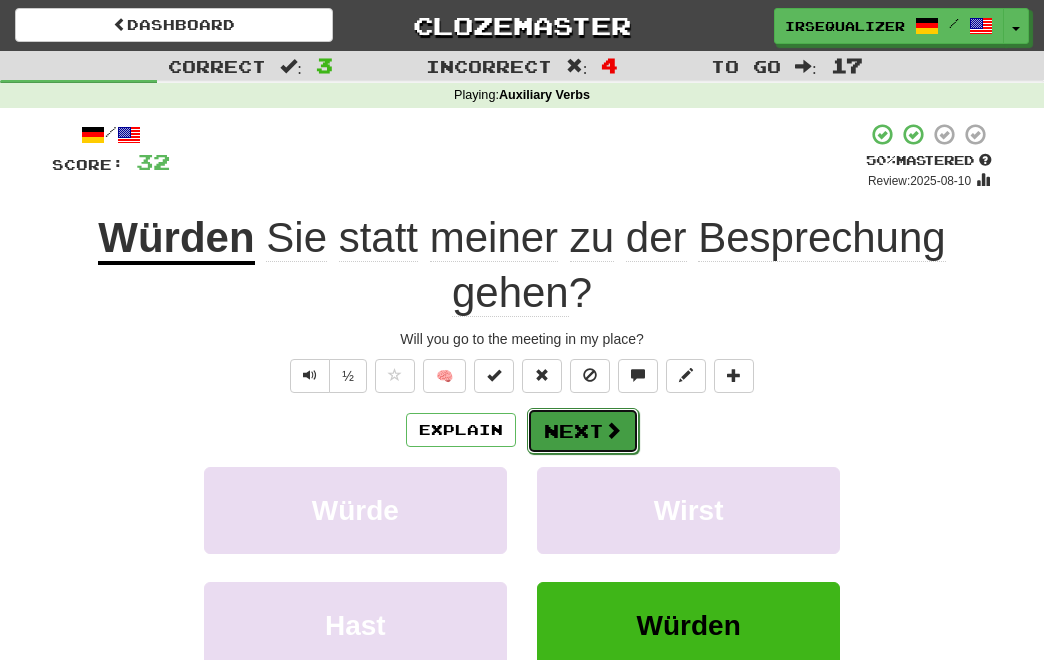 click at bounding box center (613, 430) 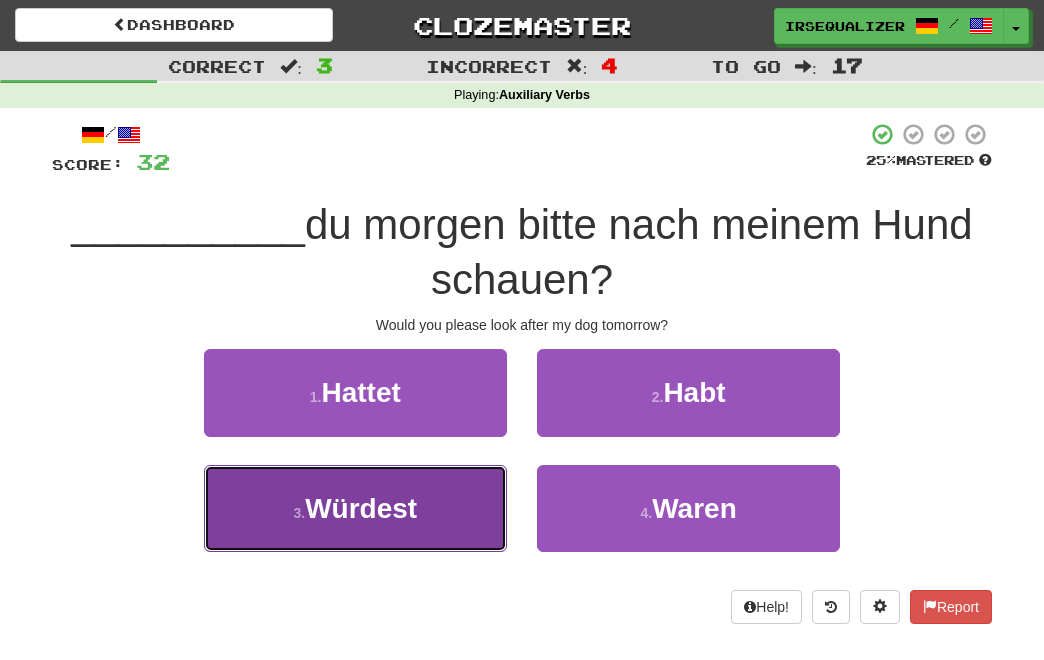 click on "3 .  Würdest" at bounding box center [355, 508] 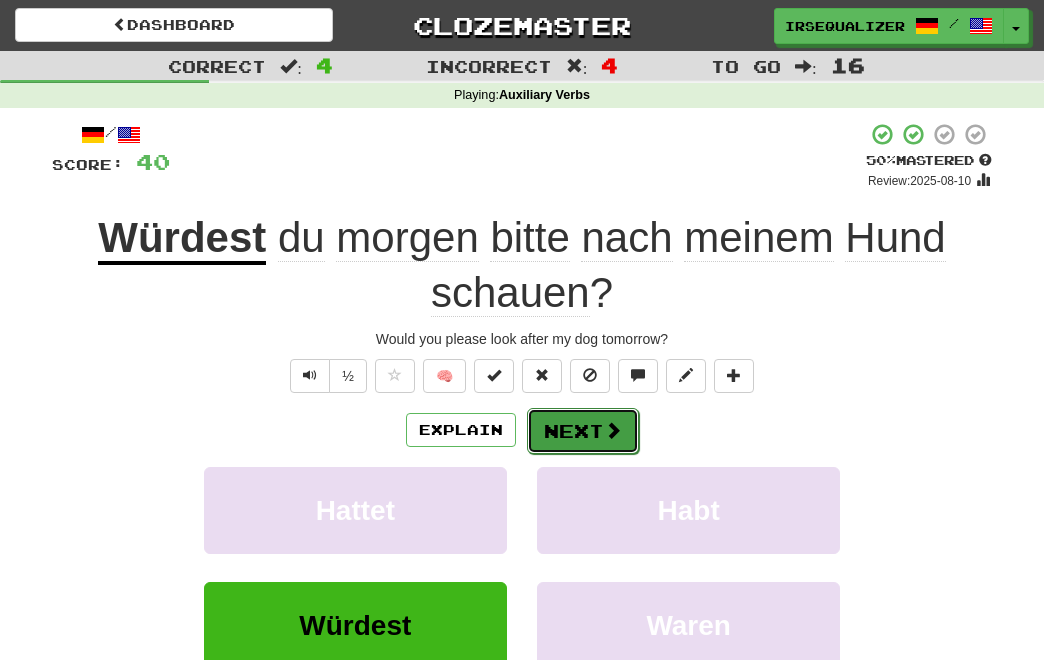 click on "Next" at bounding box center (583, 431) 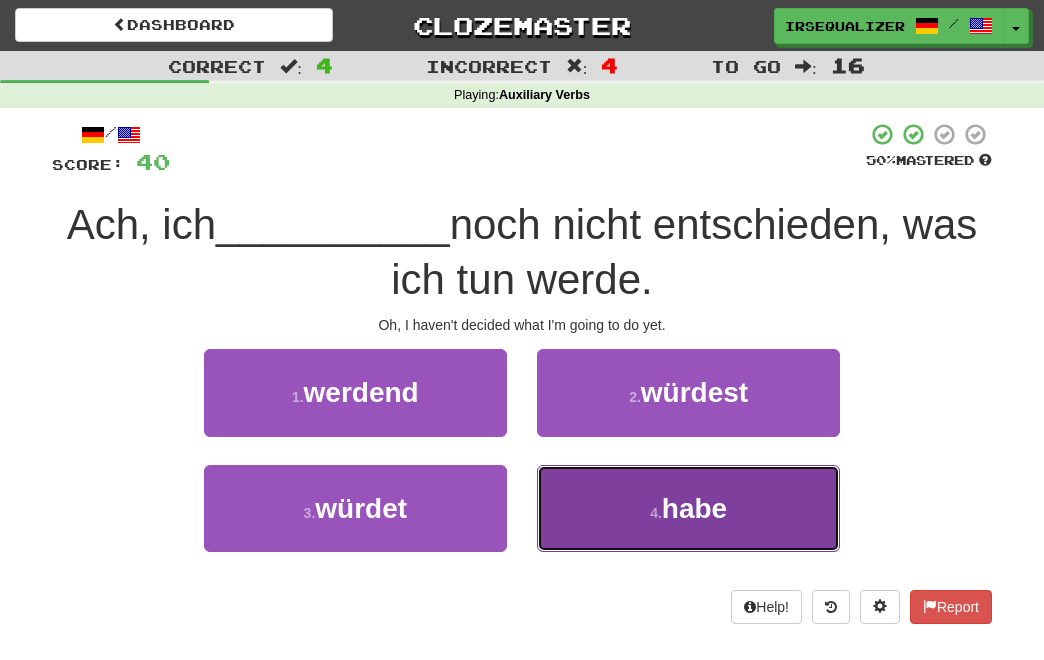 click on "4 .  habe" at bounding box center [688, 508] 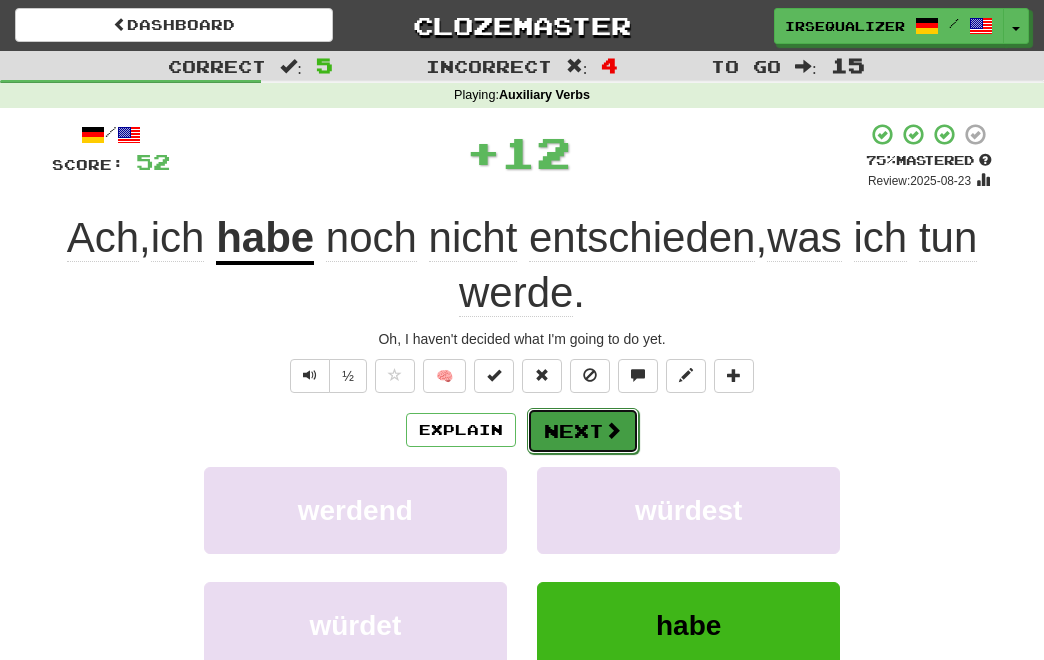 click at bounding box center (613, 430) 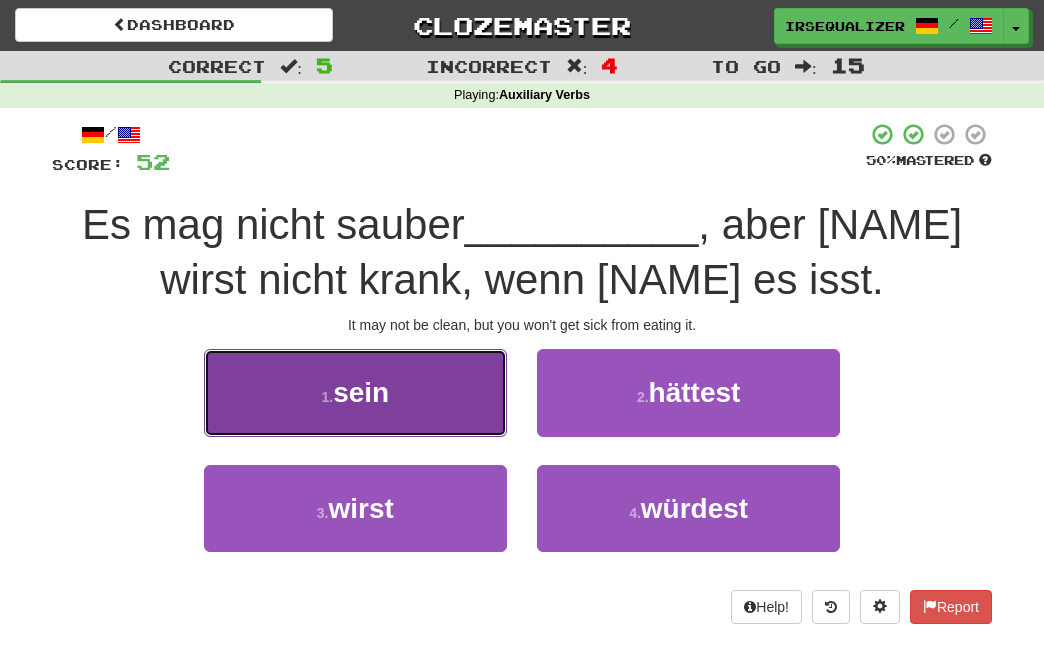 click on "1 .  sein" at bounding box center (355, 392) 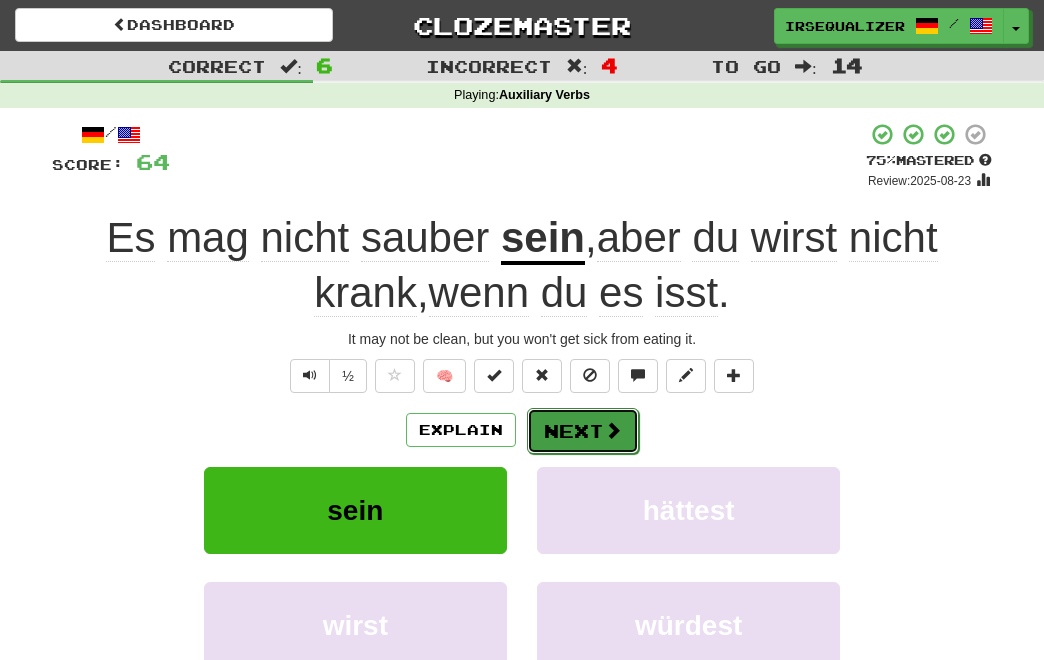click on "Next" at bounding box center (583, 431) 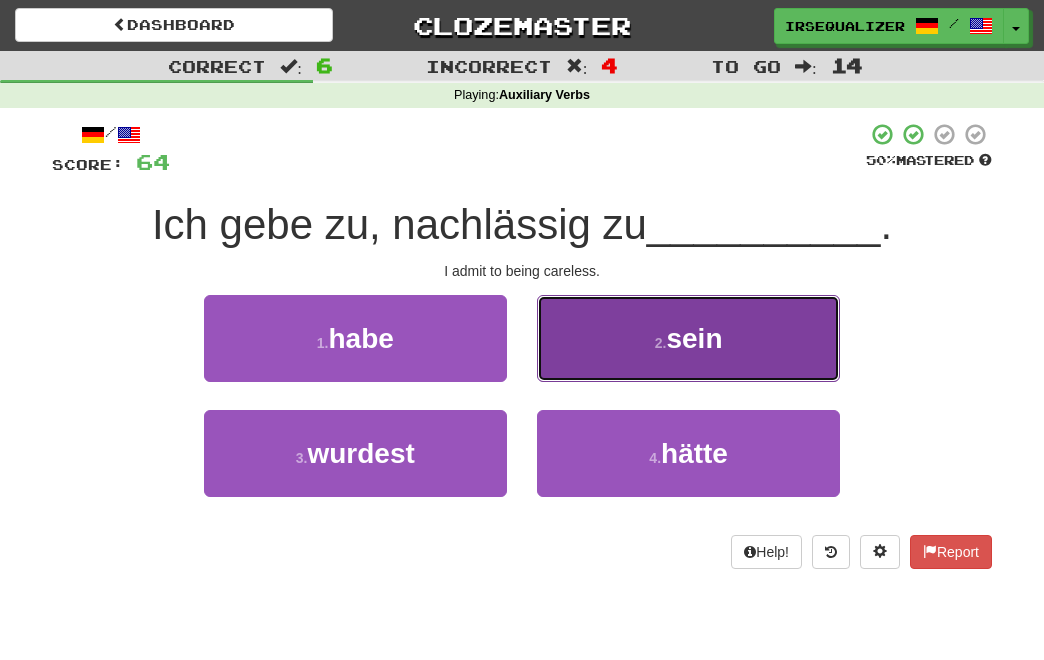 click on "2 .  sein" at bounding box center [688, 338] 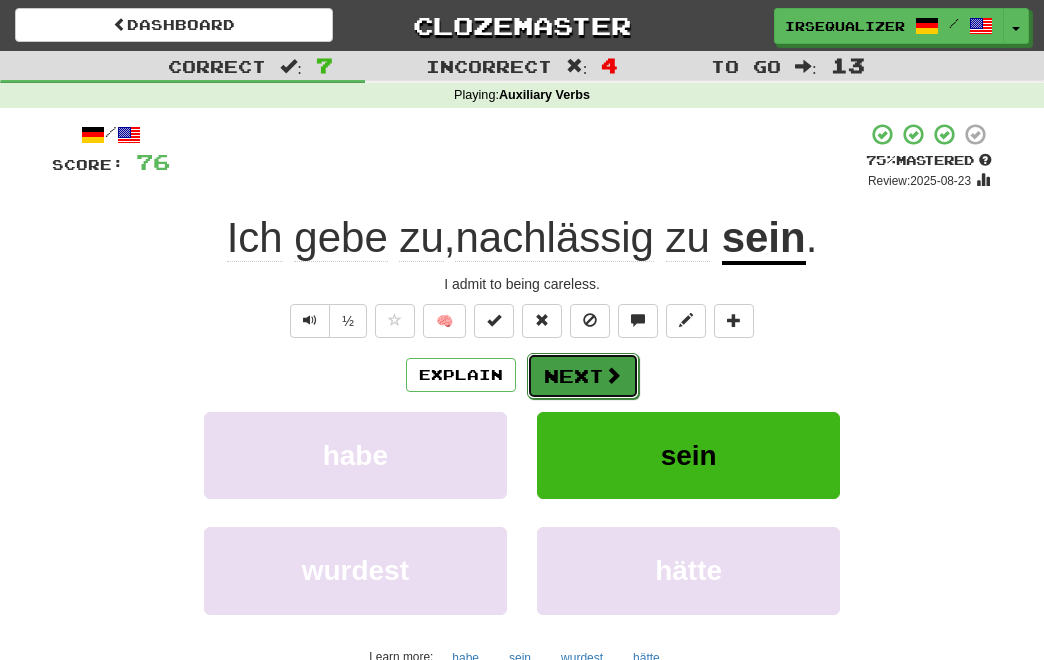 click on "Next" at bounding box center [583, 376] 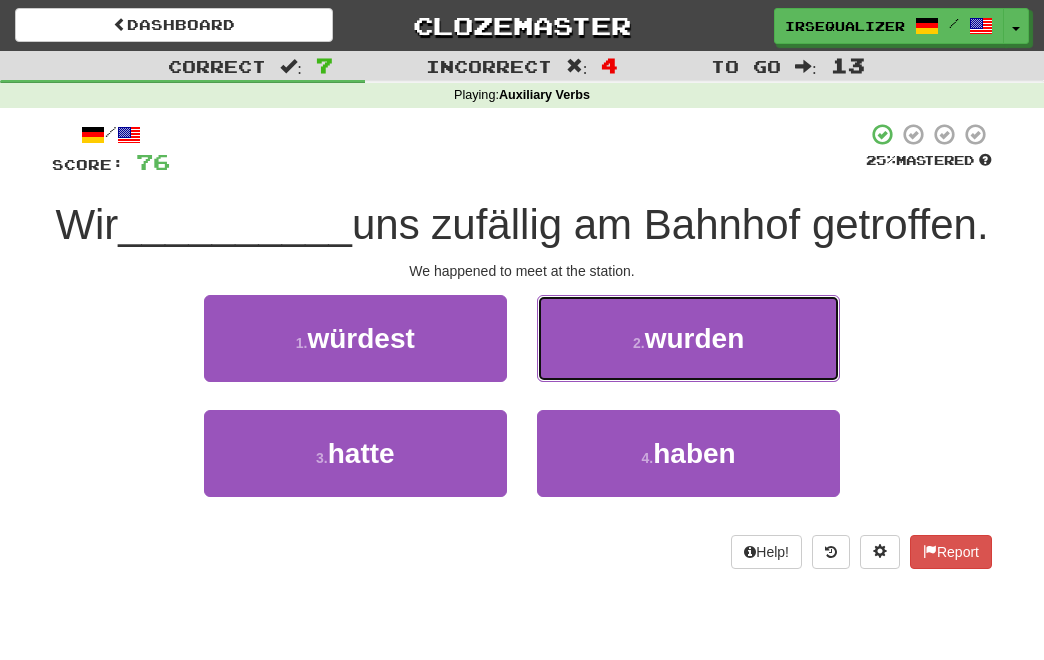 click on "2 .  wurden" at bounding box center (688, 338) 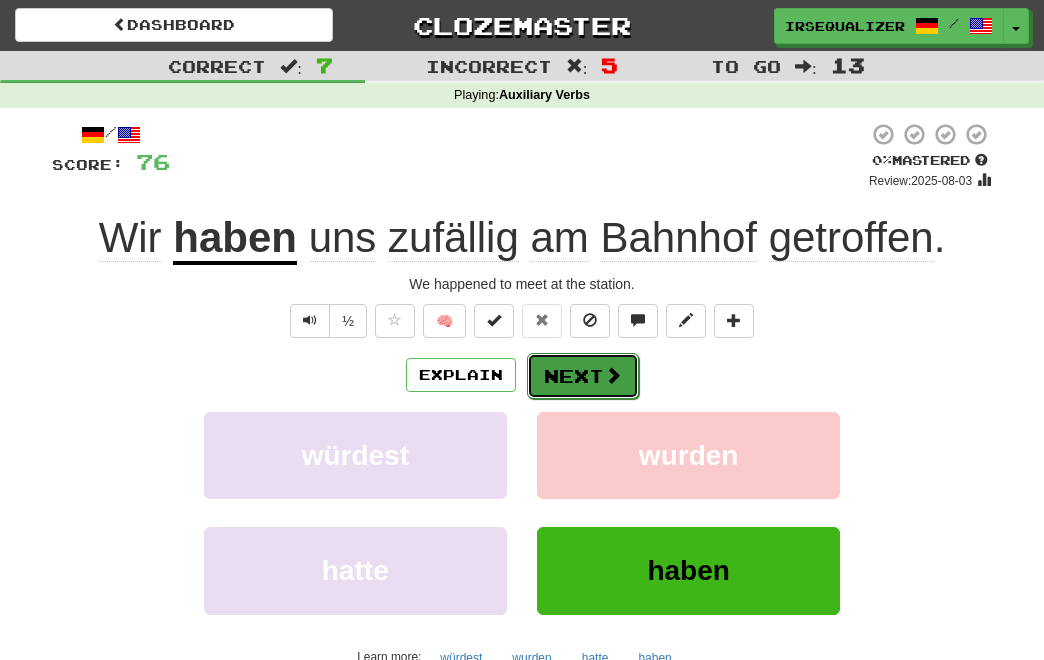 click on "Next" at bounding box center (583, 376) 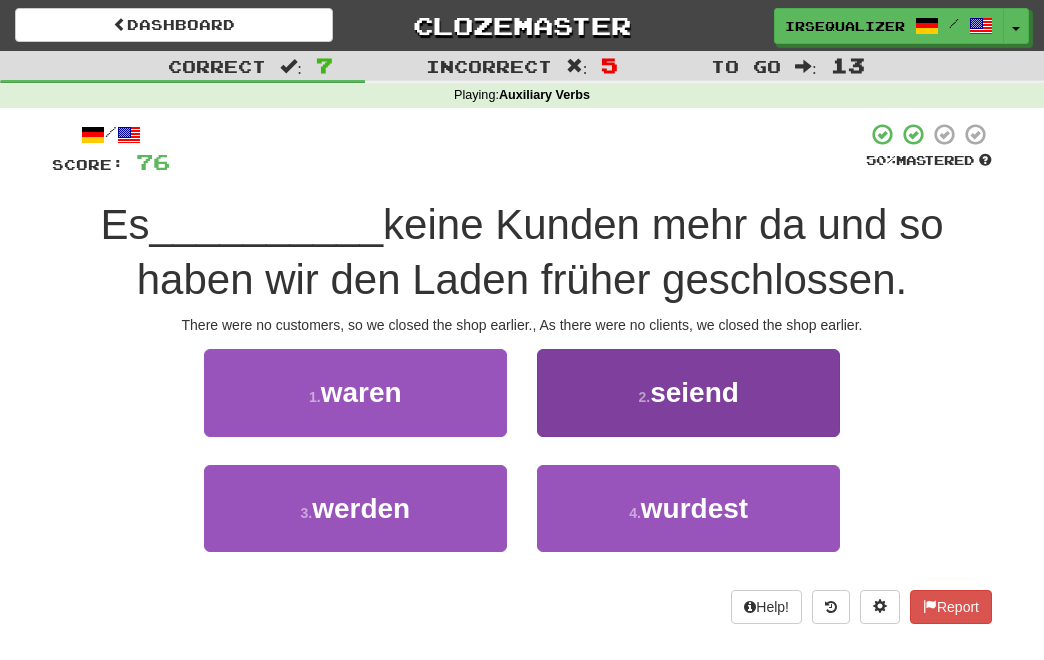 scroll, scrollTop: 4, scrollLeft: 0, axis: vertical 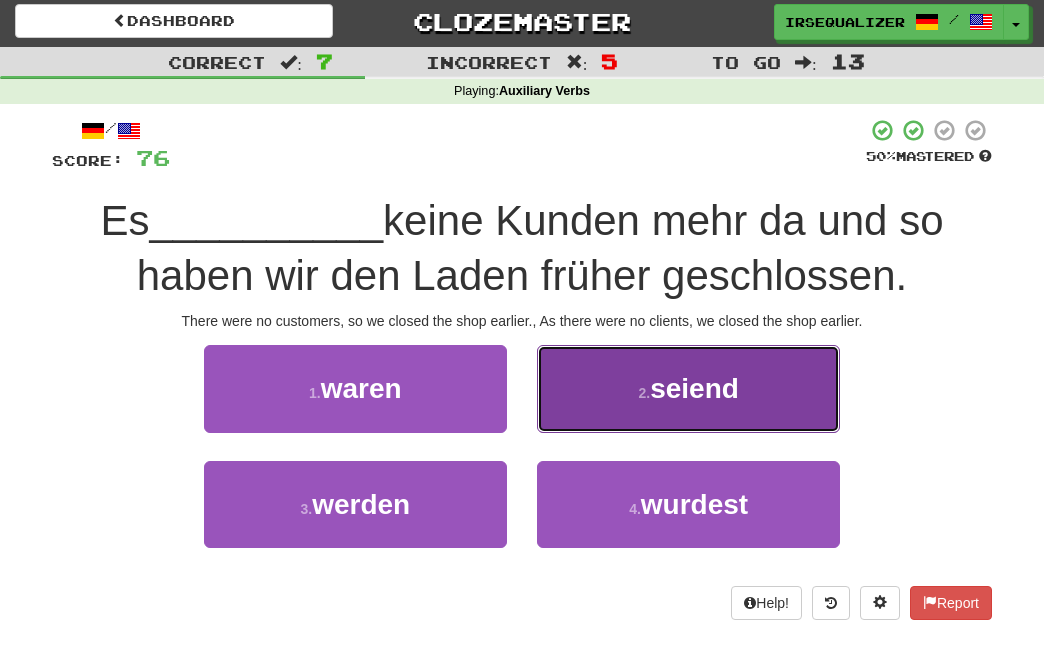 click on "2 .  seiend" at bounding box center (688, 388) 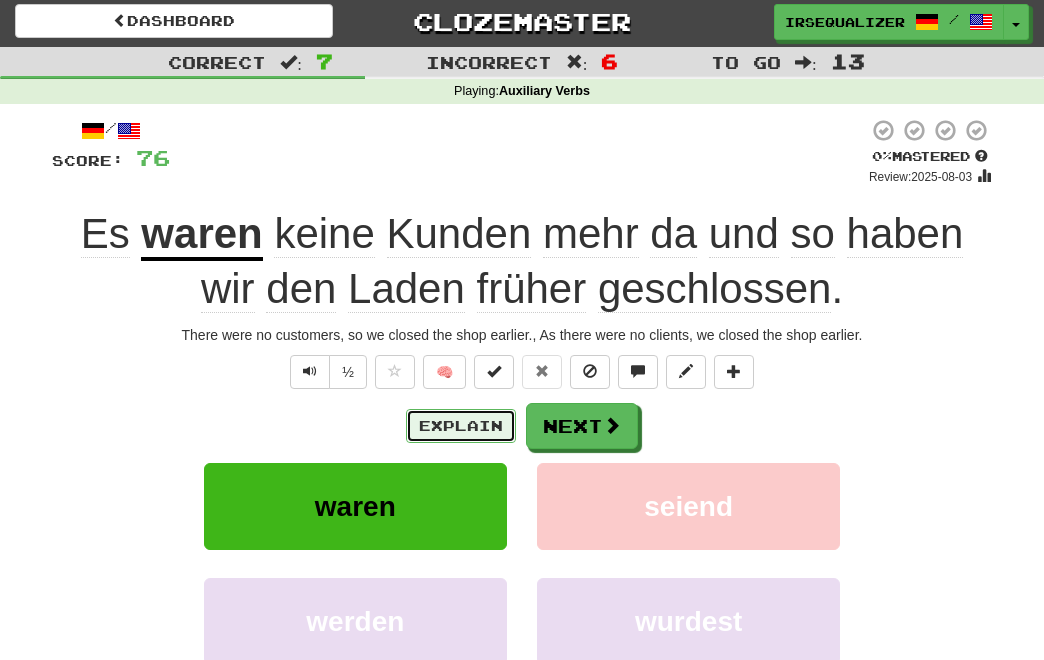 click on "Explain" at bounding box center (461, 426) 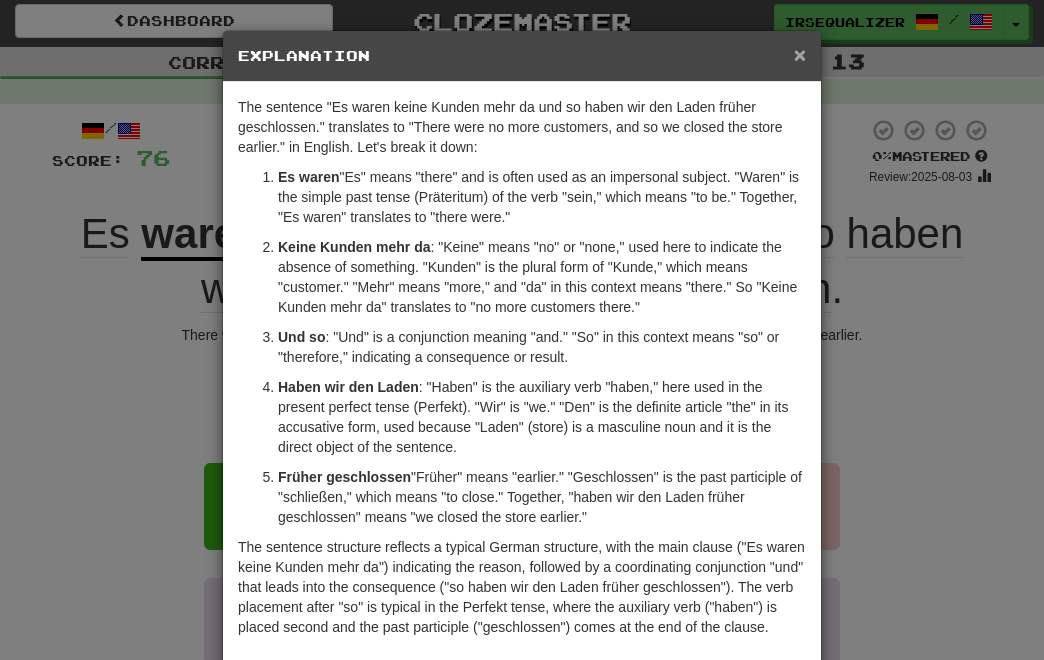 click on "×" at bounding box center (800, 54) 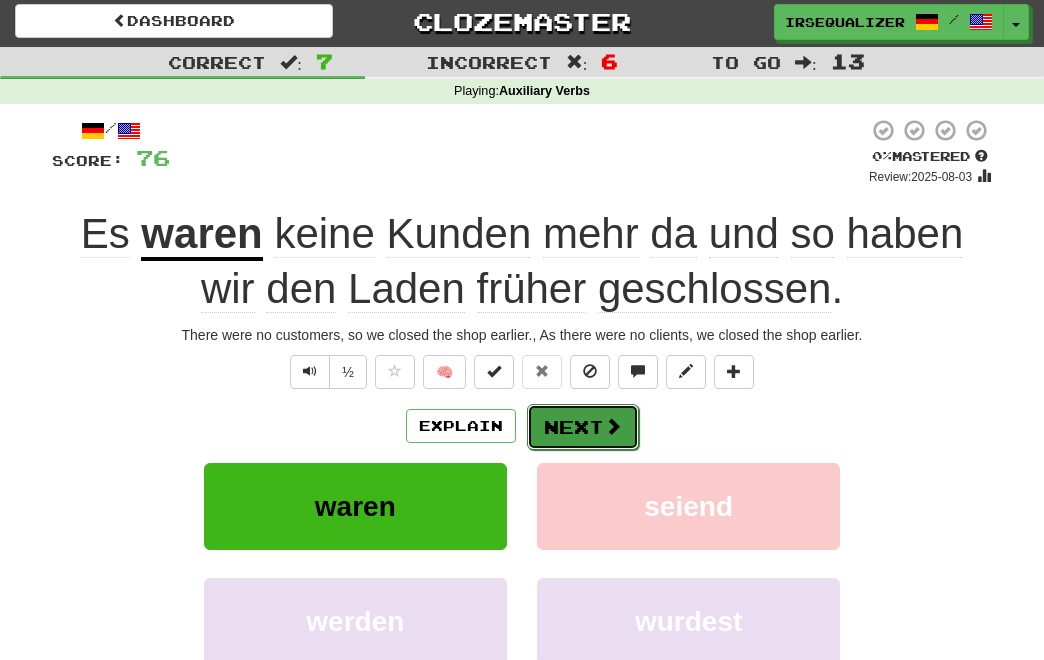 click on "Next" at bounding box center [583, 427] 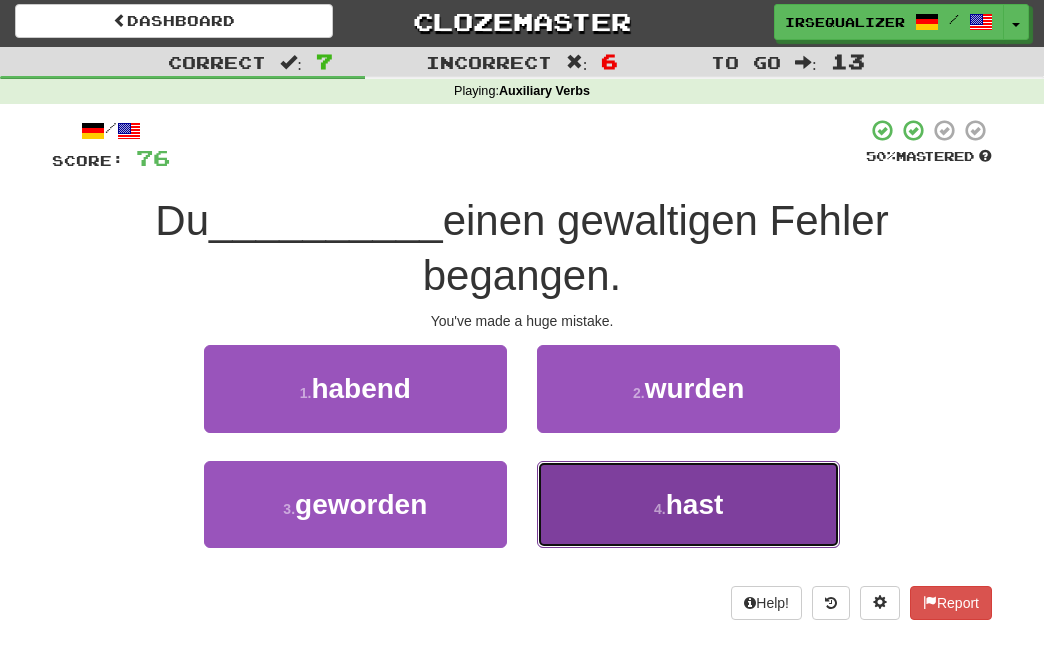 click on "4 .  hast" at bounding box center [688, 504] 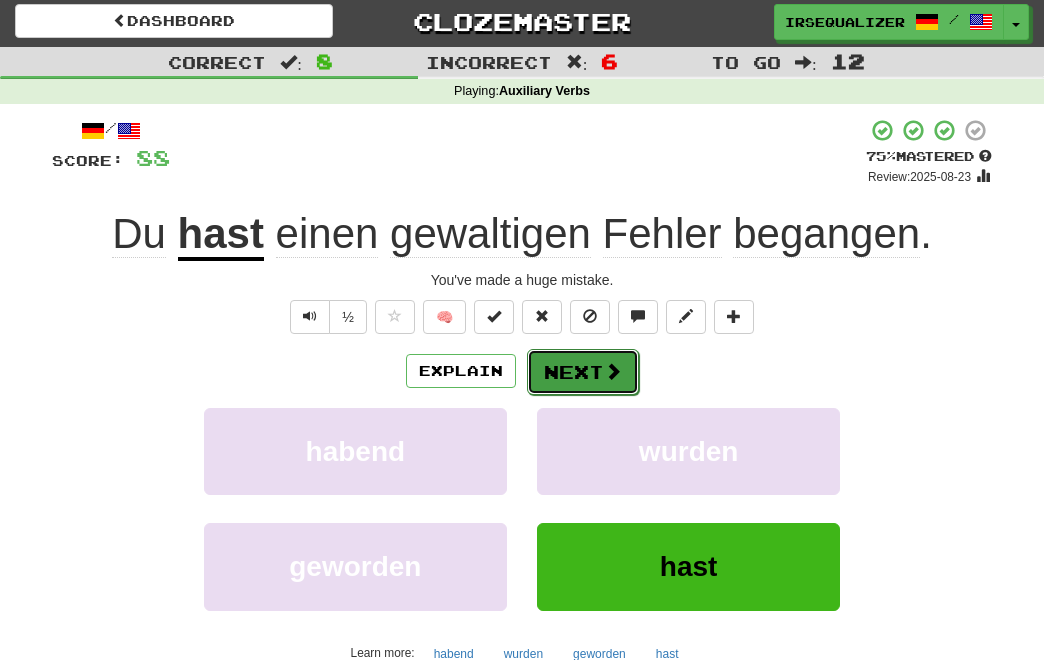 click on "Next" at bounding box center [583, 372] 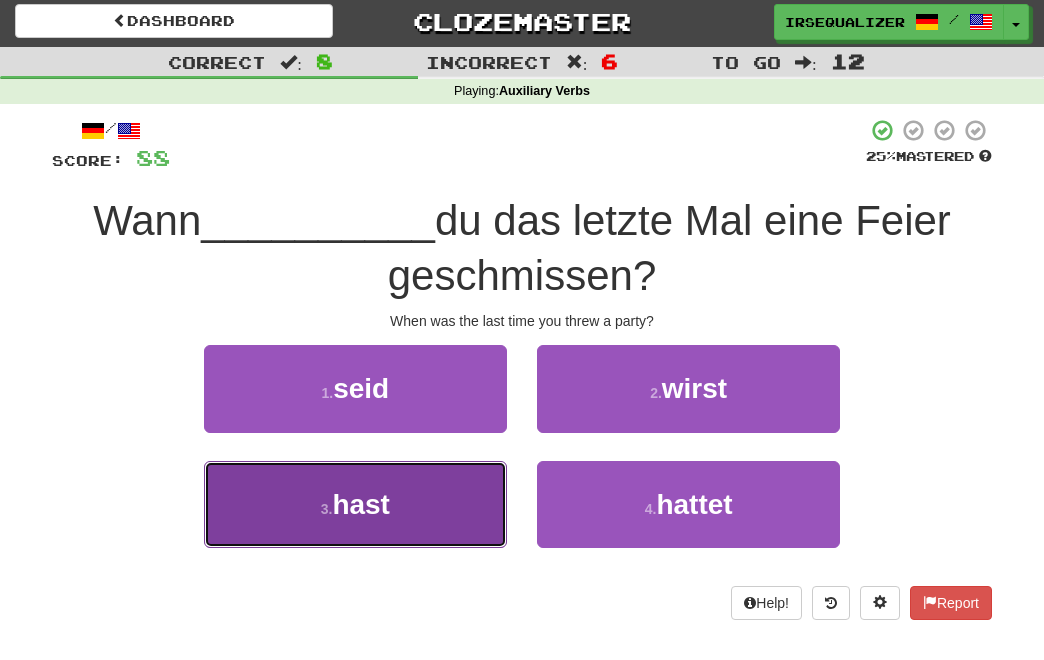 click on "3 .  hast" at bounding box center (355, 504) 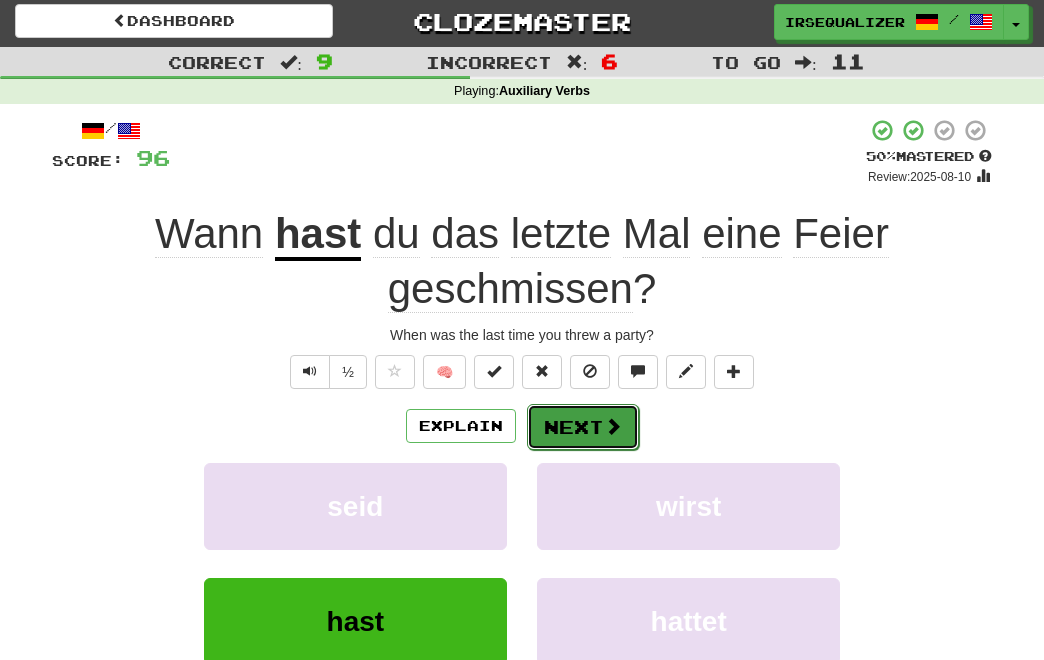 click on "Next" at bounding box center (583, 427) 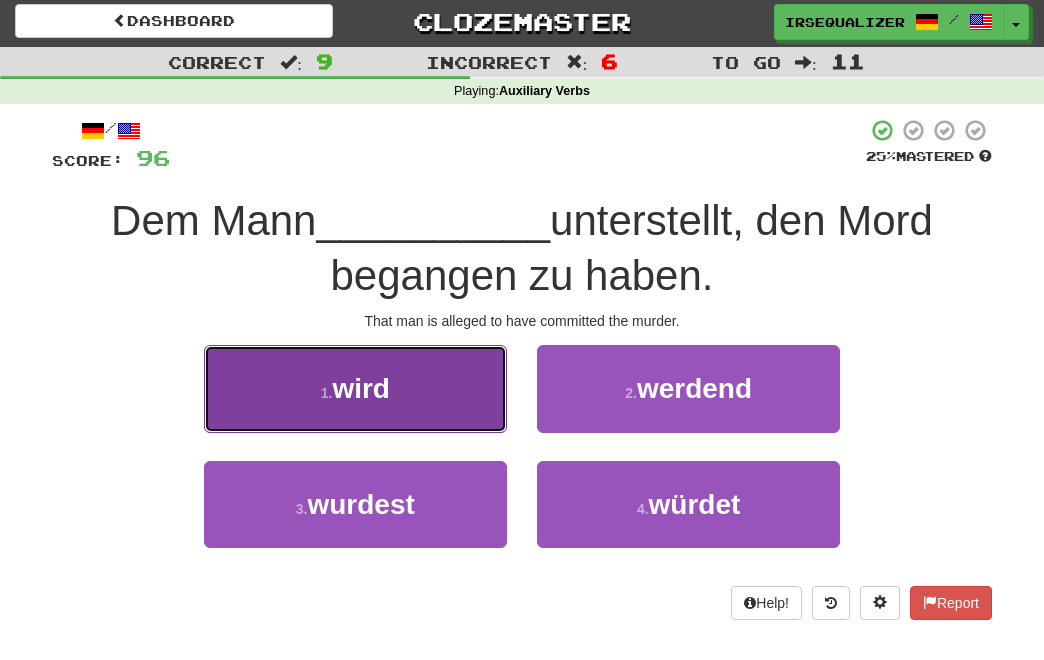 click on "1 .  wird" at bounding box center [355, 388] 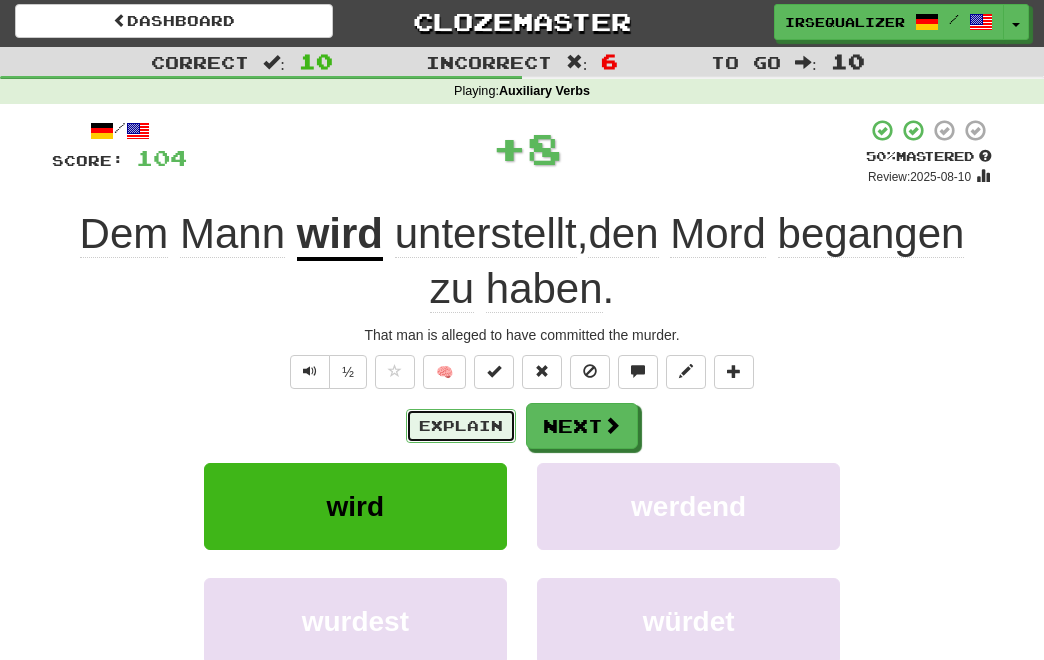 click on "Explain" at bounding box center [461, 426] 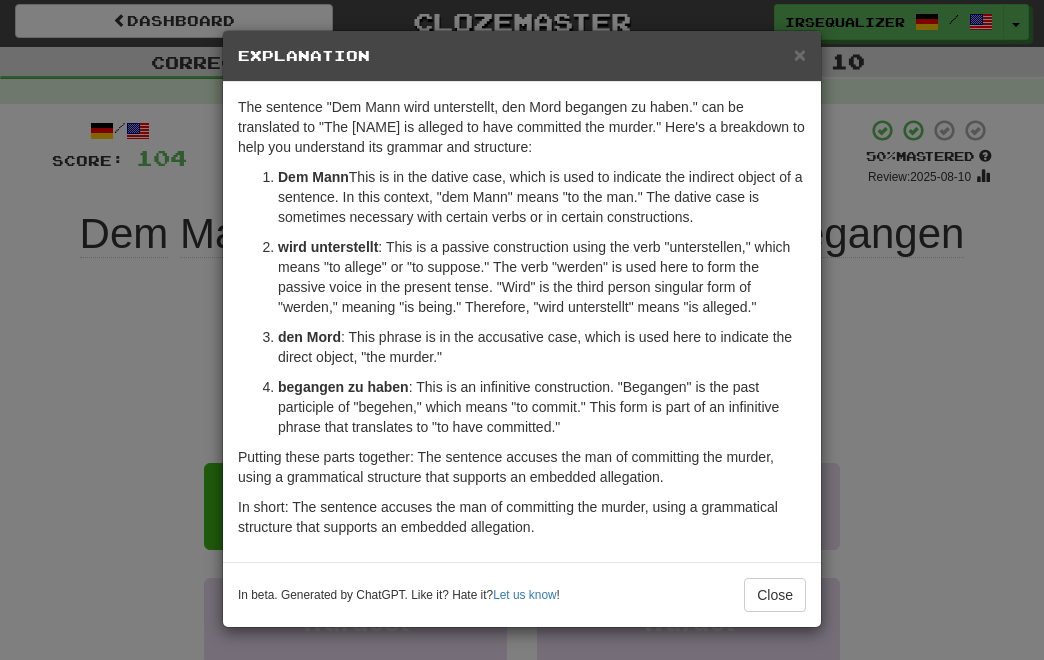 scroll, scrollTop: 0, scrollLeft: 0, axis: both 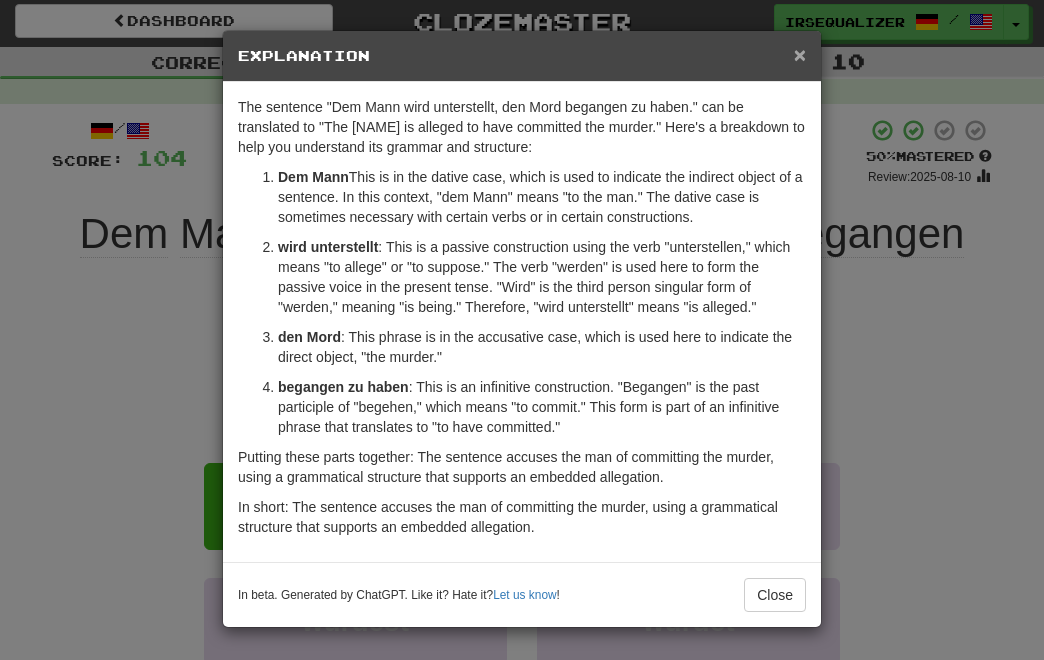 click on "×" at bounding box center (800, 54) 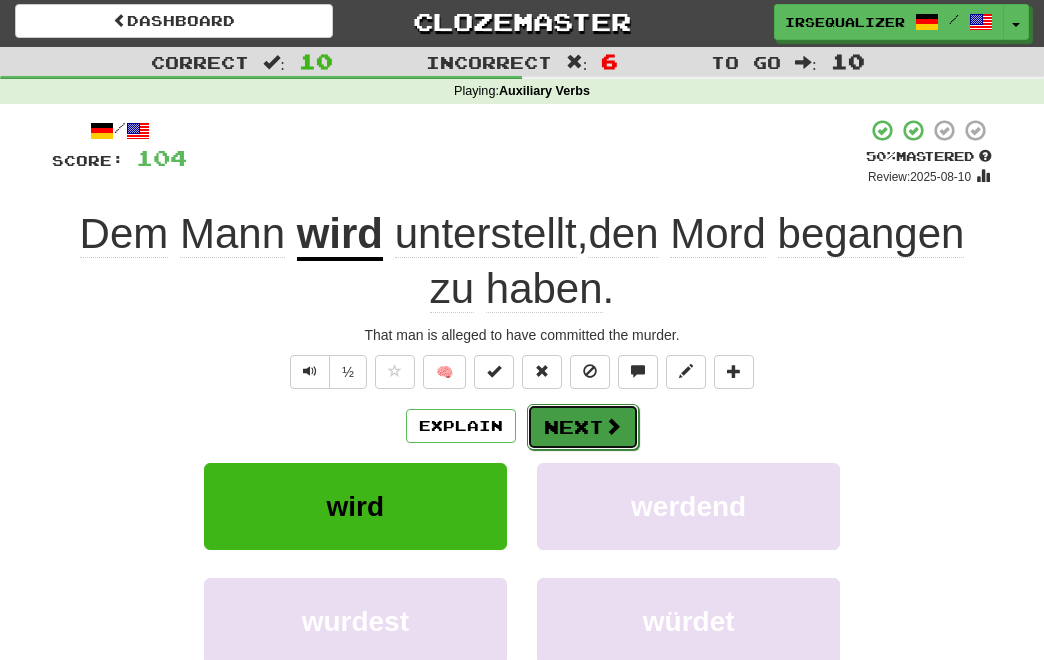 click at bounding box center (613, 426) 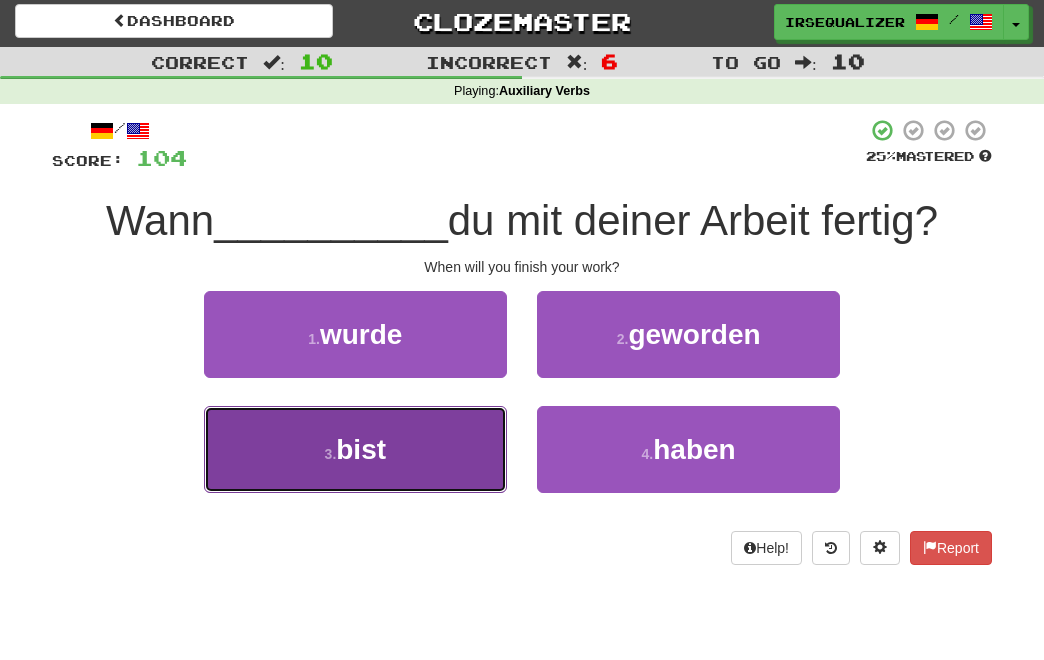 click on "3 .  bist" at bounding box center [355, 449] 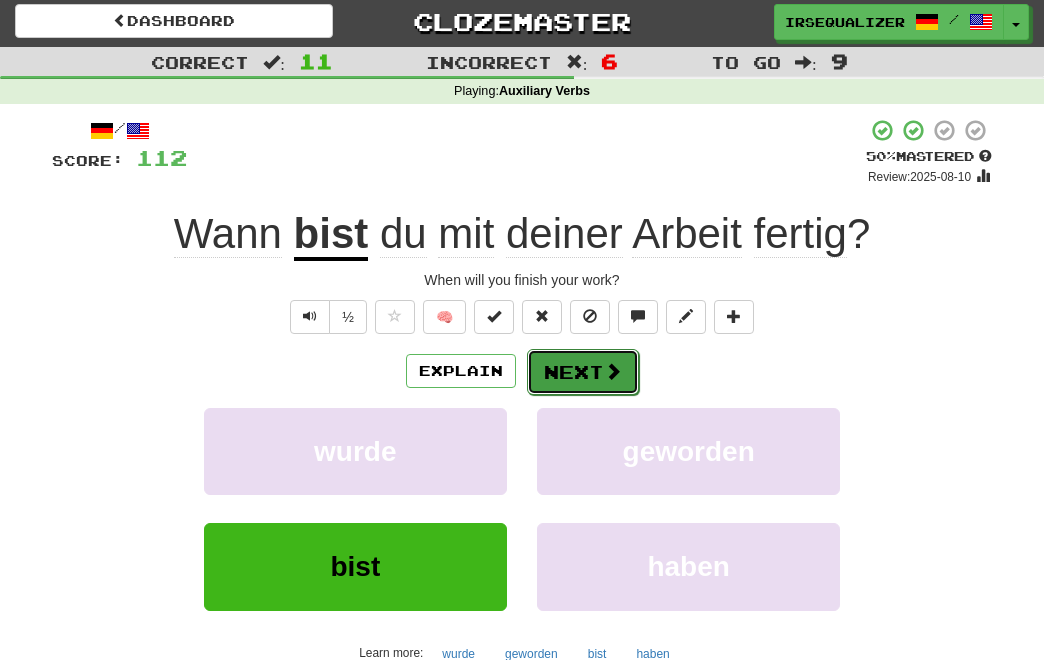 click on "Next" at bounding box center (583, 372) 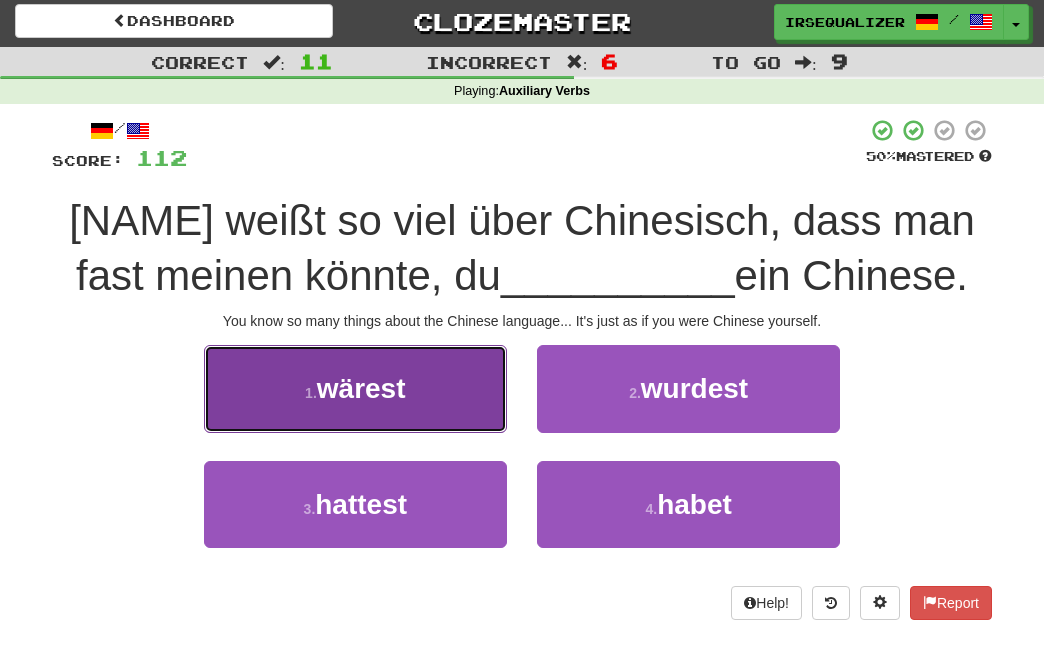click on "1 .  wärest" at bounding box center (355, 388) 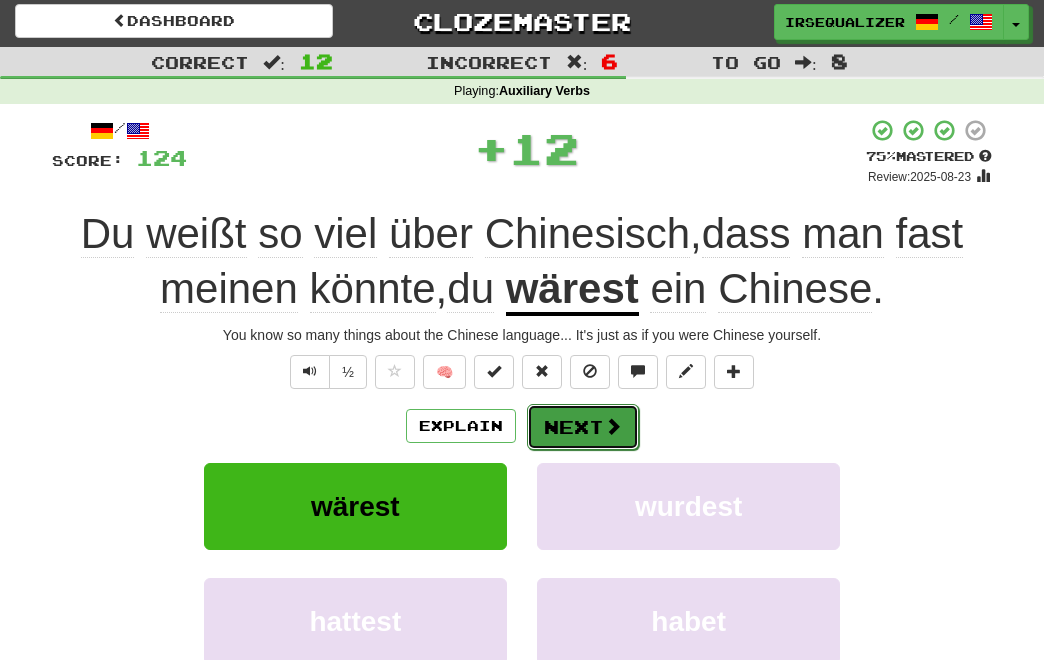 click on "Next" at bounding box center (583, 427) 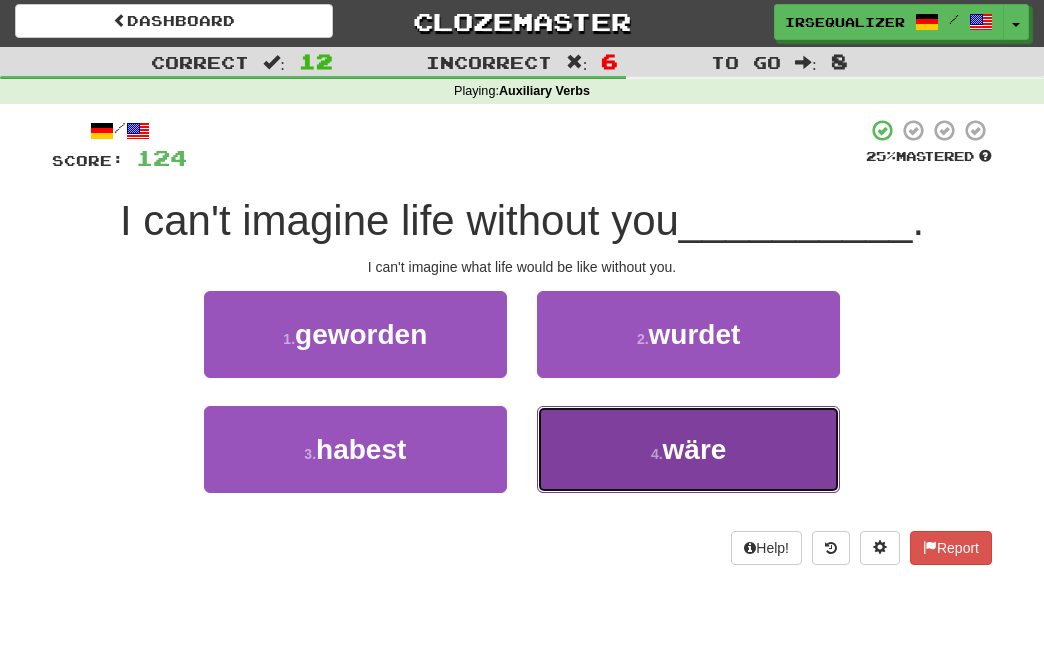 click on "4 .  wäre" at bounding box center (688, 449) 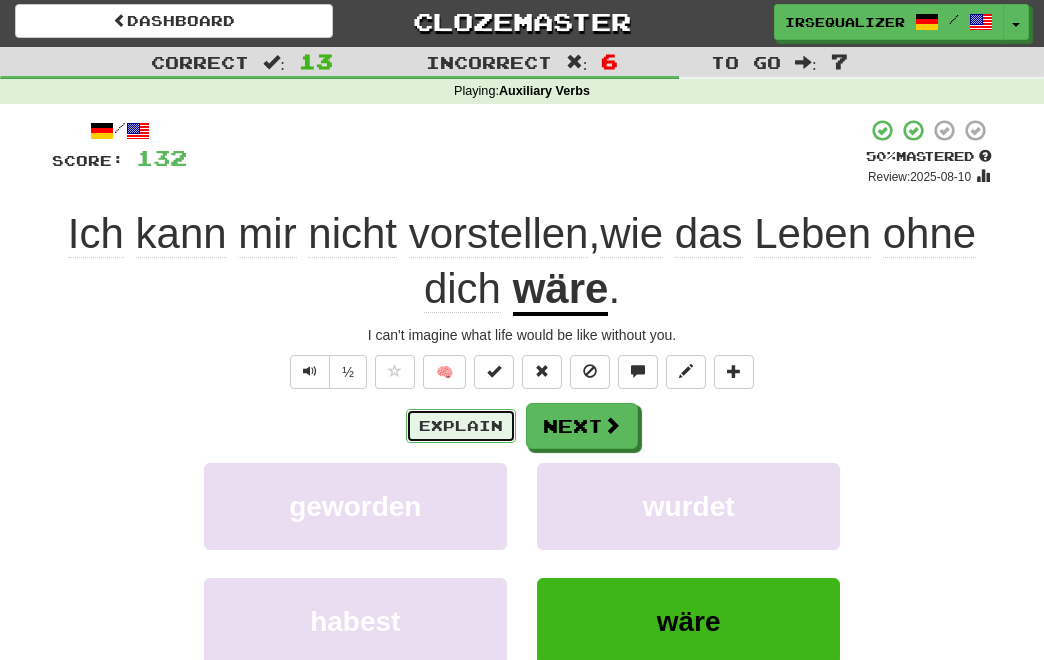 click on "Explain" at bounding box center [461, 426] 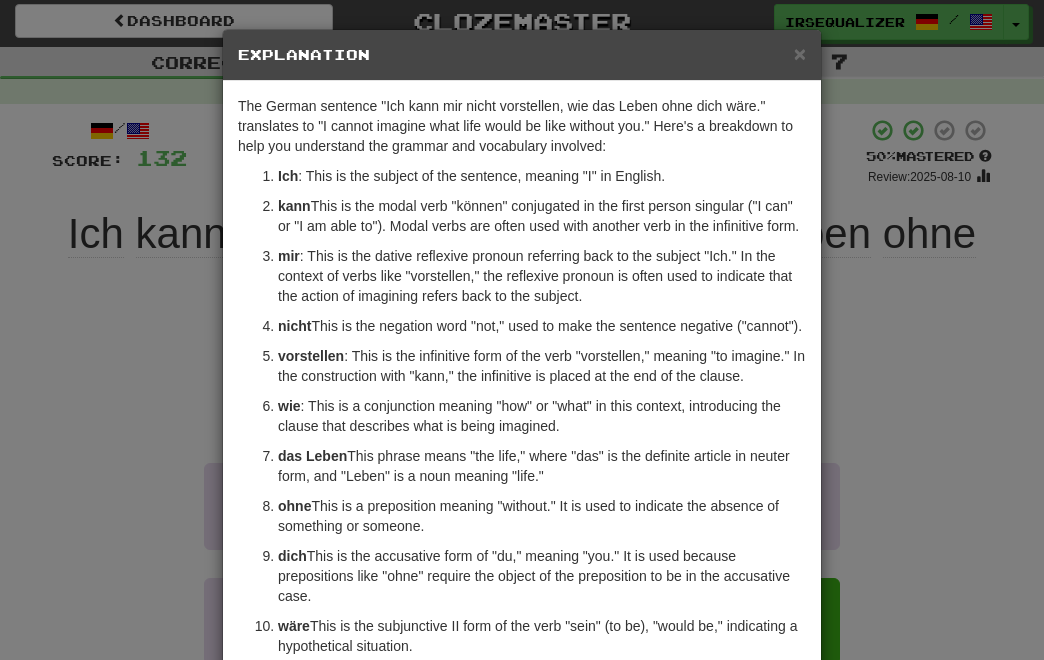 scroll, scrollTop: 0, scrollLeft: 0, axis: both 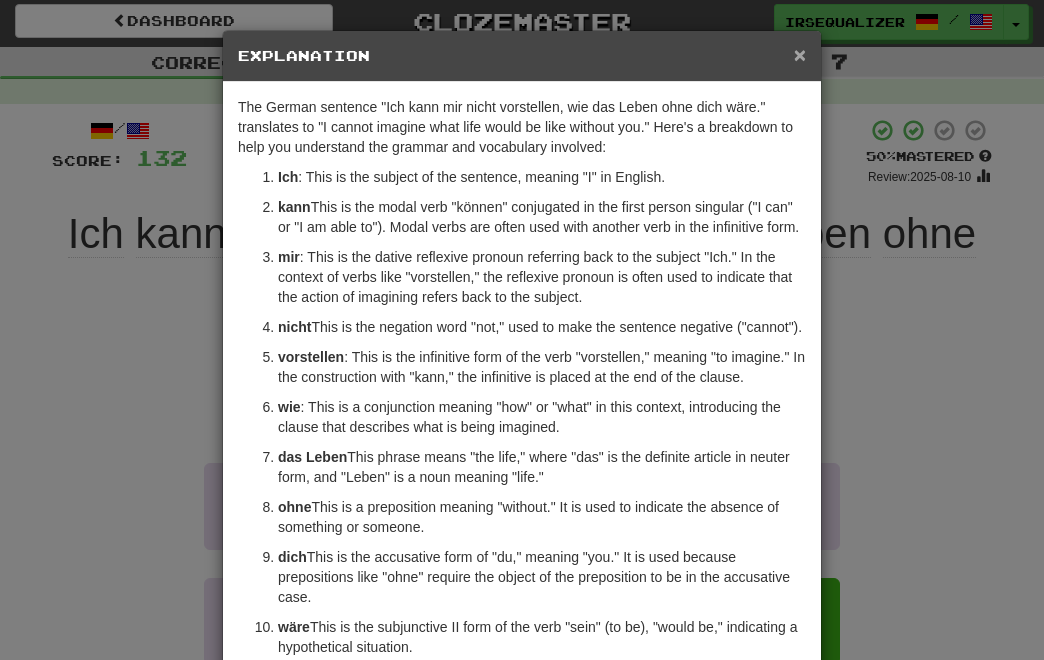 click on "×" at bounding box center (800, 54) 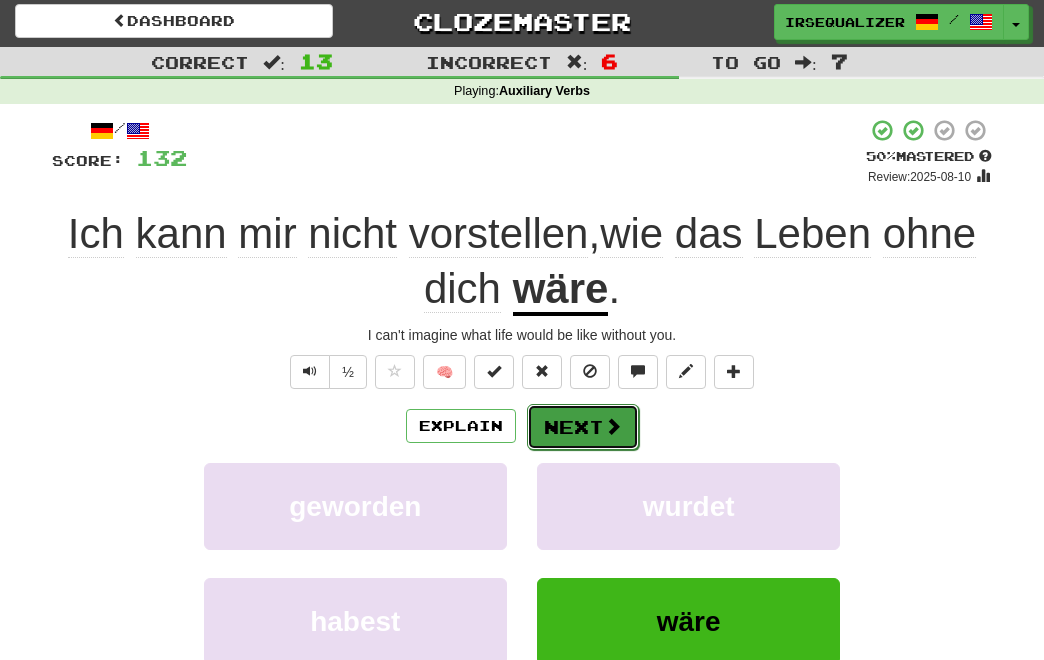 click on "Next" at bounding box center (583, 427) 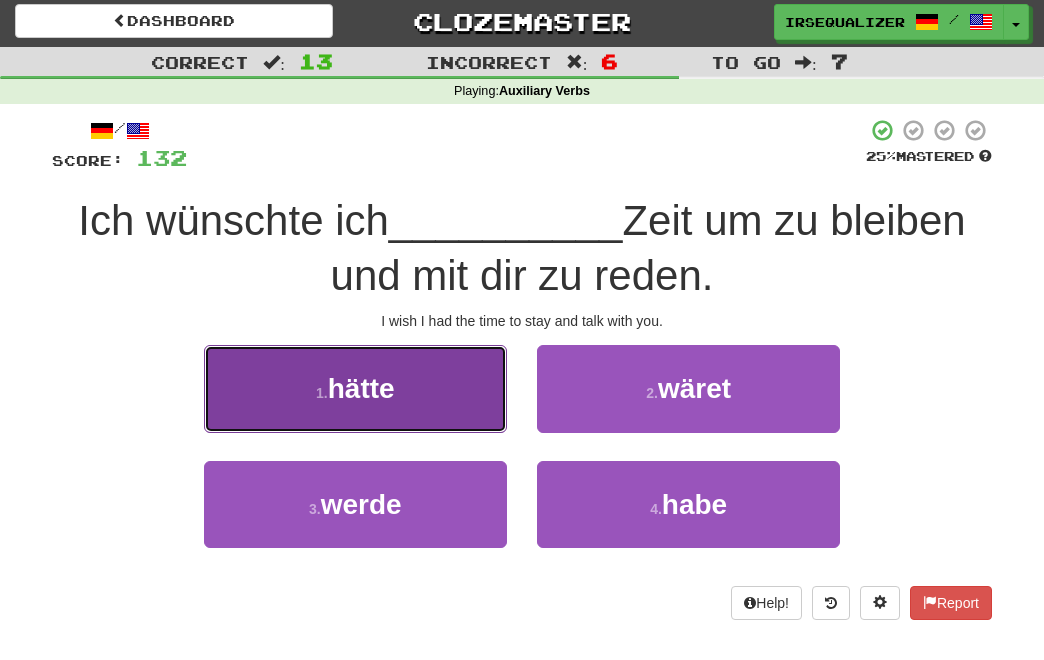 click on "1 .  hätte" at bounding box center [355, 388] 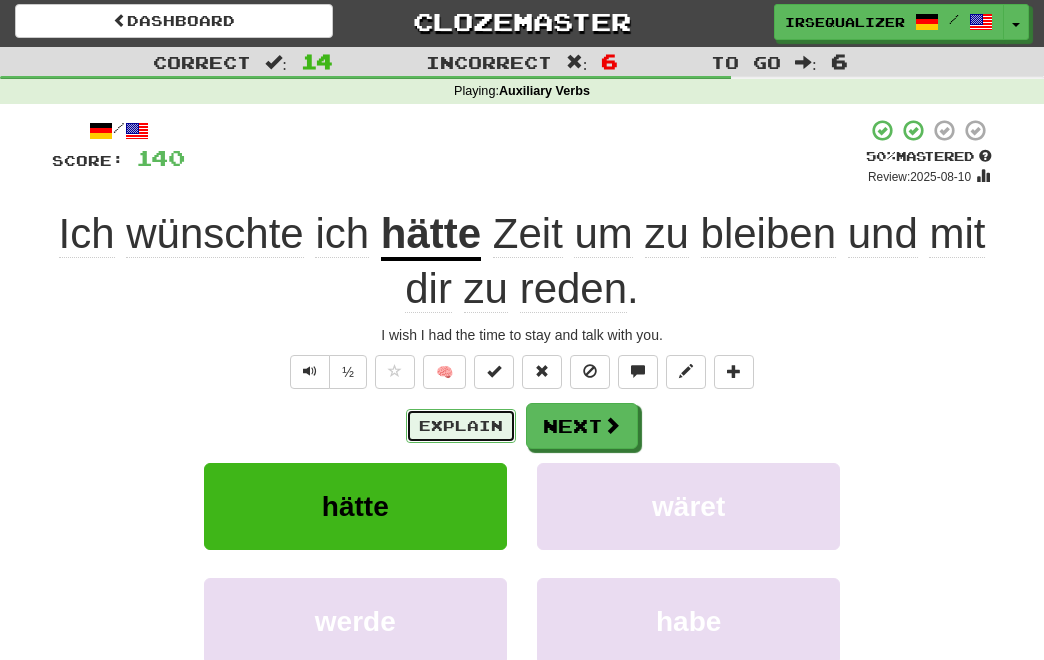click on "Explain" at bounding box center [461, 426] 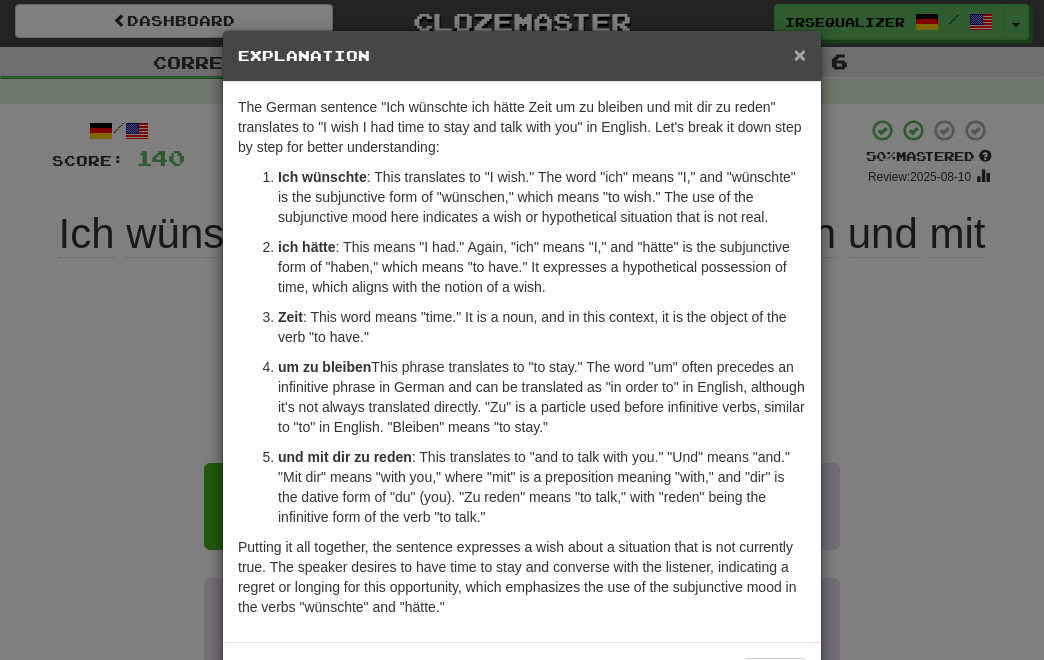 click on "×" at bounding box center (800, 54) 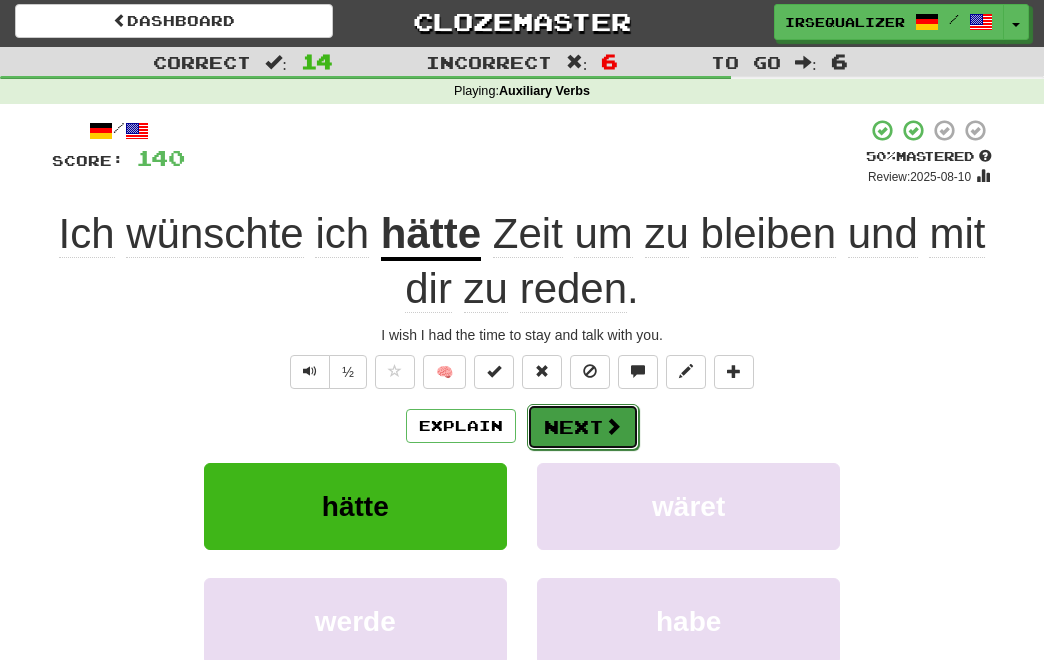 click on "Next" at bounding box center [583, 427] 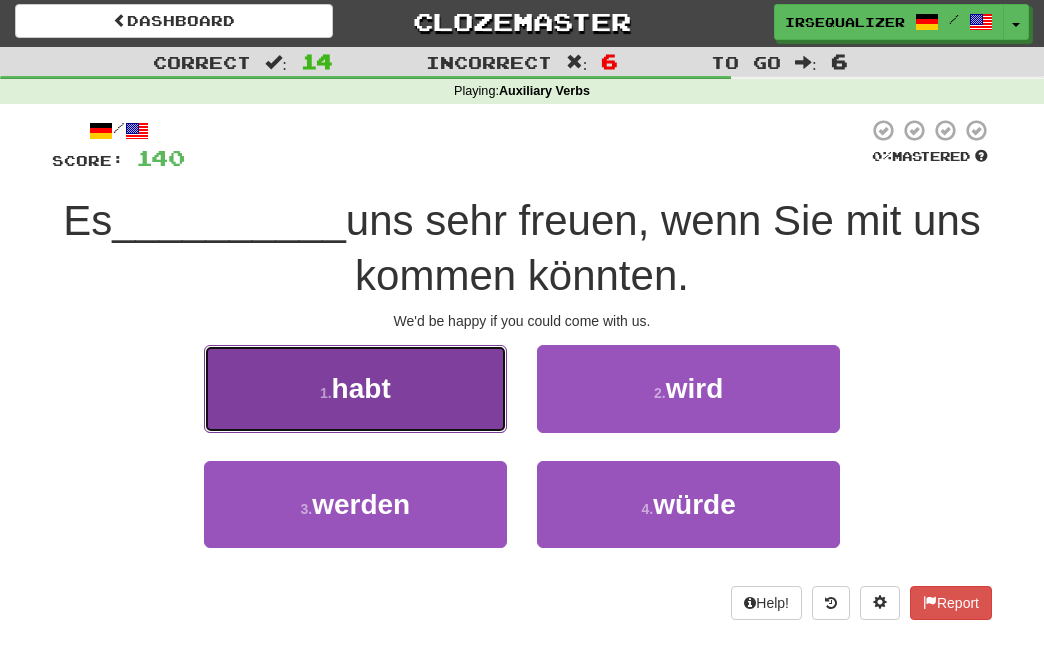 click on "1 .  habt" at bounding box center (355, 388) 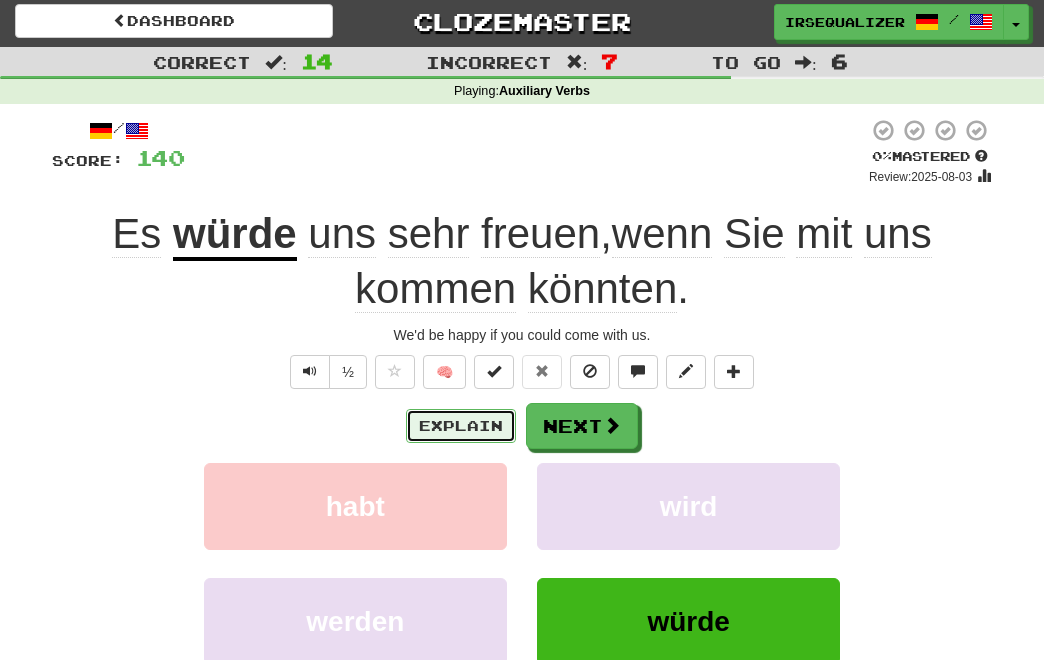 click on "Explain" at bounding box center (461, 426) 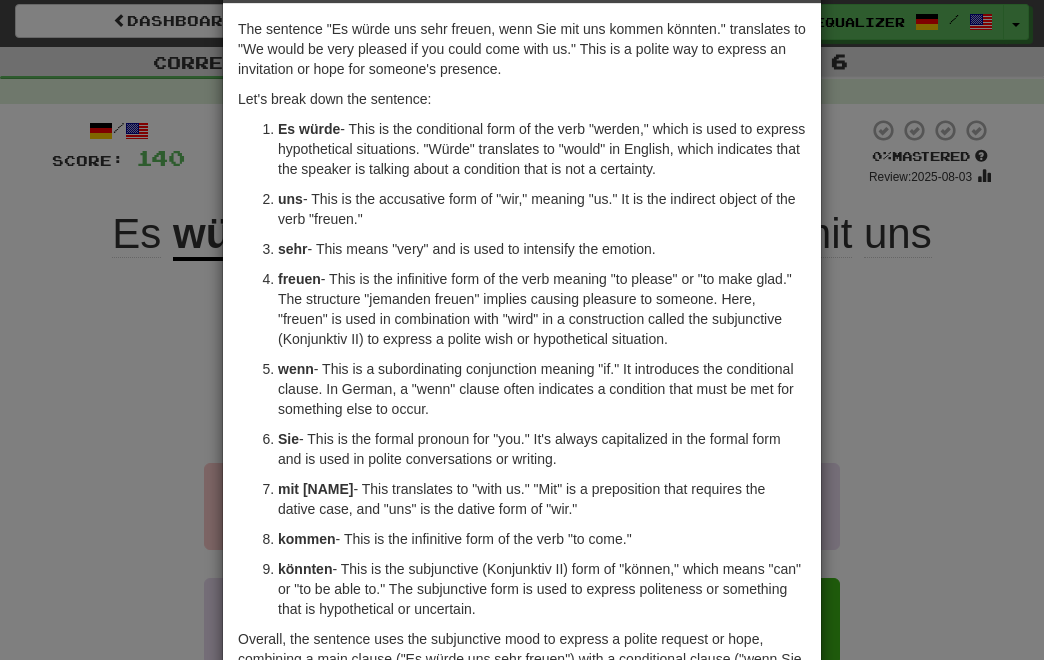 scroll, scrollTop: 0, scrollLeft: 0, axis: both 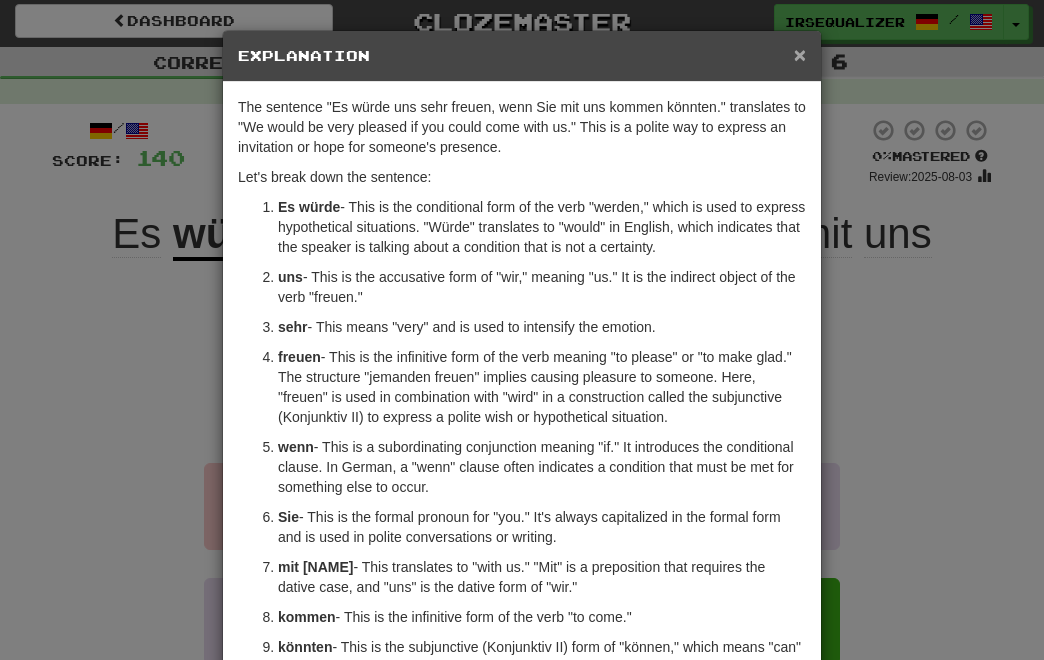 click on "×" at bounding box center (800, 54) 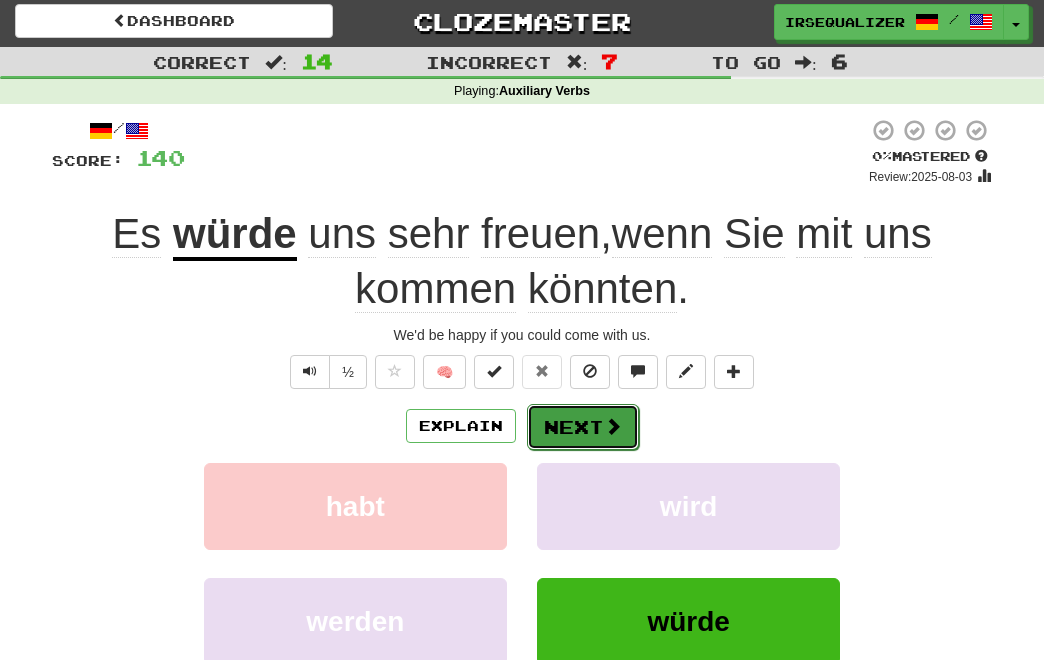 click on "Next" at bounding box center [583, 427] 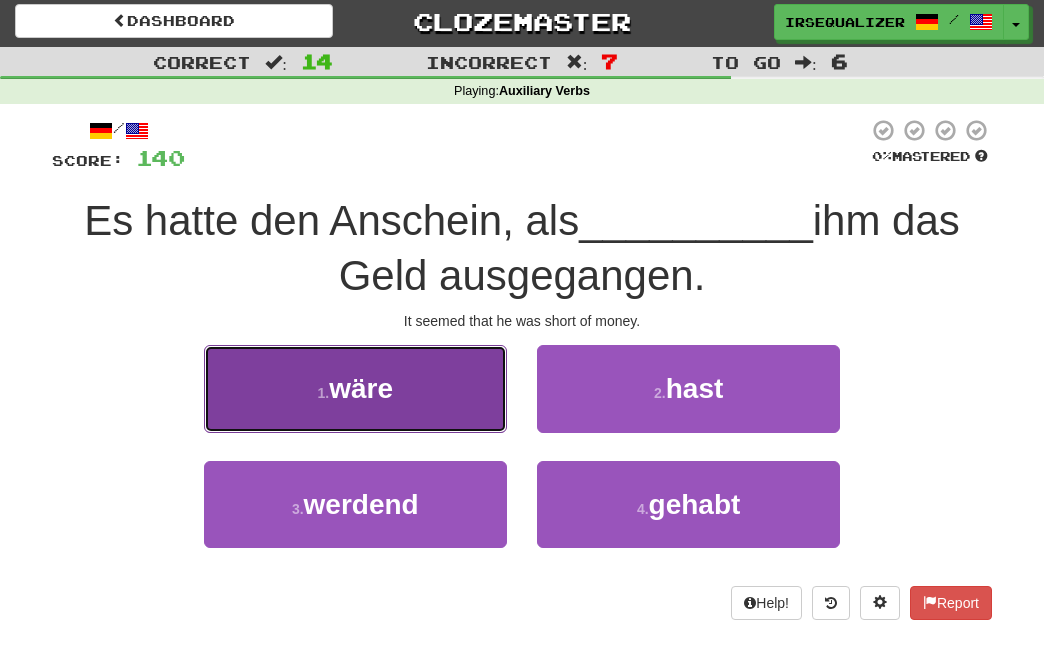 click on "1 .  wäre" at bounding box center (355, 388) 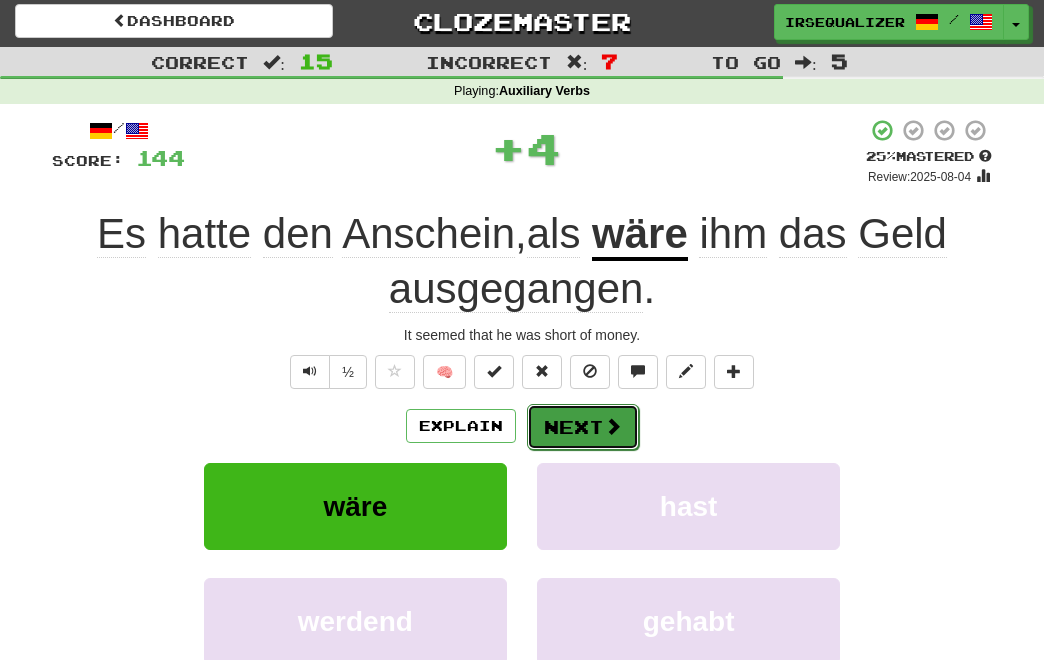 click on "Next" at bounding box center (583, 427) 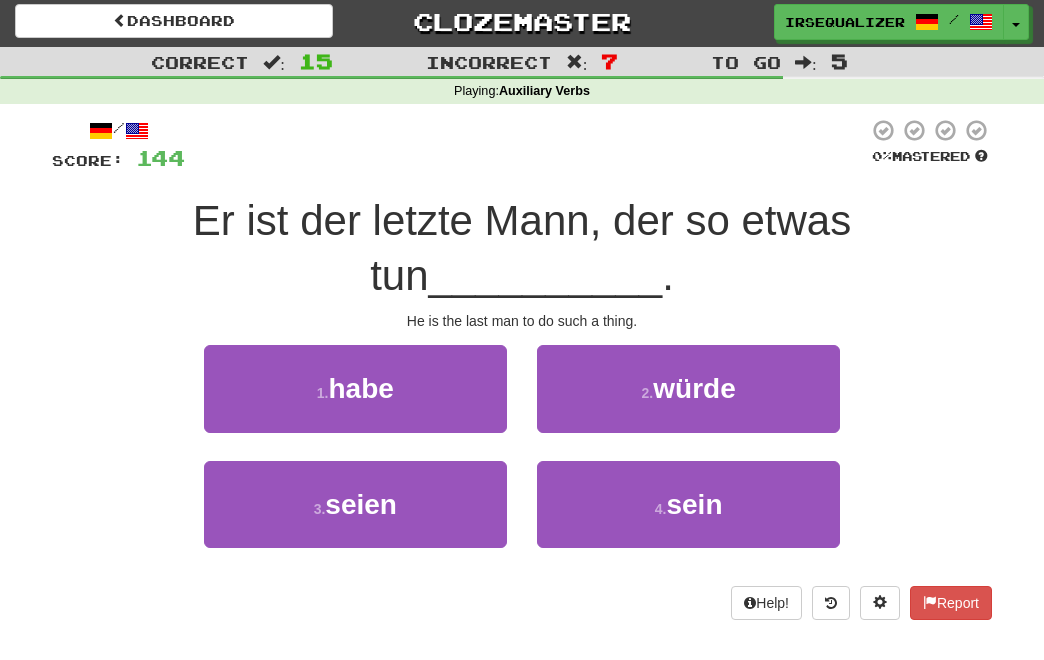 click on "2 .  würde" at bounding box center (688, 402) 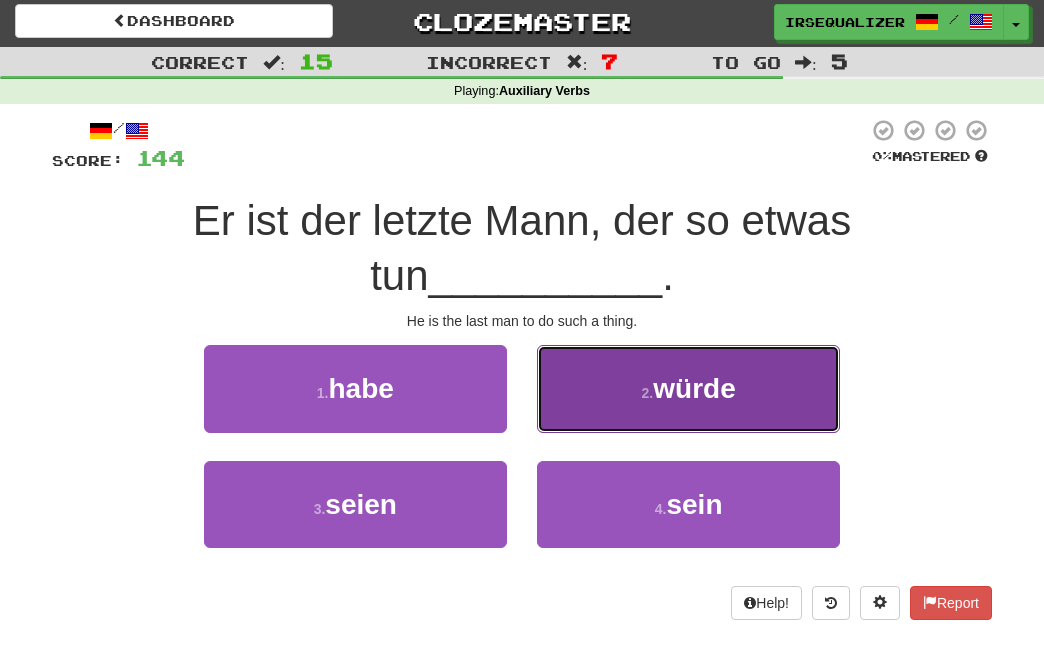 click on "2 .  würde" at bounding box center (688, 388) 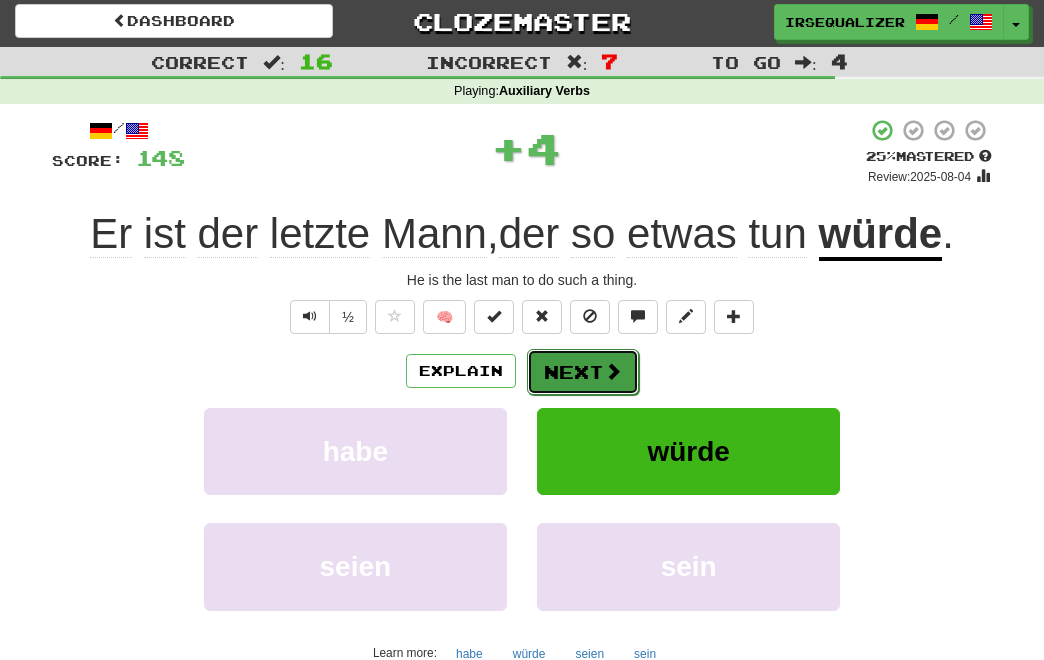 click on "Next" at bounding box center [583, 372] 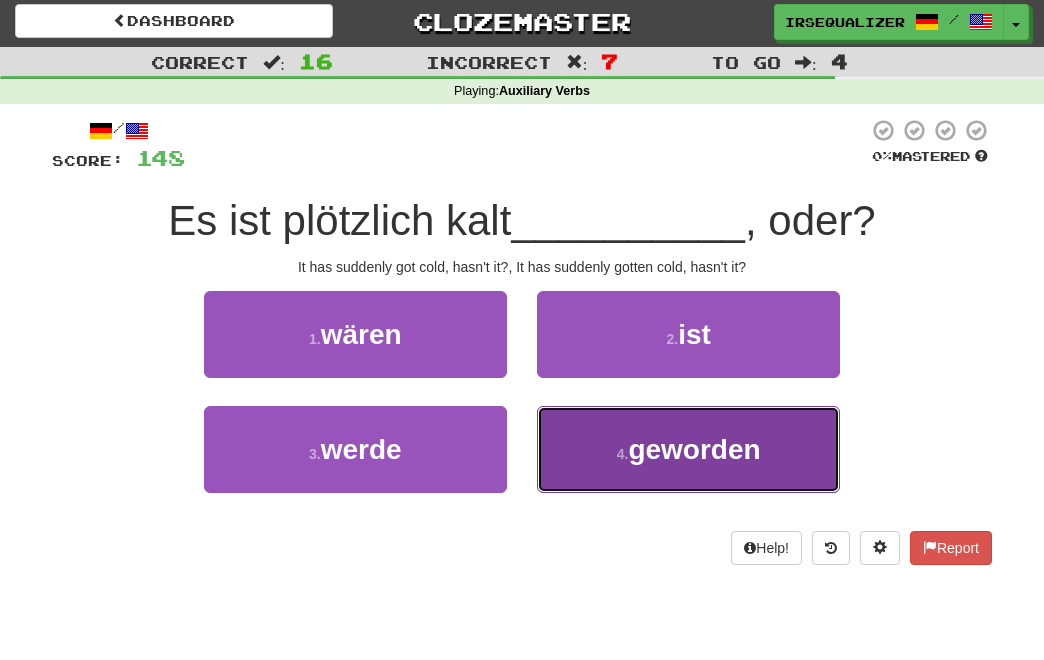 click on "4 .  geworden" at bounding box center (688, 449) 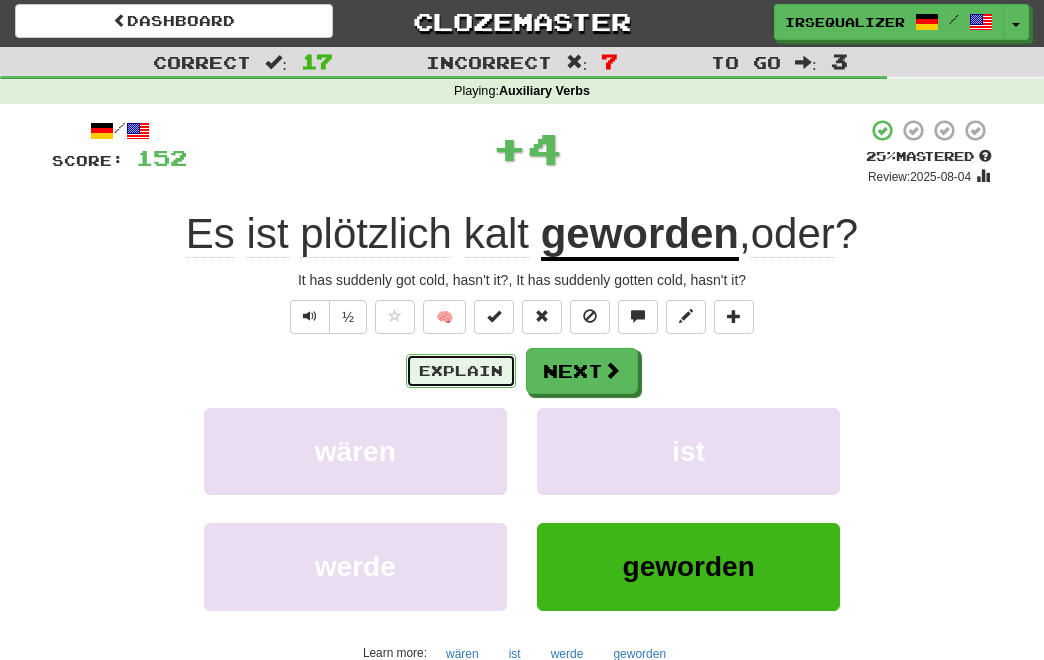 click on "Explain" at bounding box center [461, 371] 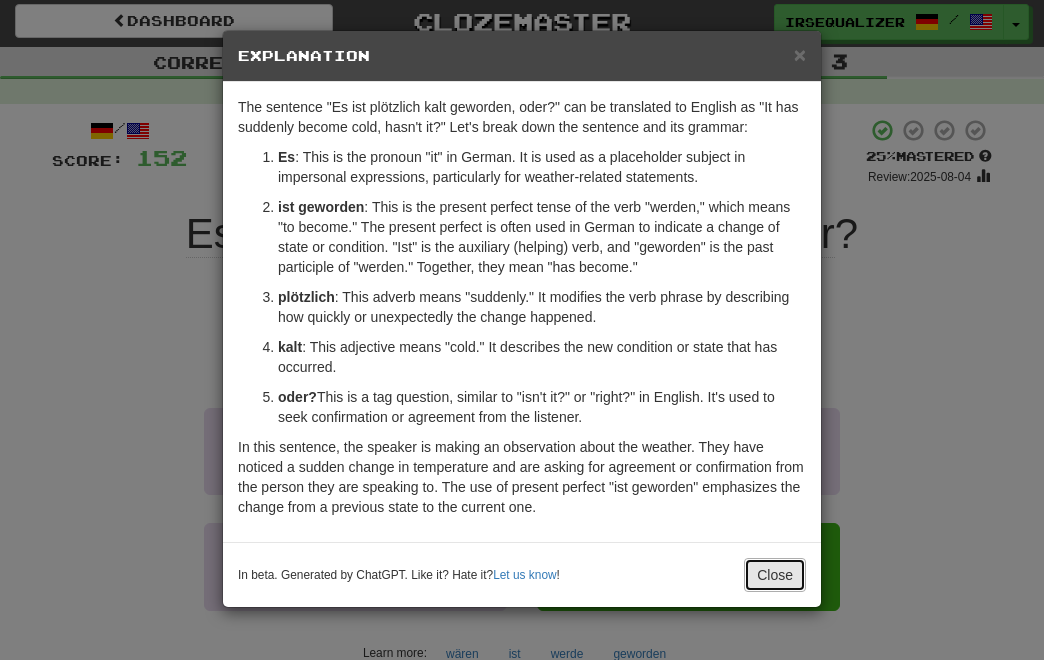 click on "Close" at bounding box center [775, 575] 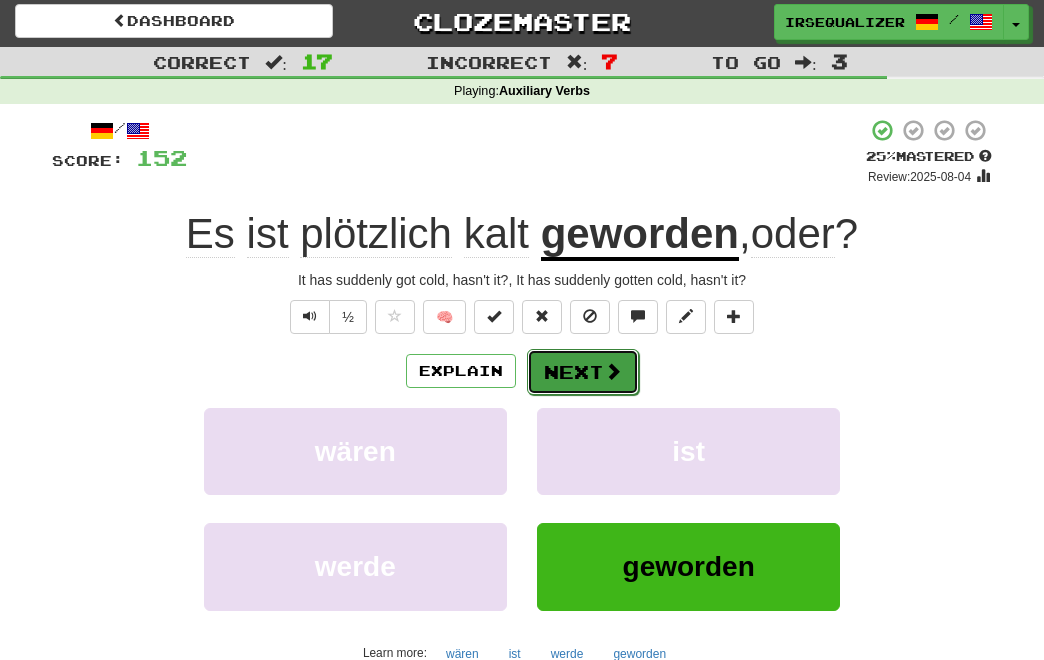 click on "Next" at bounding box center [583, 372] 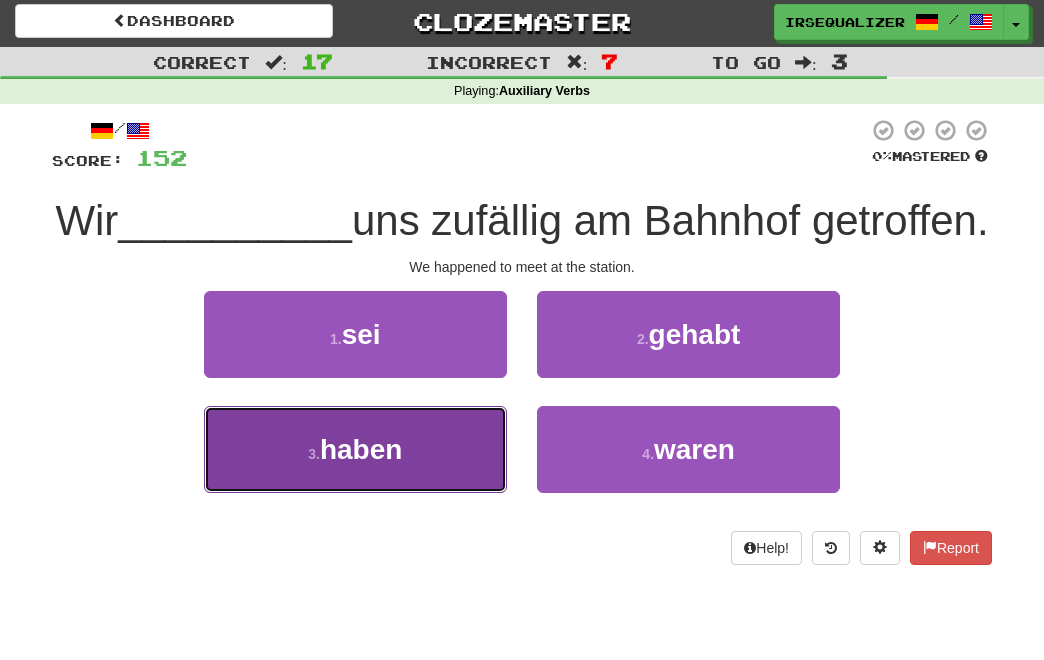 click on "3 .  haben" at bounding box center [355, 449] 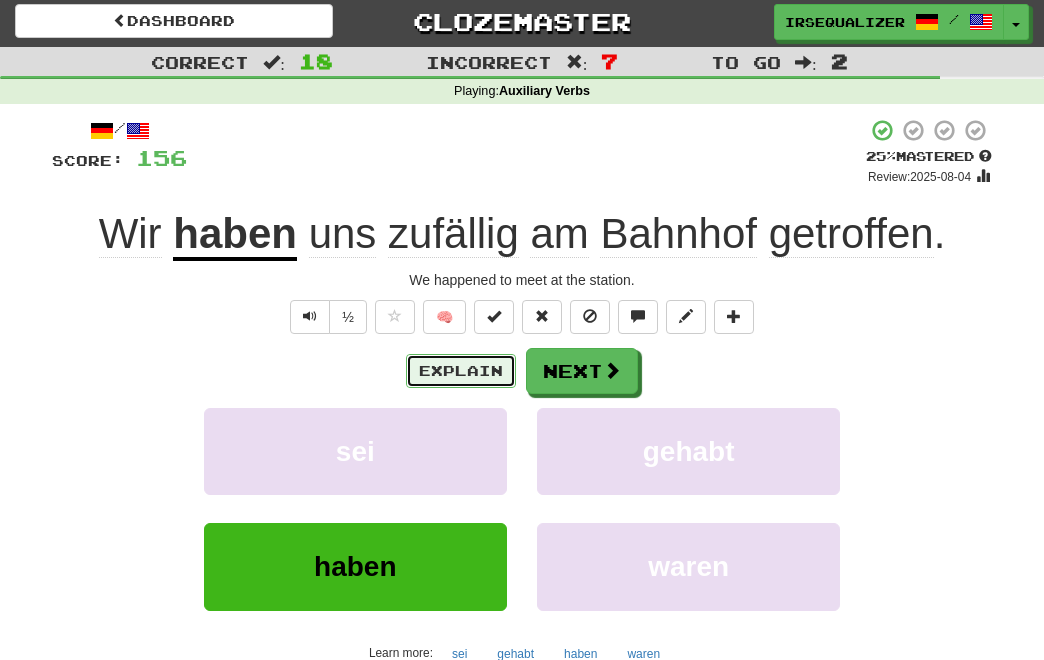 click on "Explain" at bounding box center (461, 371) 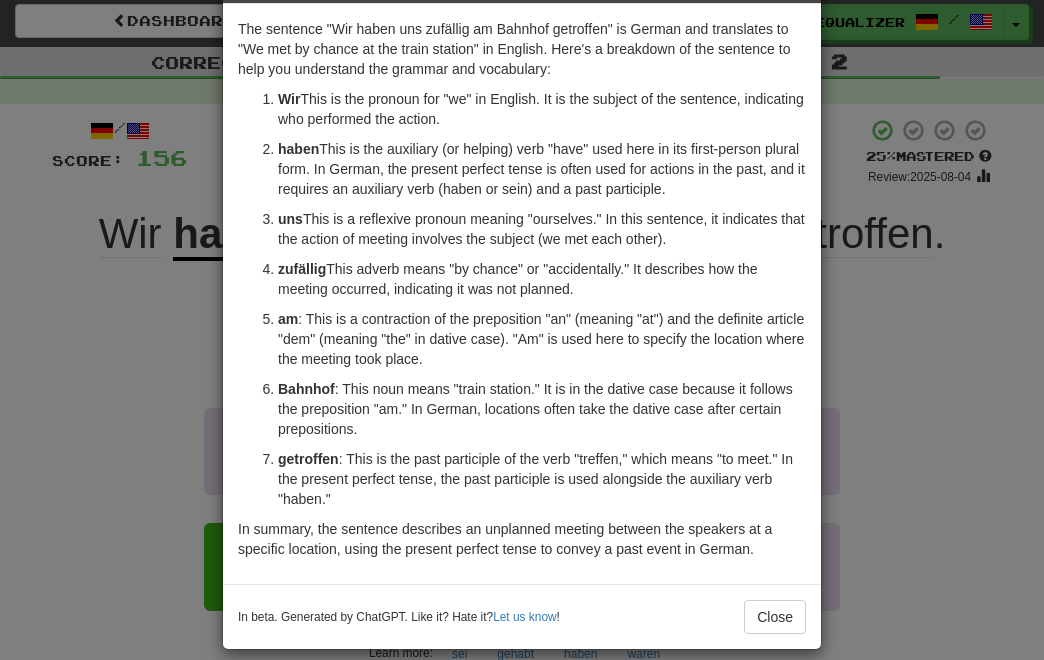 scroll, scrollTop: 0, scrollLeft: 0, axis: both 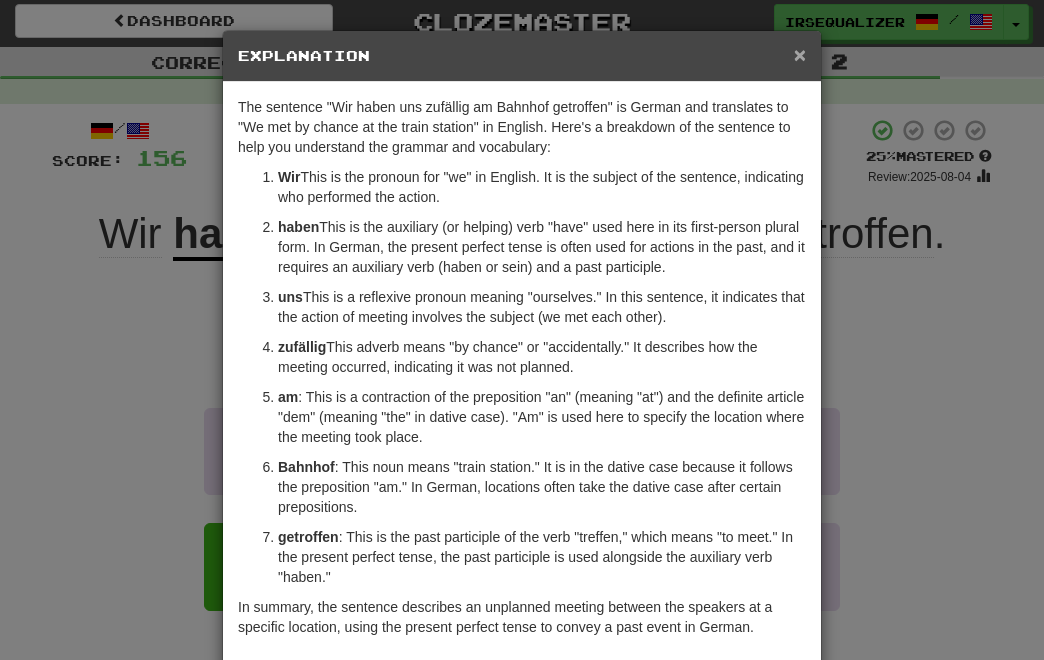 click on "×" at bounding box center (800, 54) 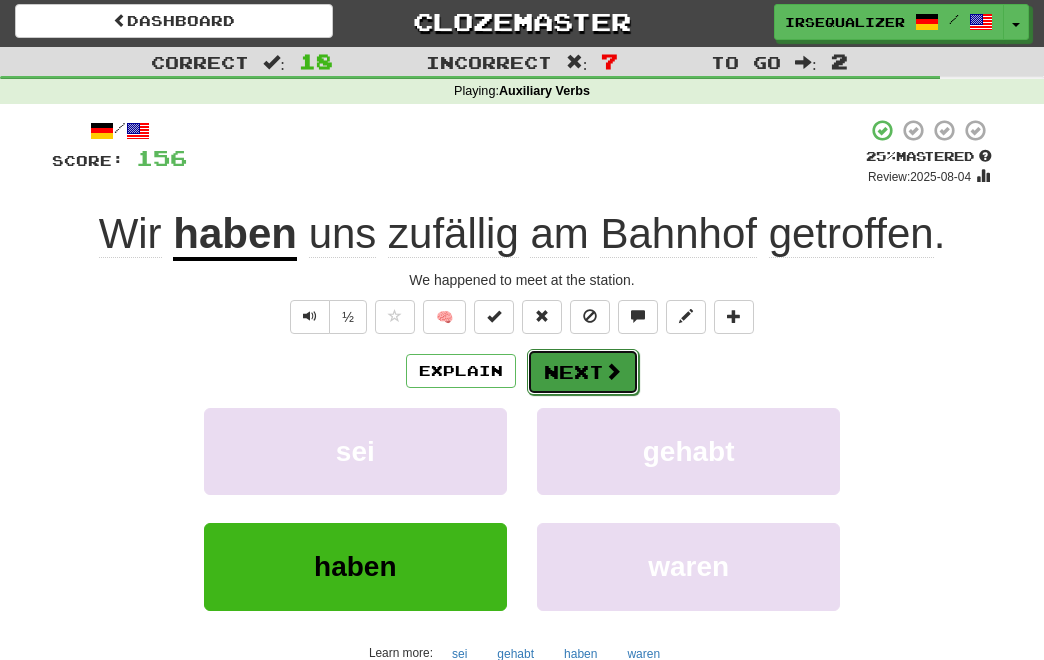 click at bounding box center [613, 371] 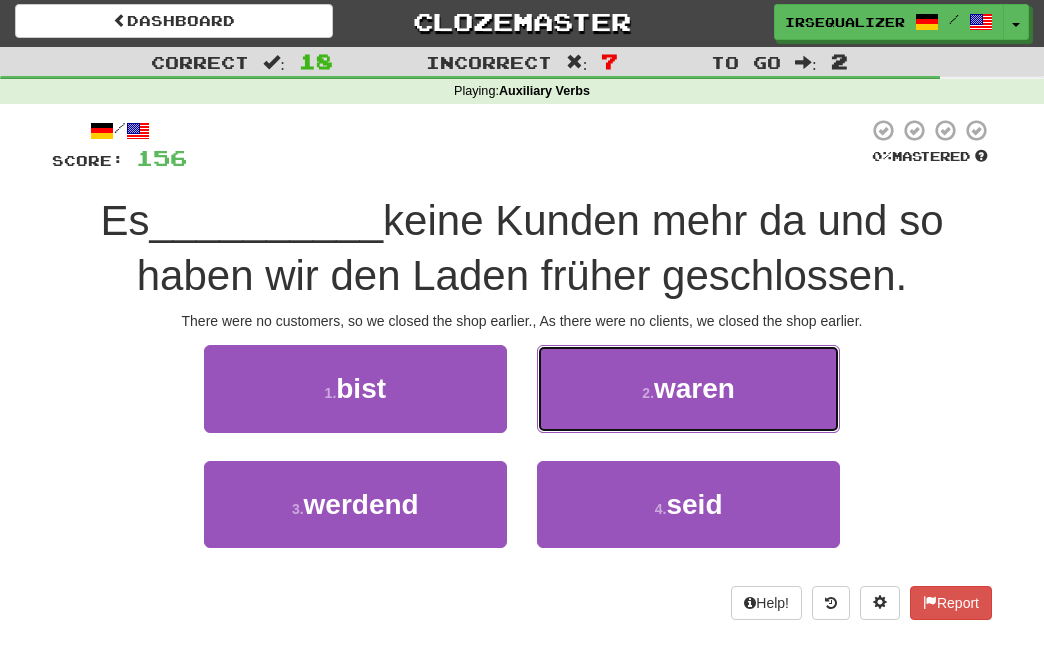 click on "2 .  waren" at bounding box center [688, 388] 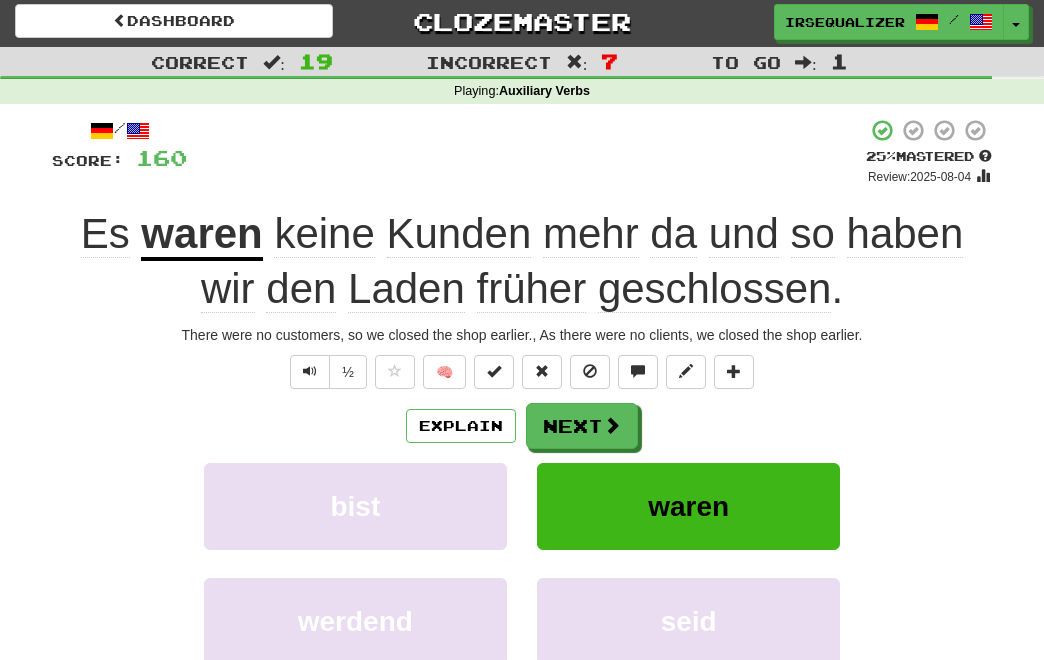 click on "/  Score:   160 + 4 25 %  Mastered Review:  2025-08-04 Es   waren   keine   Kunden   mehr   da   und   so   haben   wir   den   Laden   früher   geschlossen . There were no customers, so we closed the shop earlier., As there were no clients, we closed the shop earlier. ½ 🧠 Explain Next bist waren werdend seid Learn more: bist waren werdend seid  Help!  Report Sentence Source" at bounding box center [522, 458] 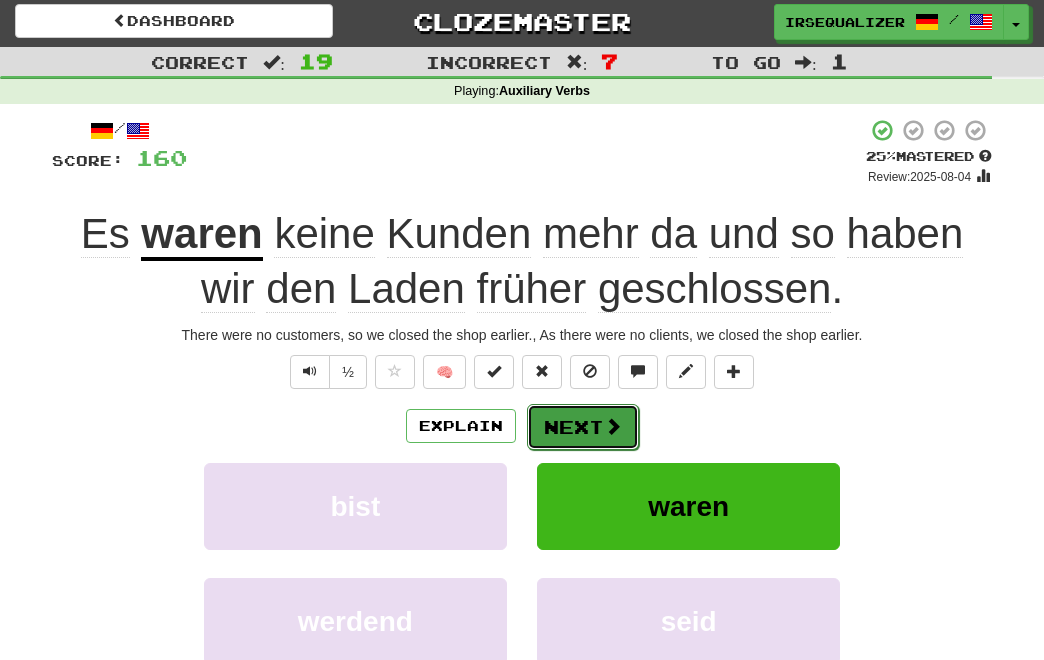 click on "Next" at bounding box center (583, 427) 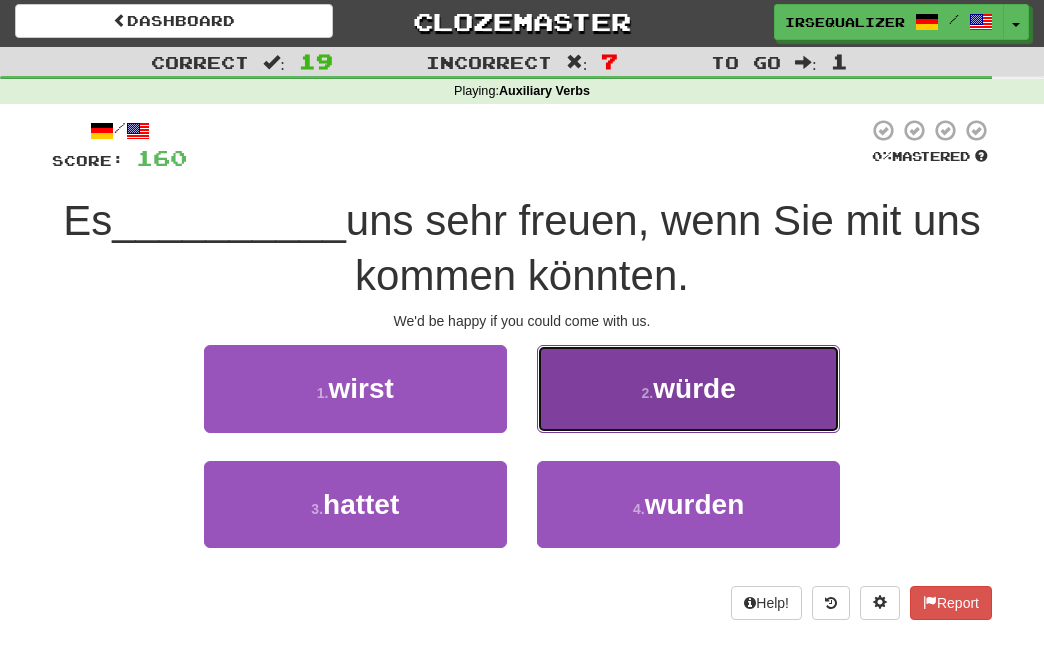 click on "2 .  würde" at bounding box center (688, 388) 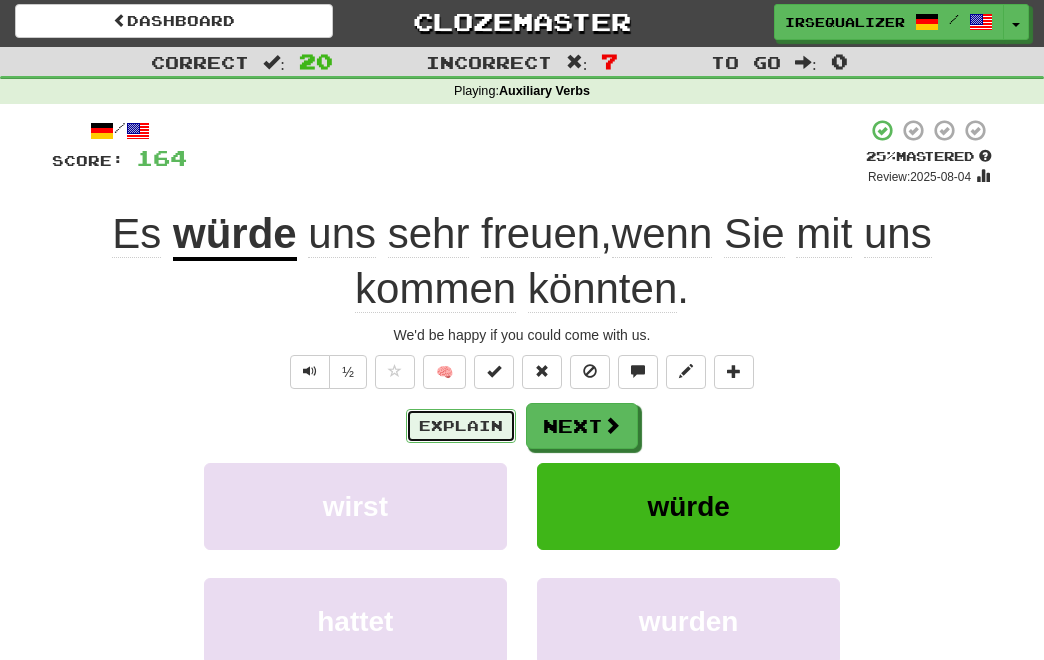 click on "Explain" at bounding box center (461, 426) 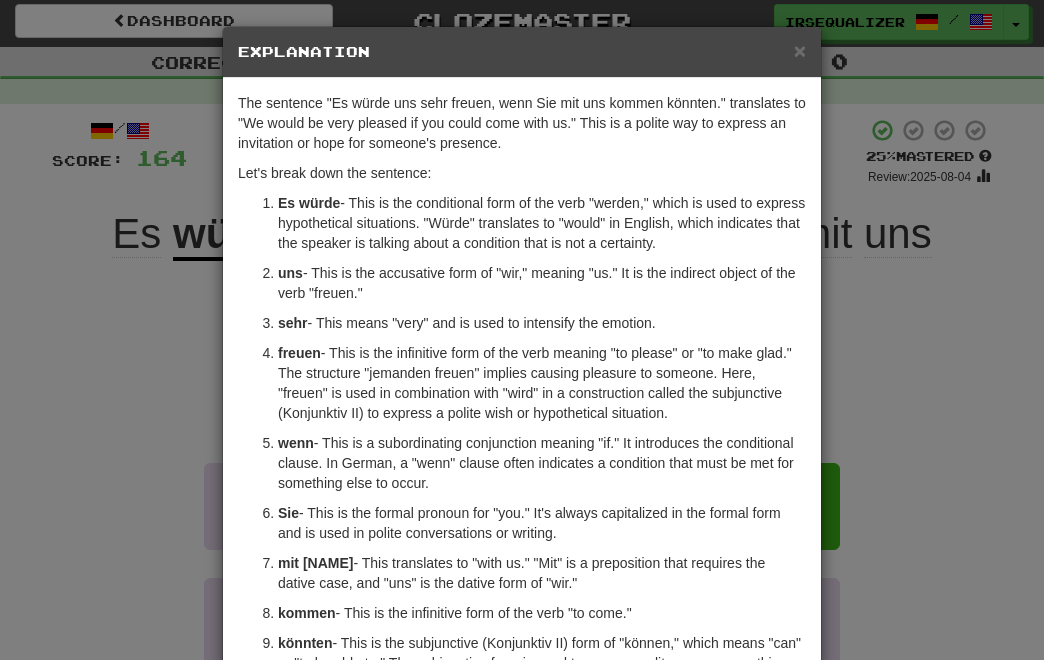 scroll, scrollTop: 0, scrollLeft: 0, axis: both 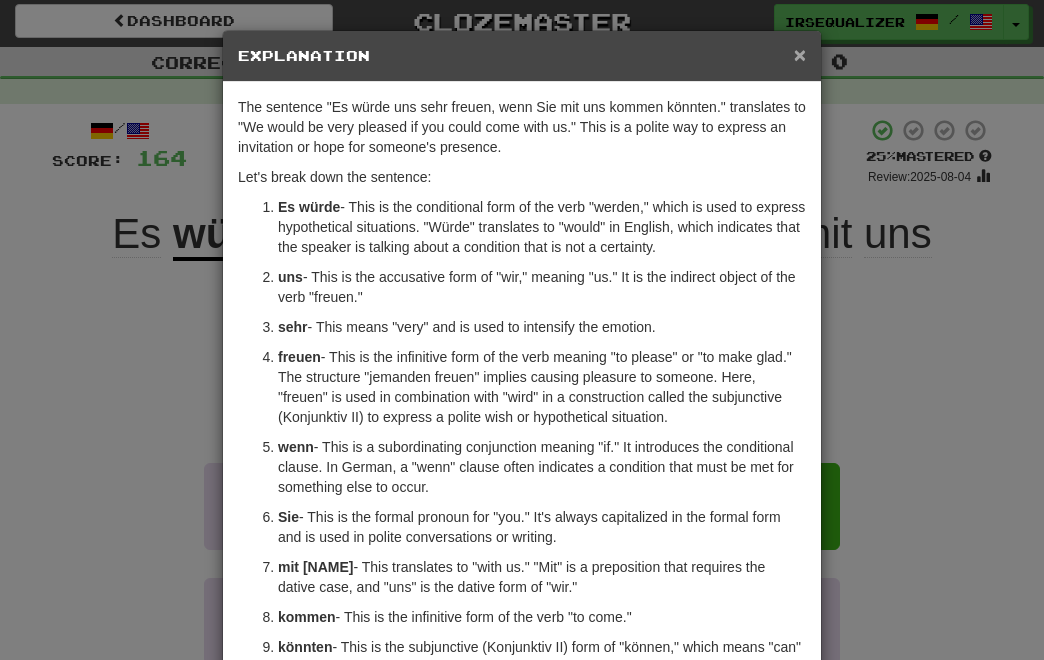 click on "×" at bounding box center [800, 54] 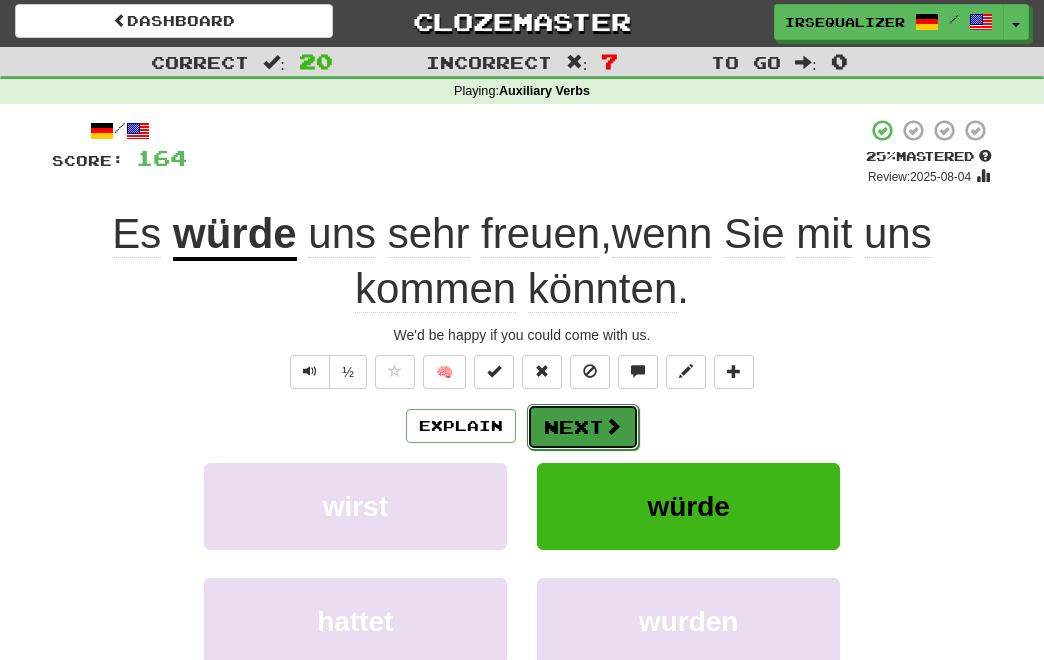 click at bounding box center [613, 426] 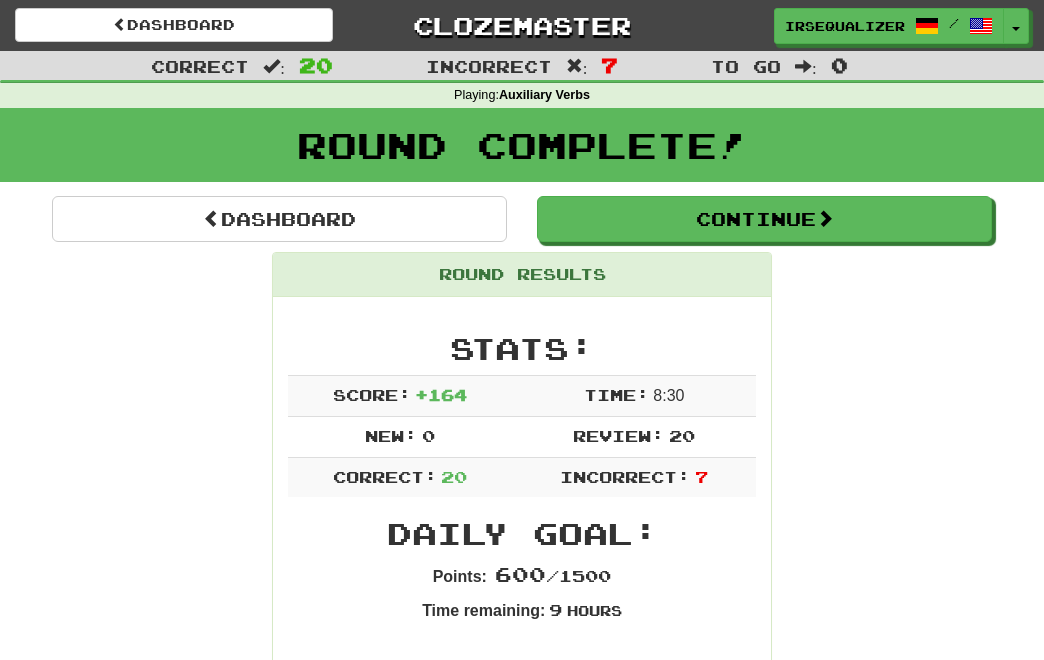 scroll, scrollTop: 2, scrollLeft: 0, axis: vertical 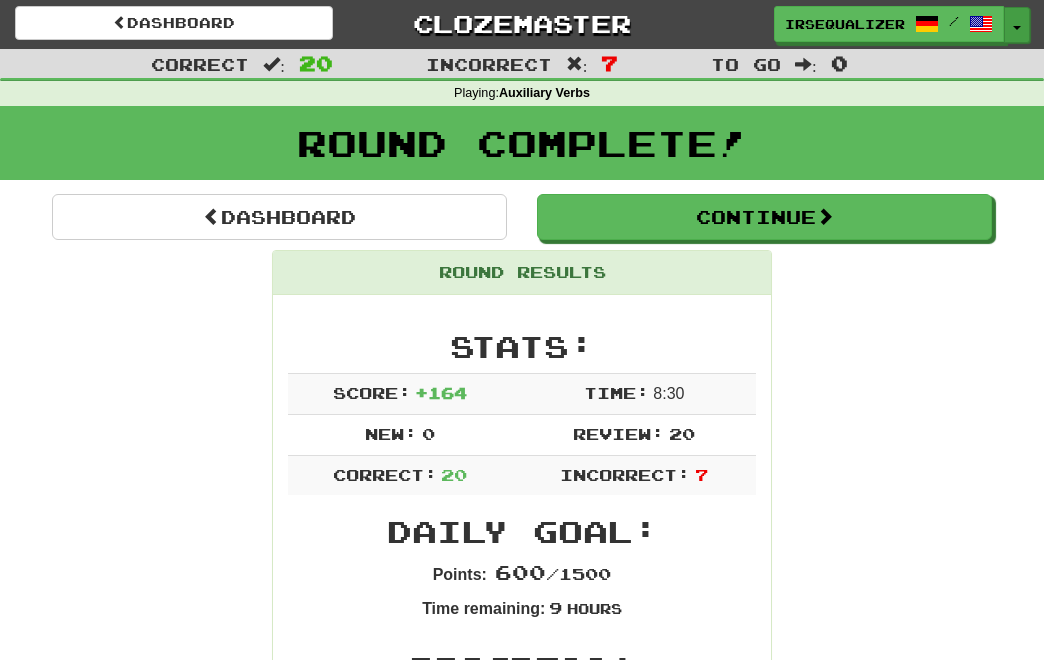 click at bounding box center [1017, 28] 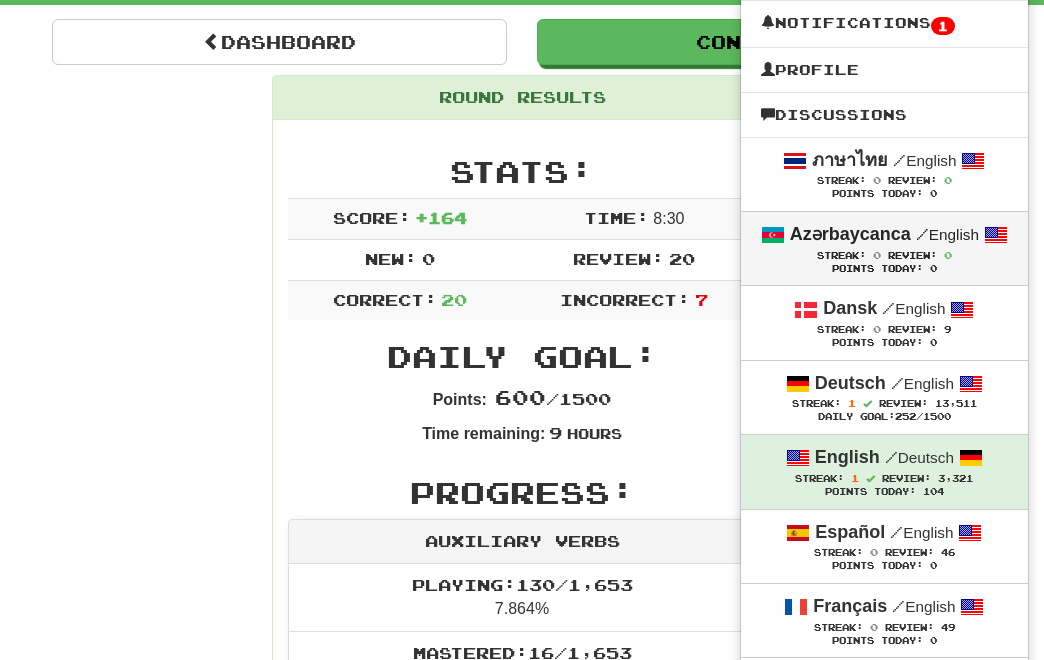 scroll, scrollTop: 180, scrollLeft: 0, axis: vertical 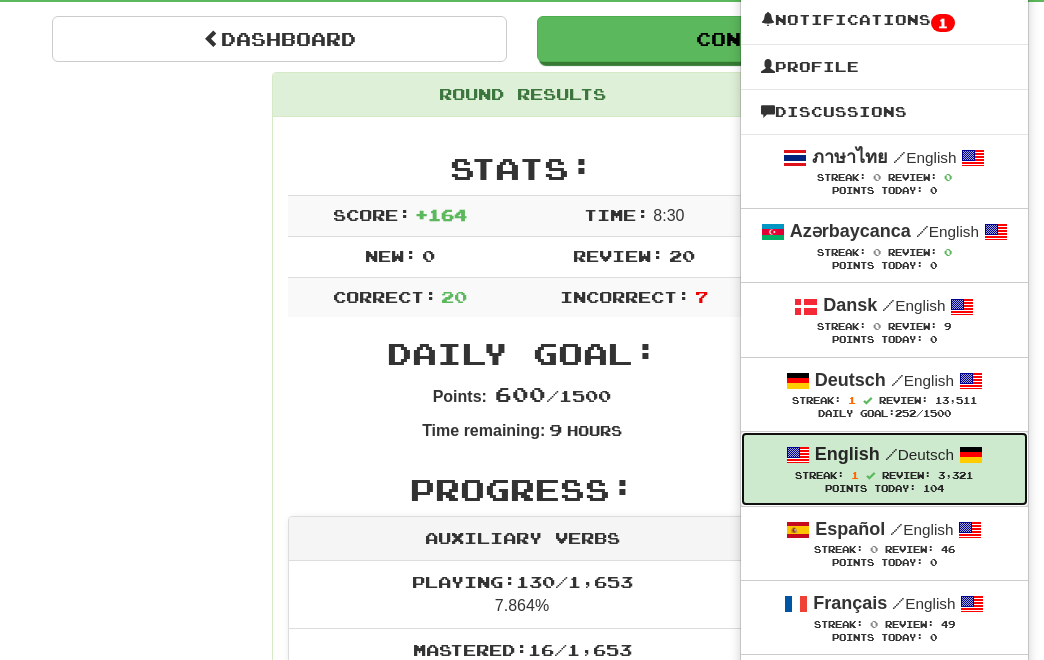 click on "Review:" at bounding box center [906, 475] 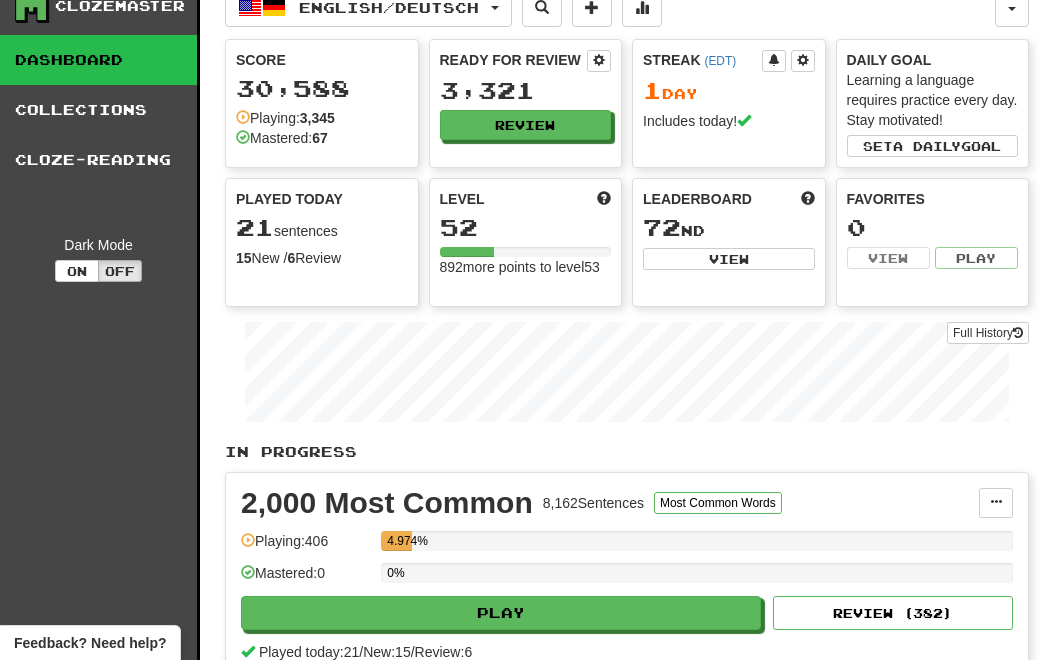 scroll, scrollTop: 0, scrollLeft: 0, axis: both 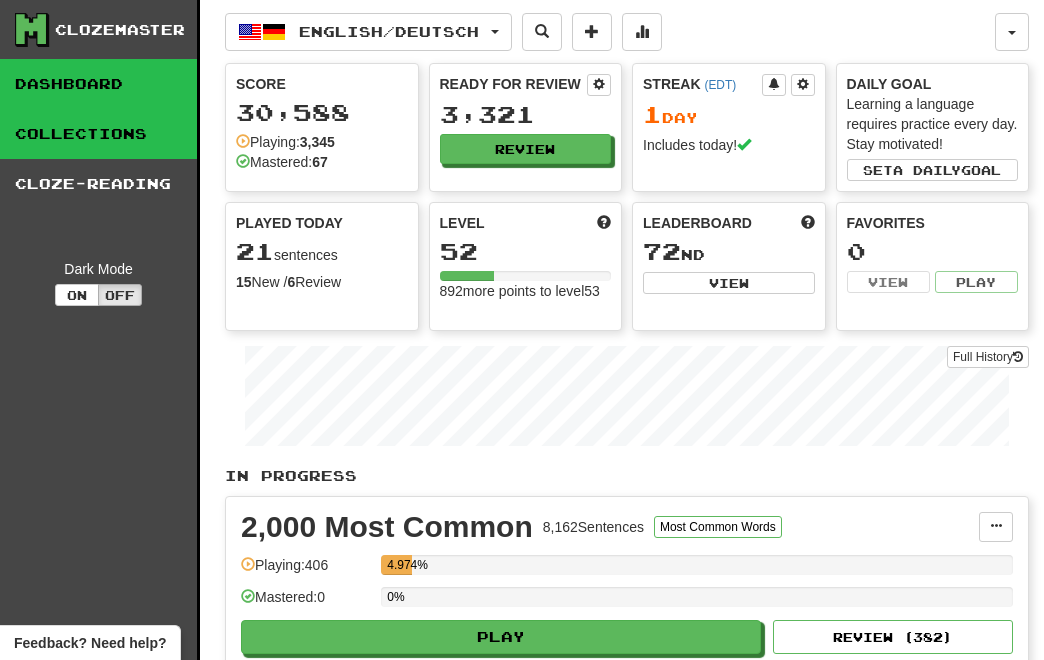 click on "Collections" at bounding box center (98, 134) 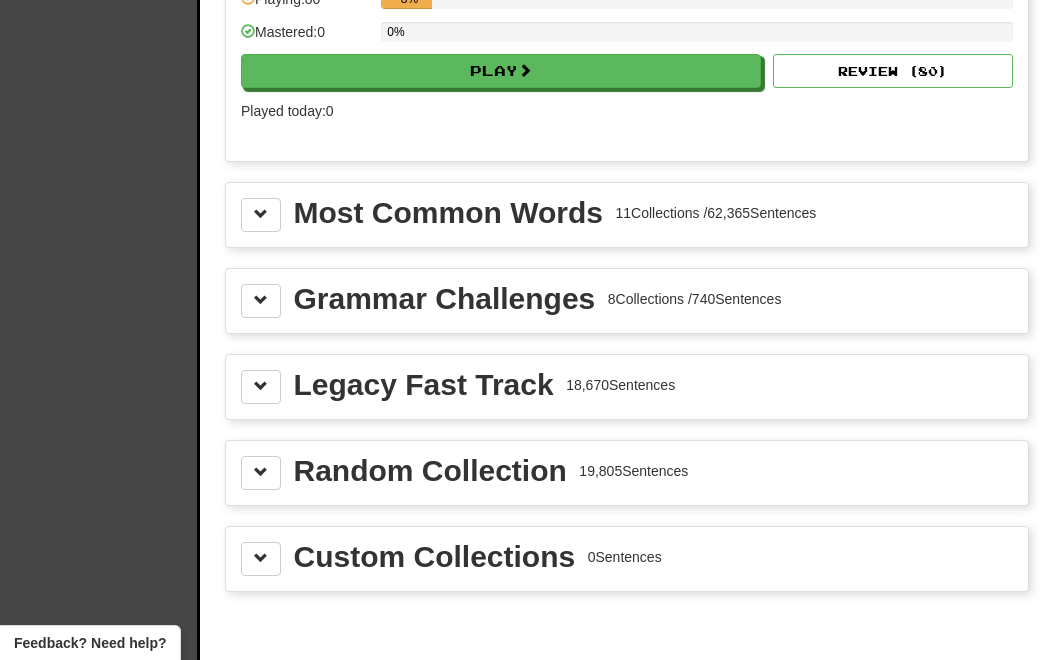 scroll, scrollTop: 2135, scrollLeft: 0, axis: vertical 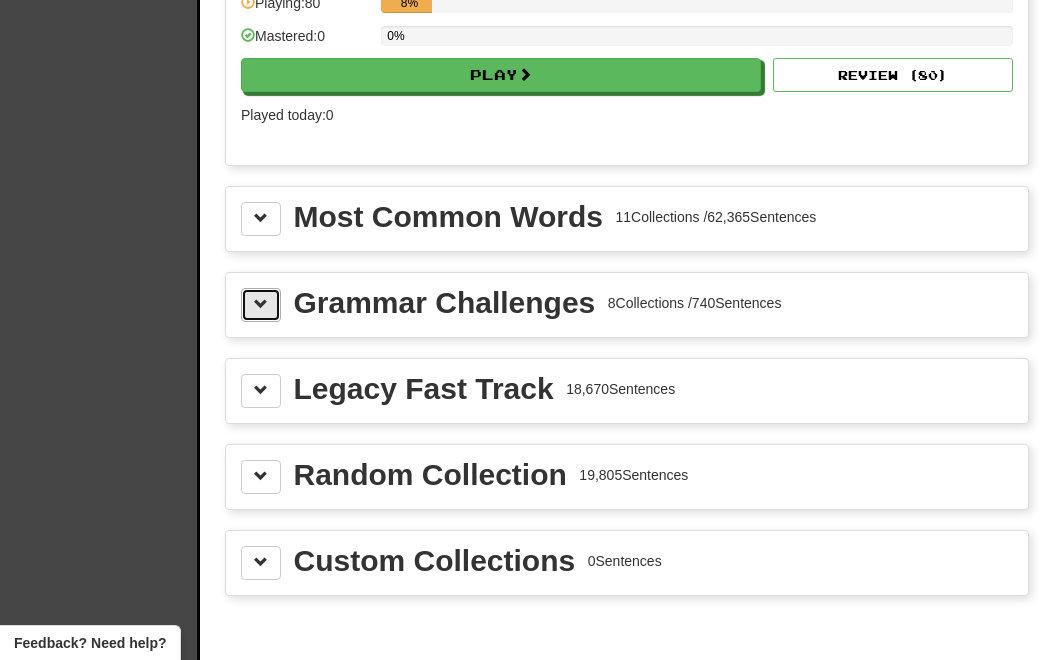 click at bounding box center (261, 305) 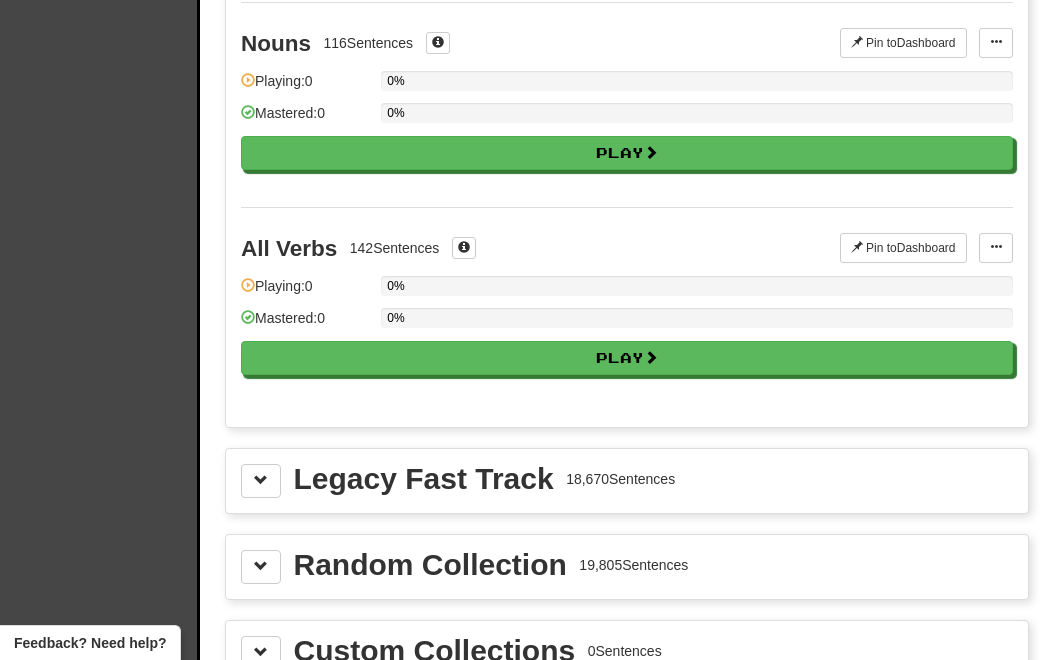 scroll, scrollTop: 3800, scrollLeft: 0, axis: vertical 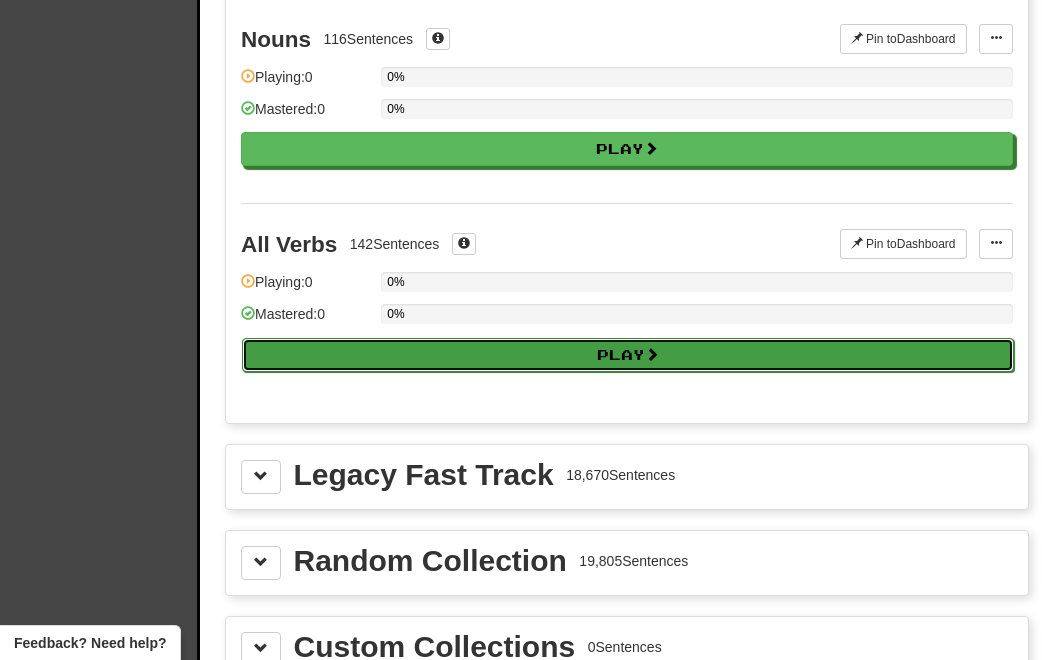 click on "Play" at bounding box center (628, 355) 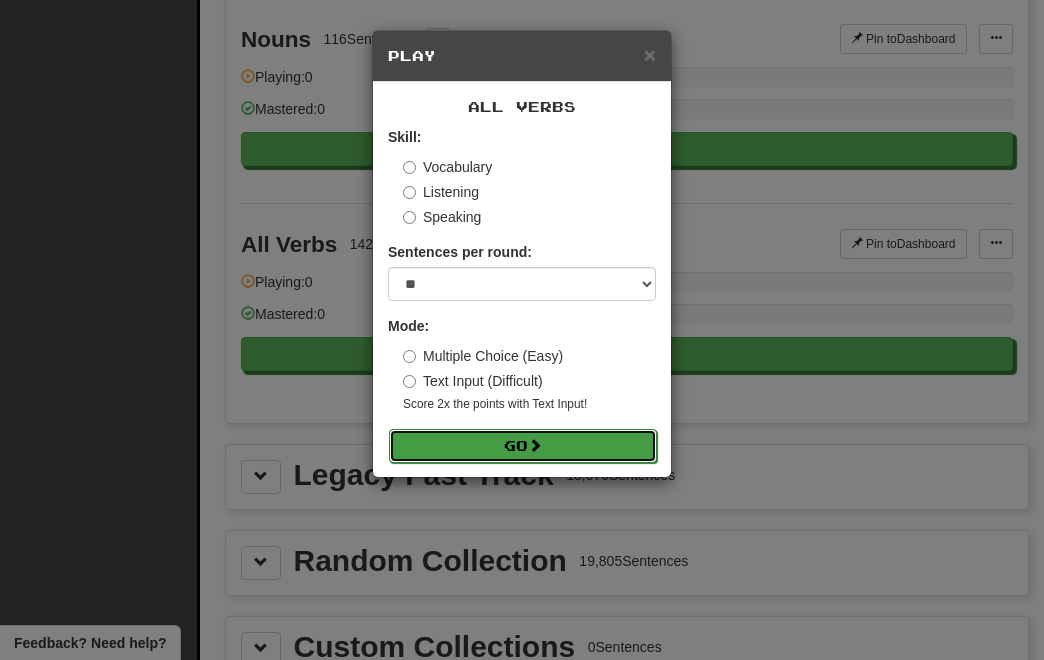 click on "Go" at bounding box center (523, 446) 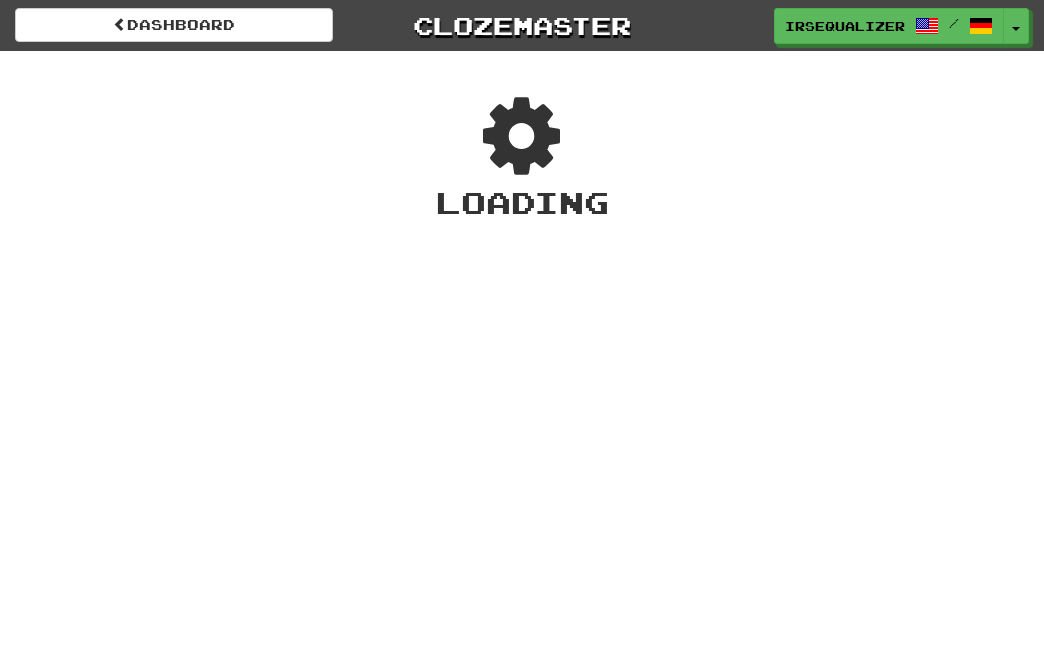 scroll, scrollTop: 0, scrollLeft: 0, axis: both 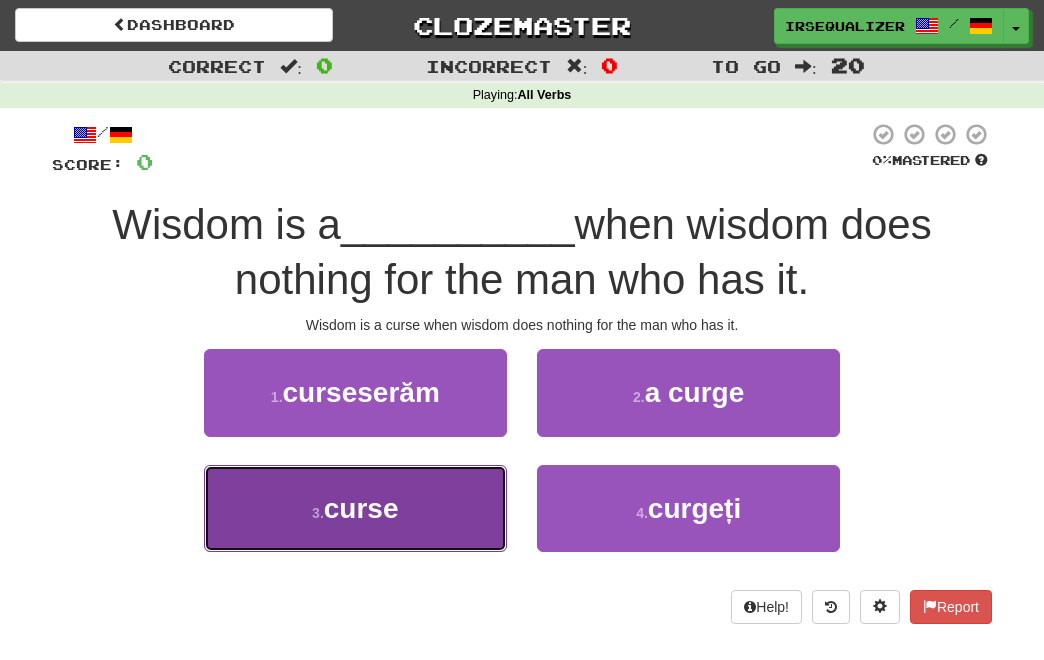 click on "curse" at bounding box center (361, 508) 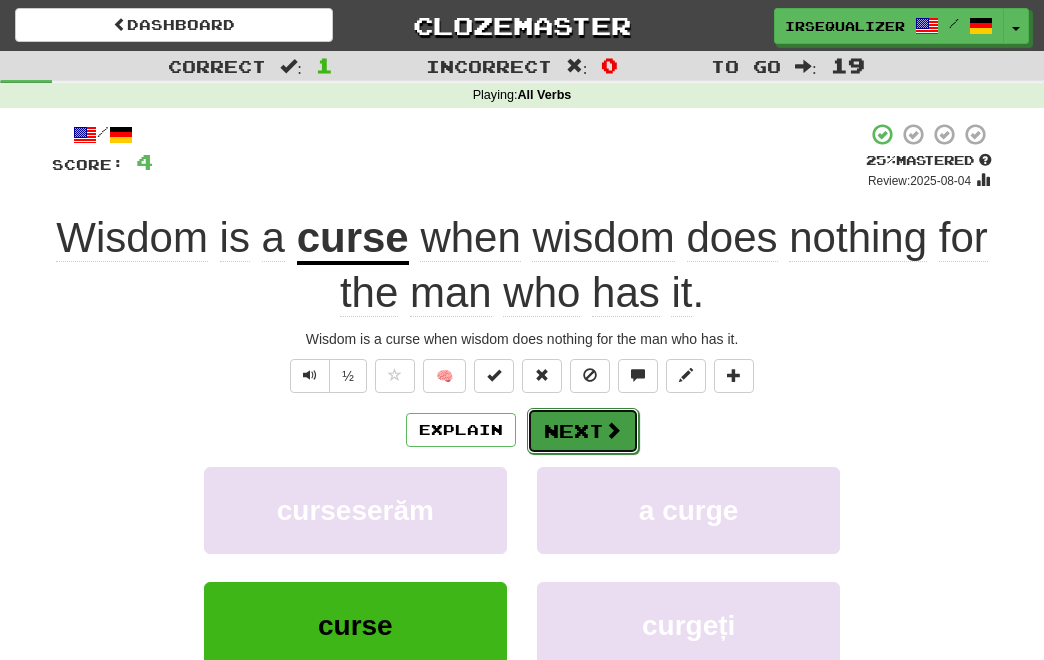 click on "Next" at bounding box center [583, 431] 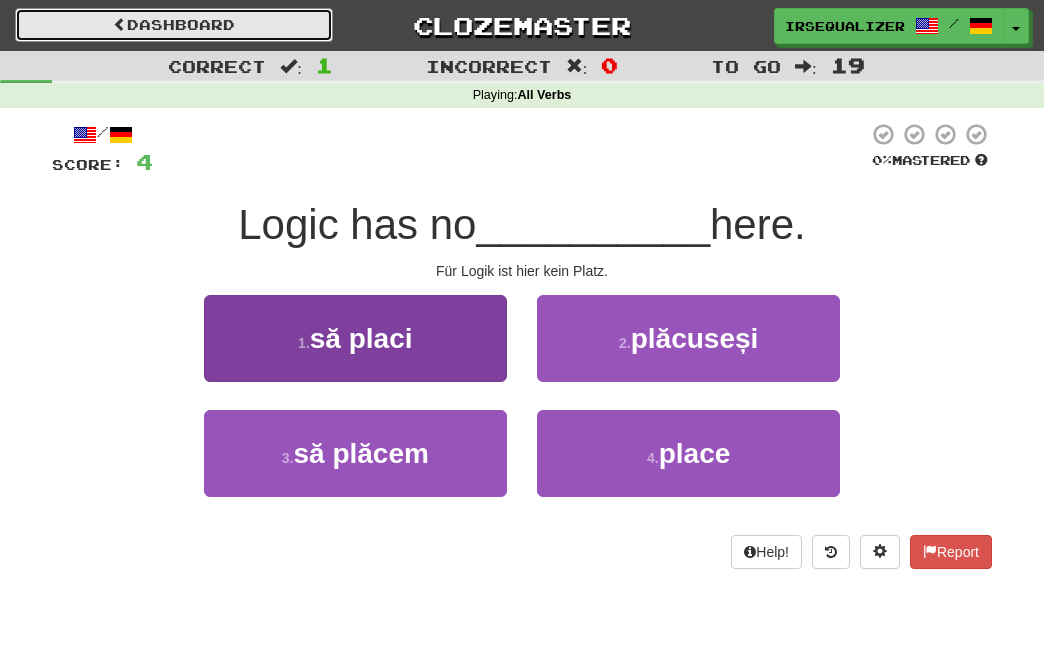 click on "Dashboard" at bounding box center [174, 25] 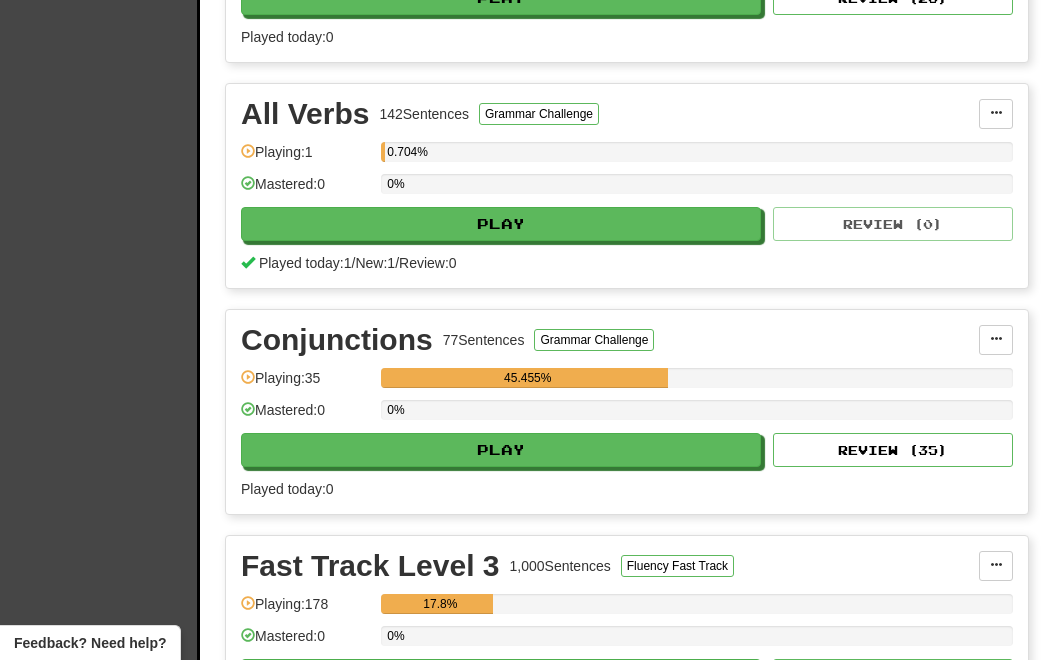 scroll, scrollTop: 1346, scrollLeft: 0, axis: vertical 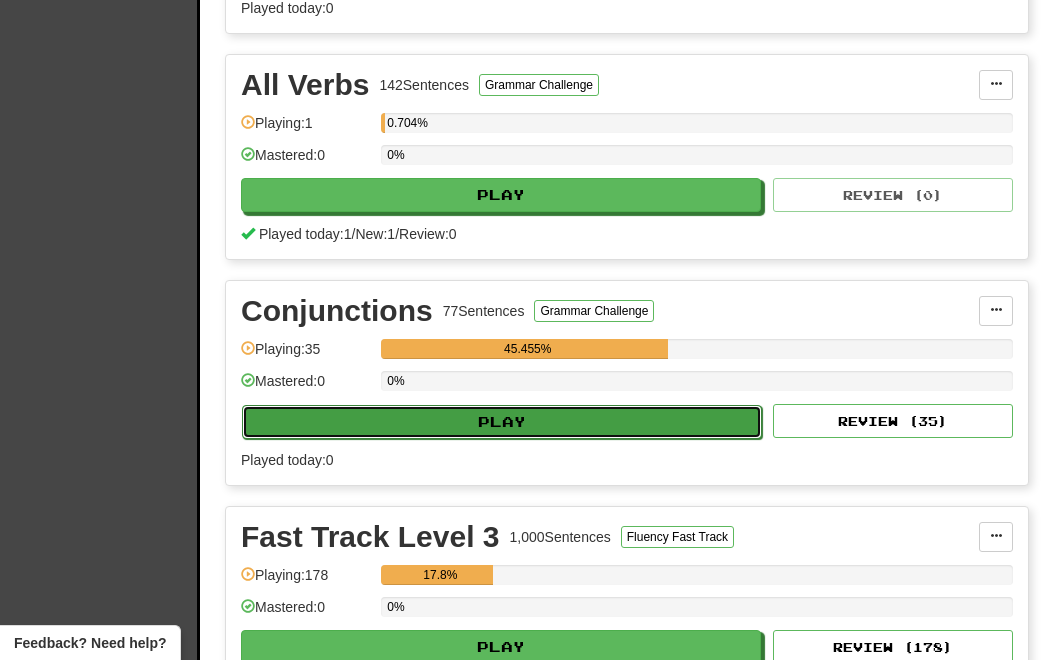 click on "Play" at bounding box center (502, 422) 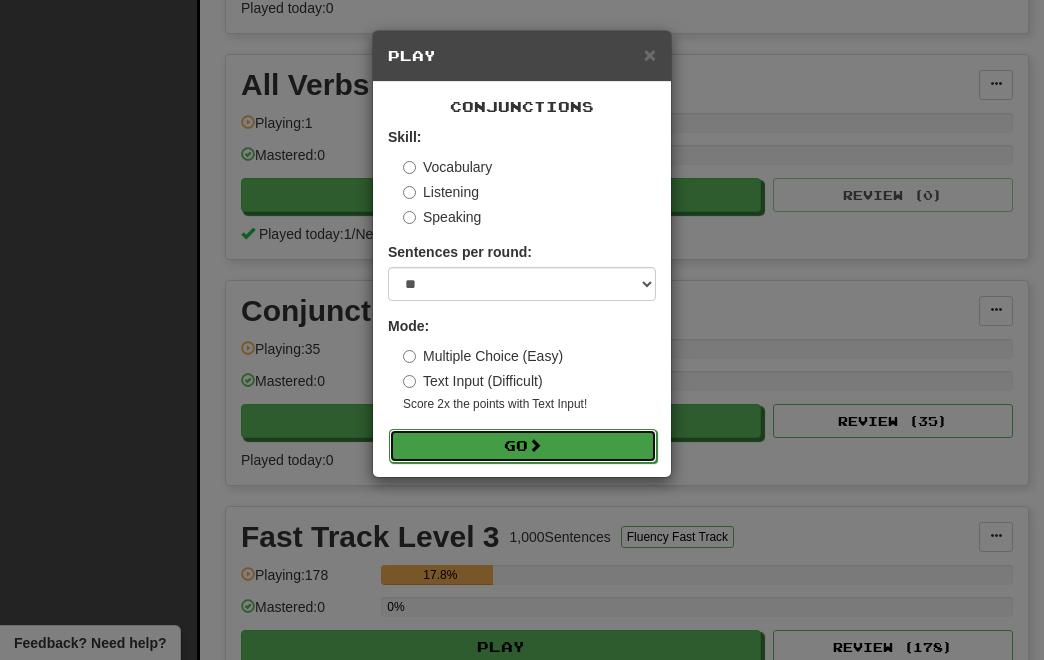 click on "Go" at bounding box center [523, 446] 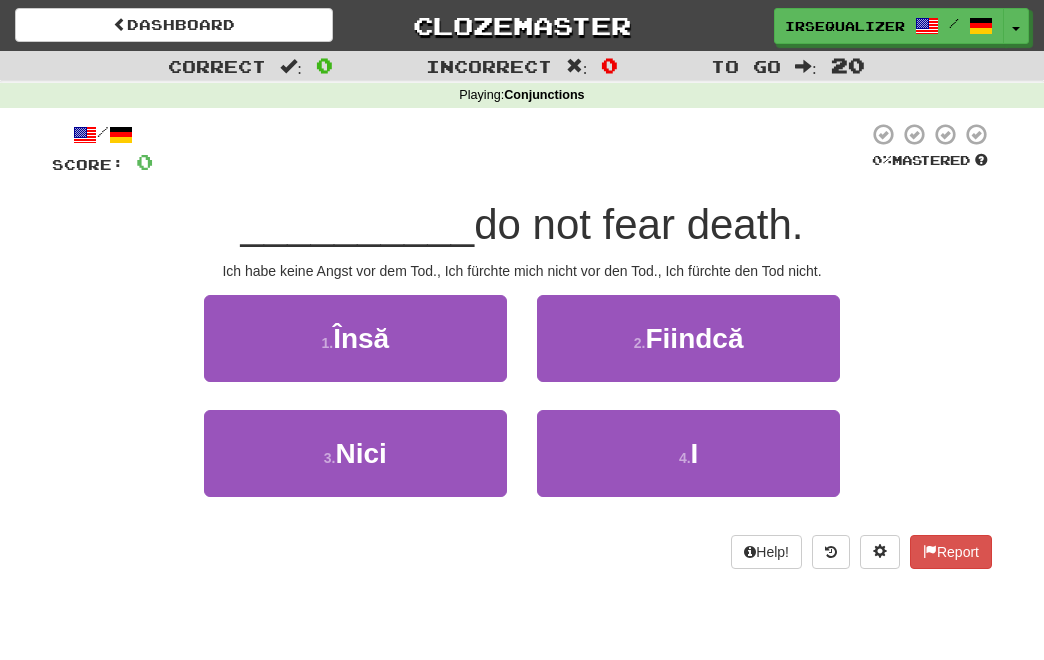 scroll, scrollTop: 0, scrollLeft: 0, axis: both 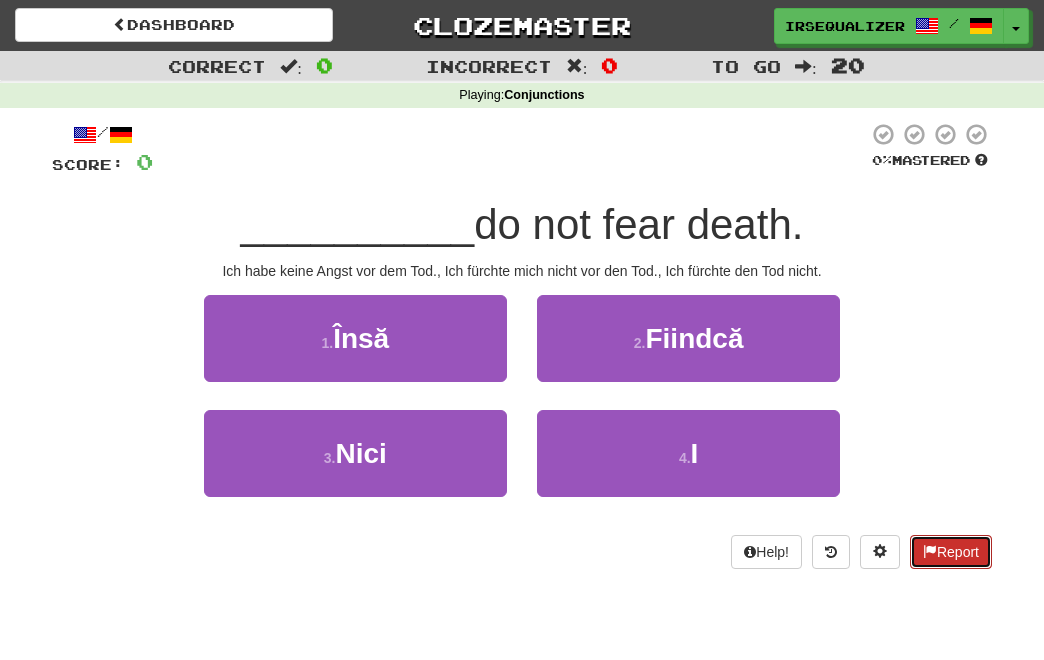 click on "Report" at bounding box center (951, 552) 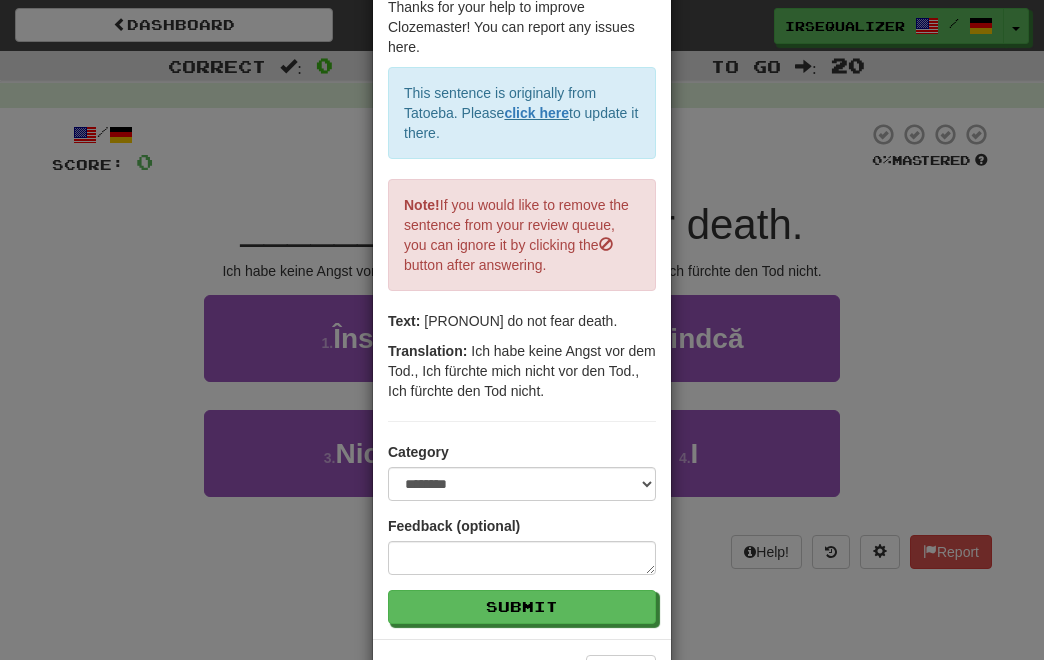 scroll, scrollTop: 104, scrollLeft: 0, axis: vertical 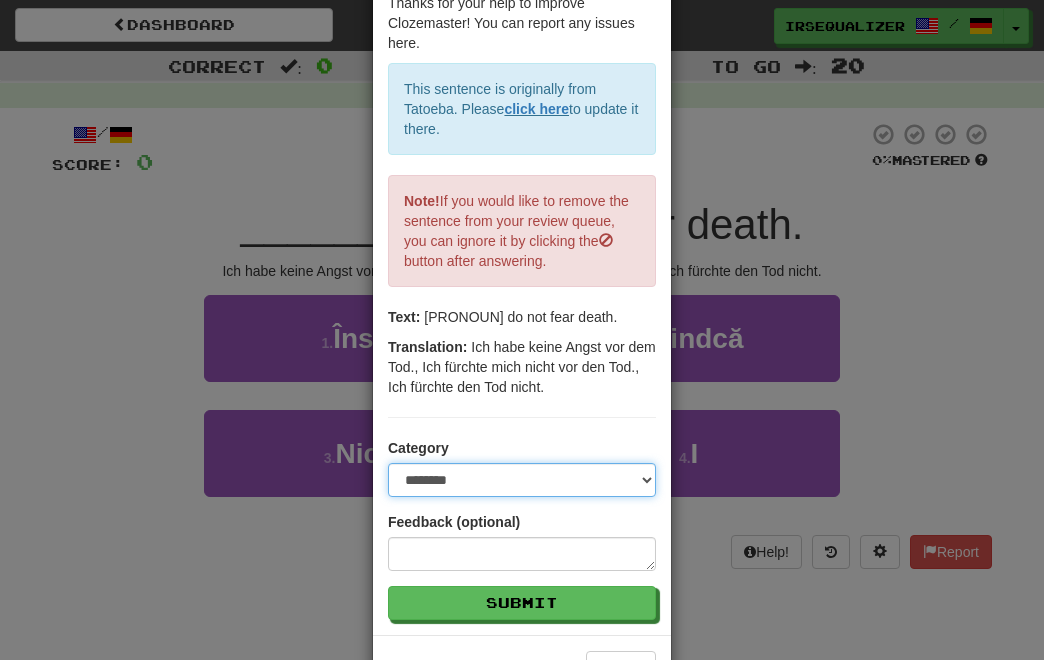 click on "**********" at bounding box center [522, 480] 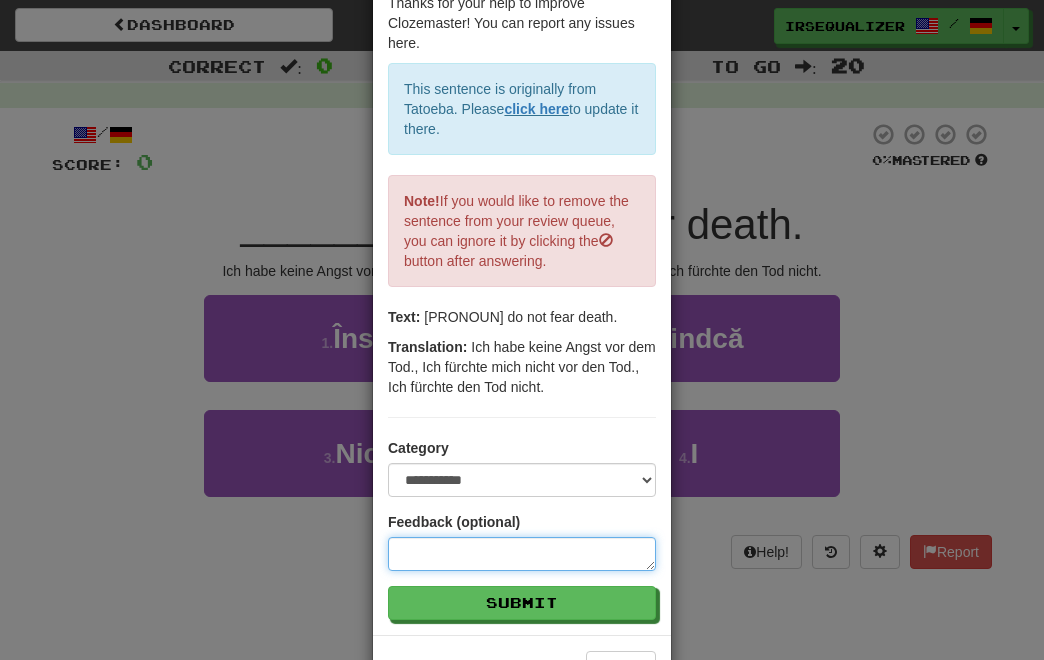 click at bounding box center [522, 554] 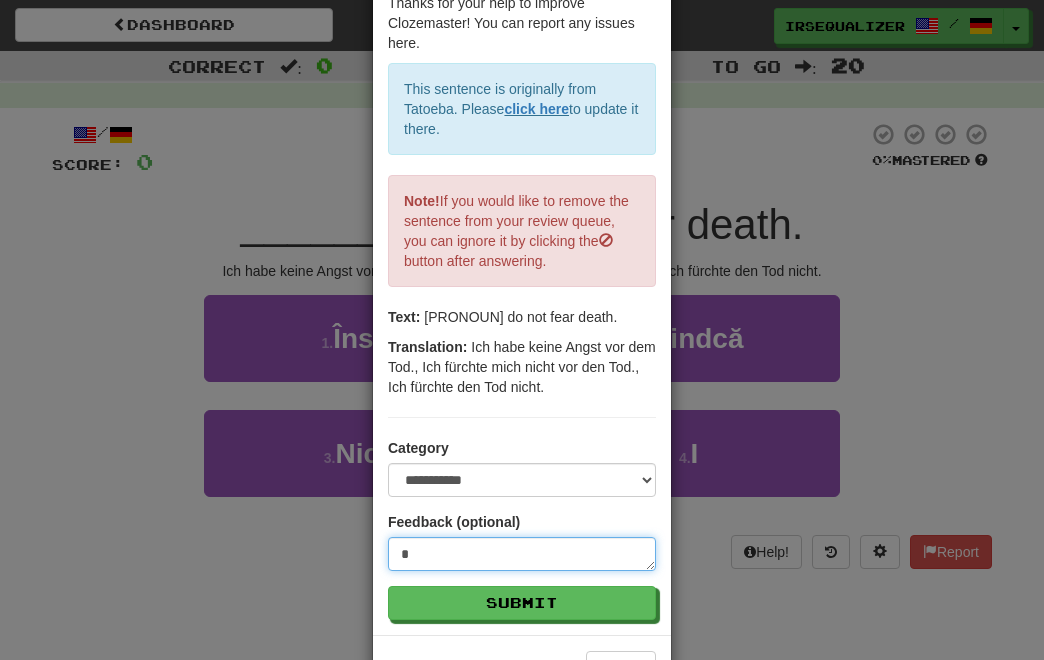 type on "**" 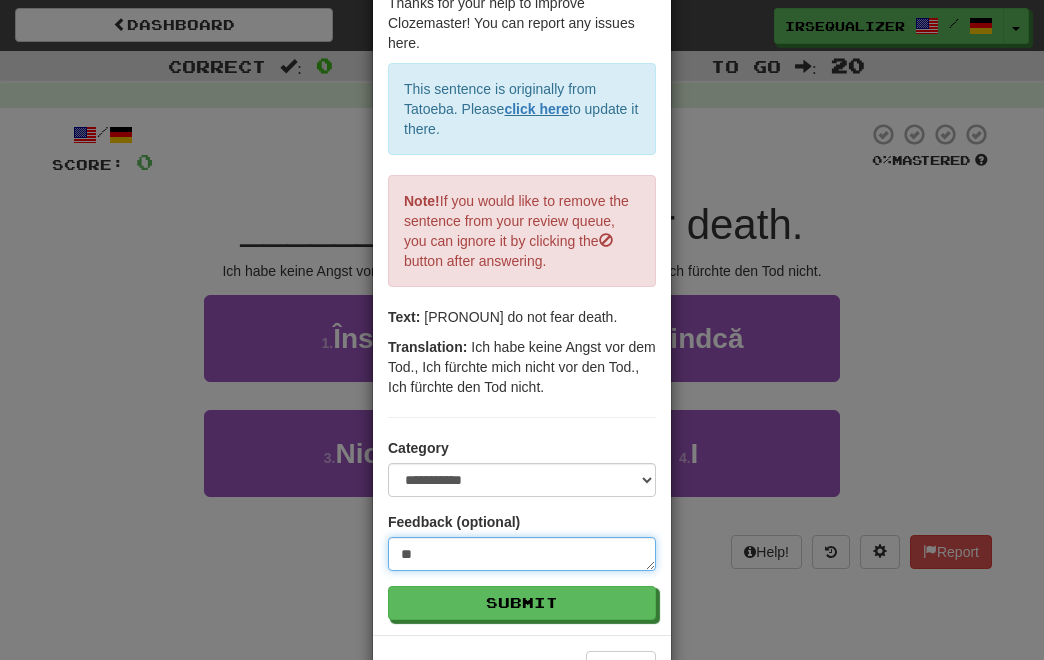 type on "***" 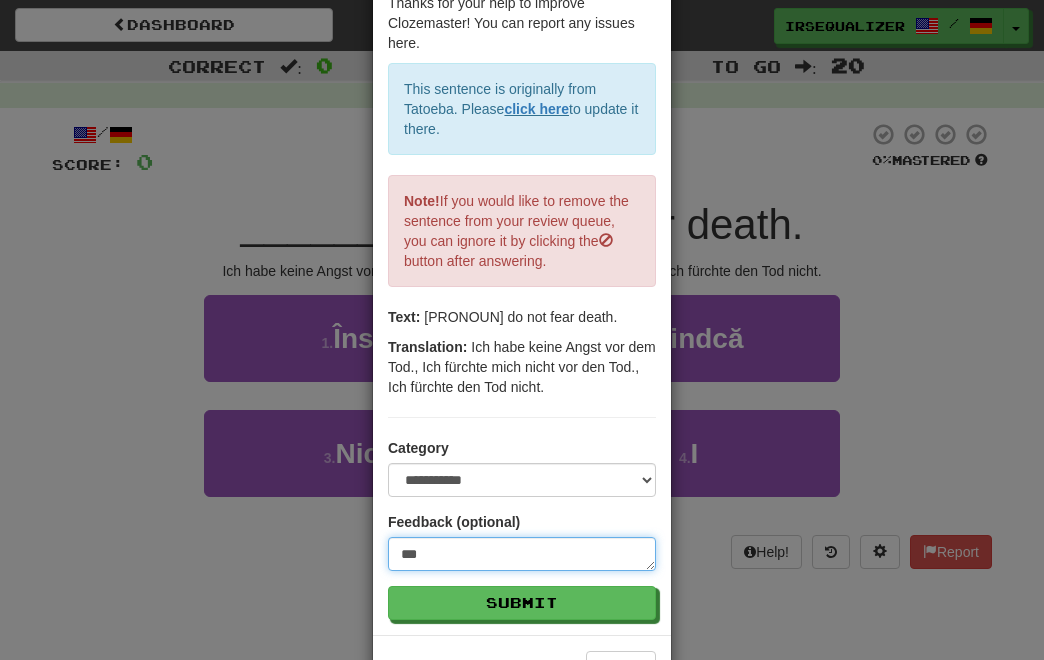 type on "****" 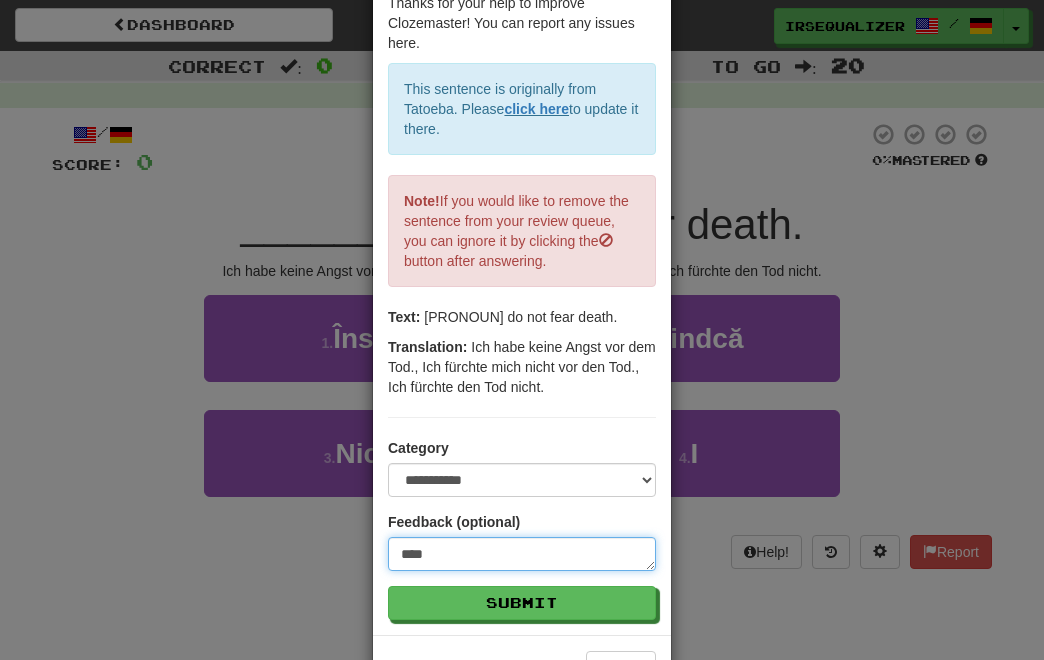 type on "*****" 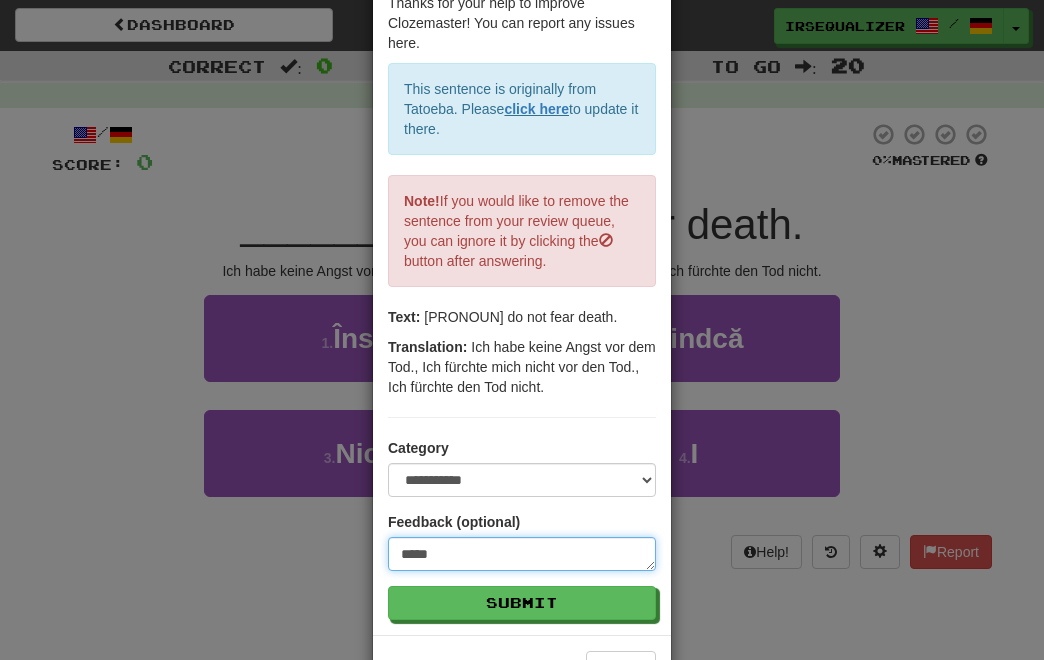 type on "*****" 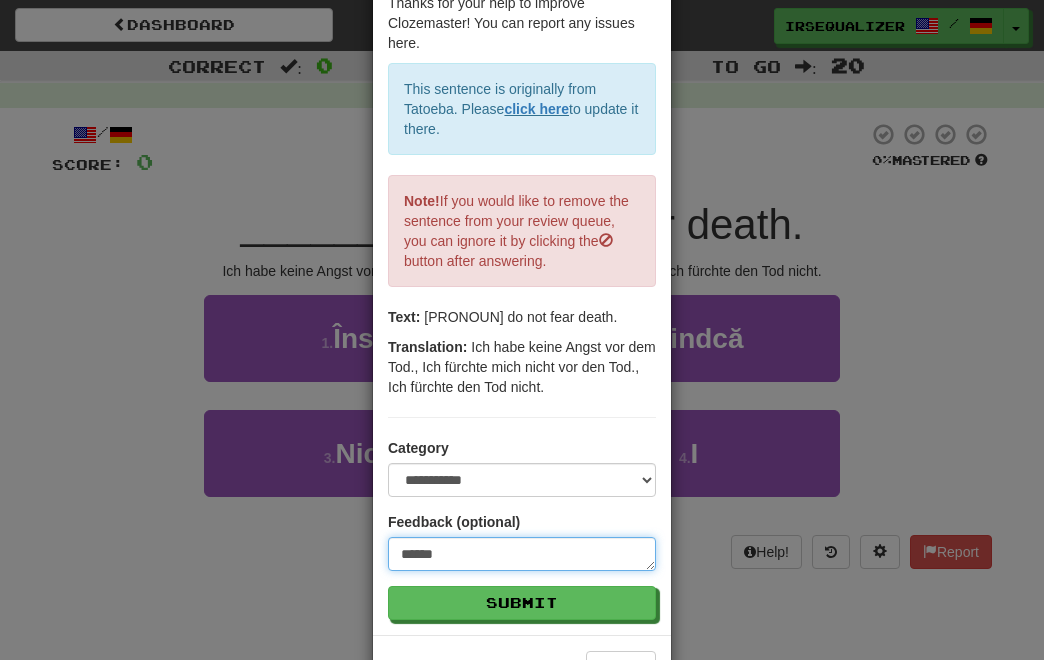type on "*******" 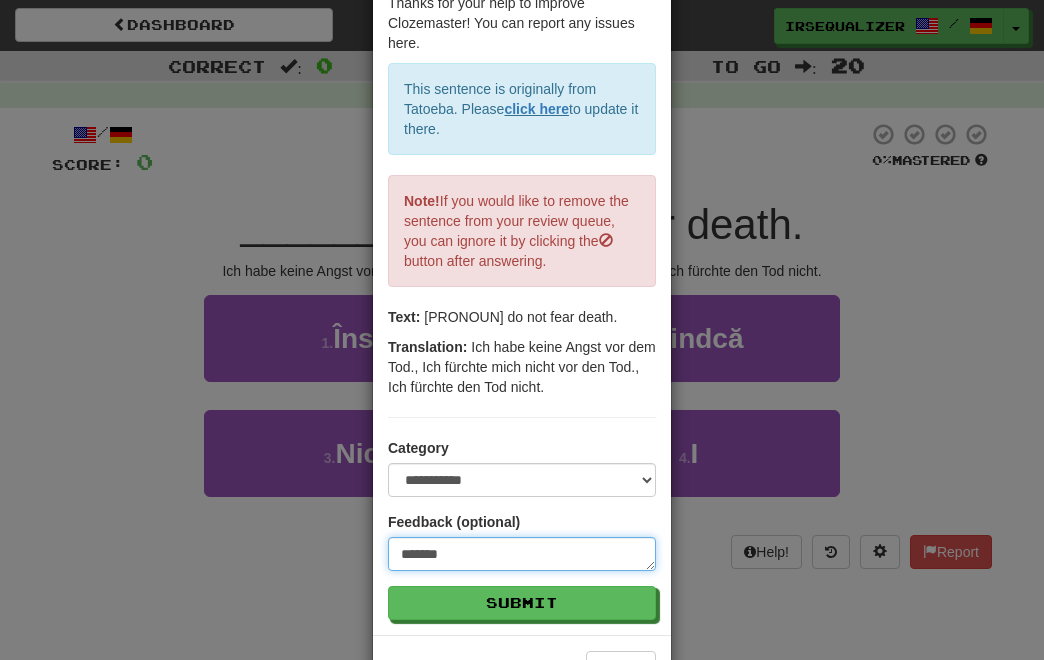 type on "********" 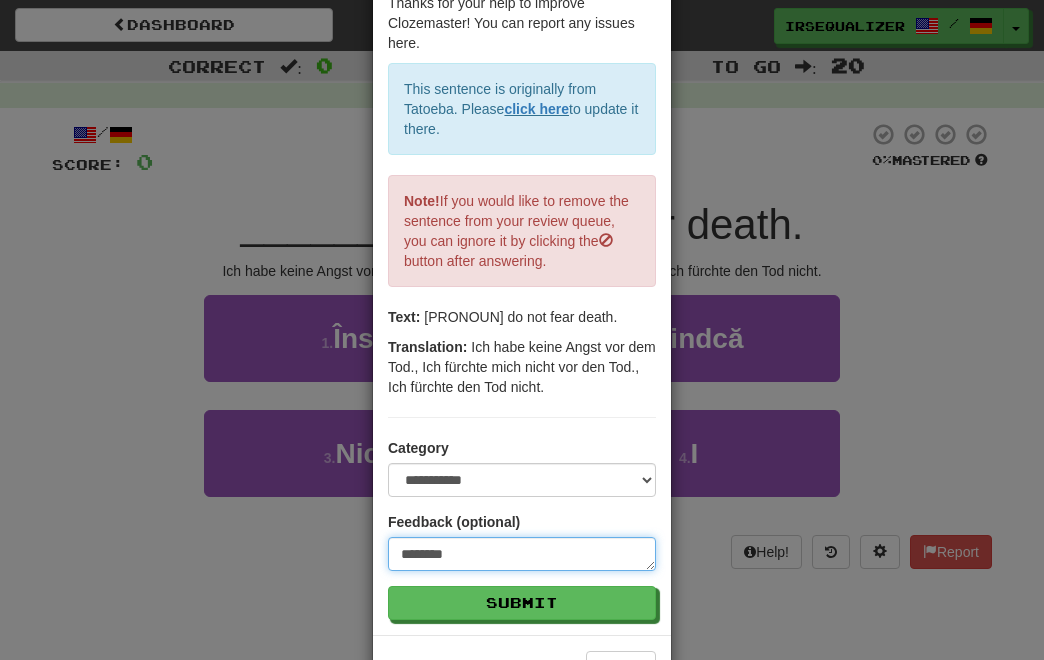type on "*********" 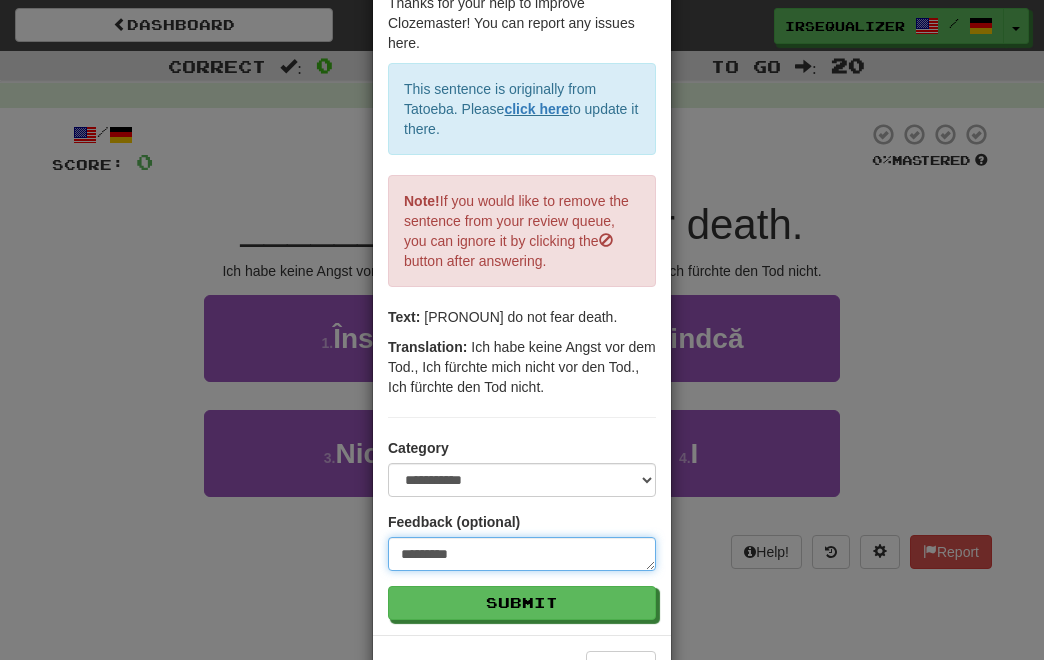 type on "**********" 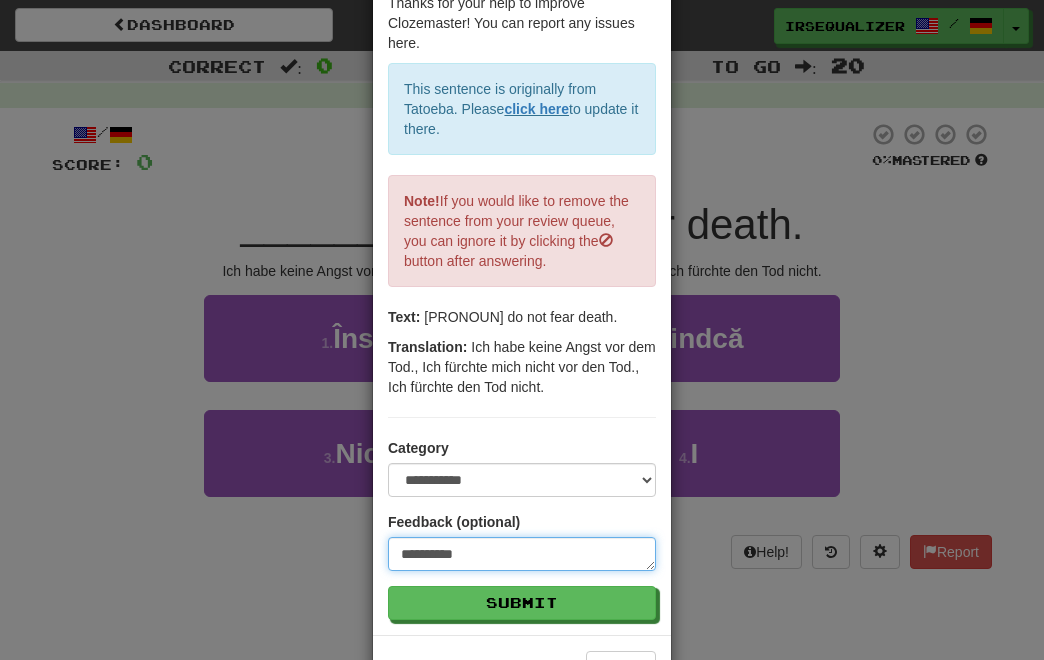 type on "**********" 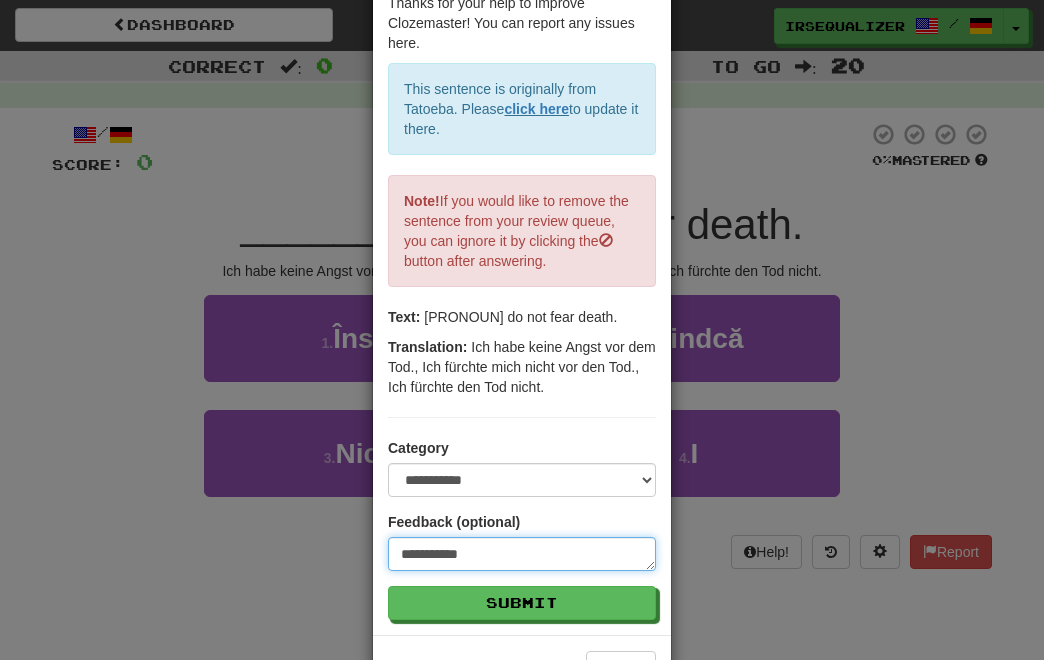 type on "**********" 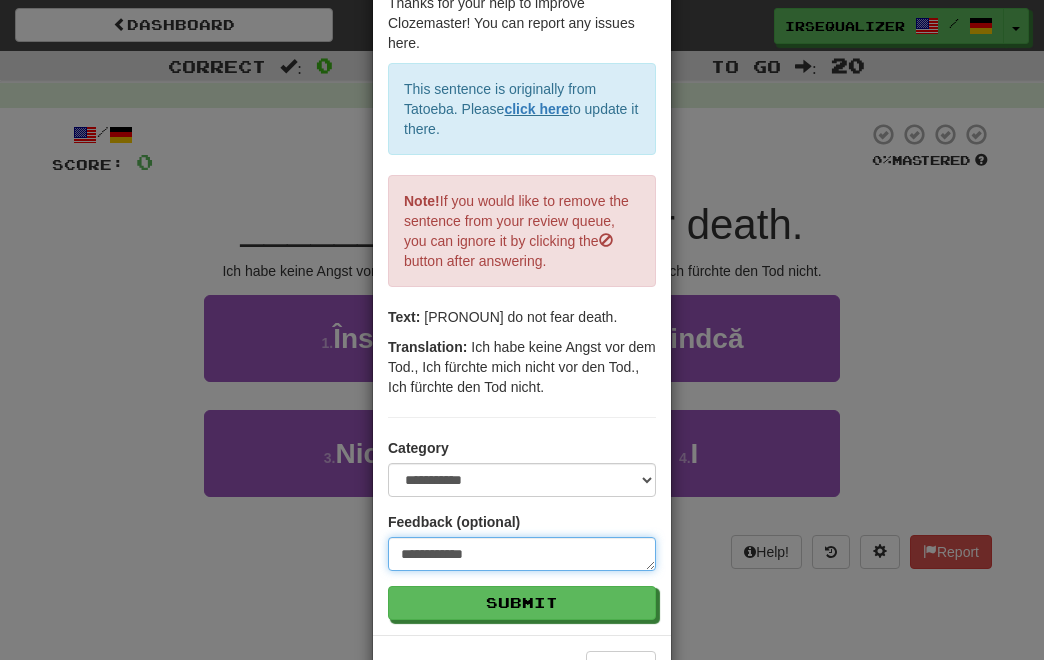 type on "**********" 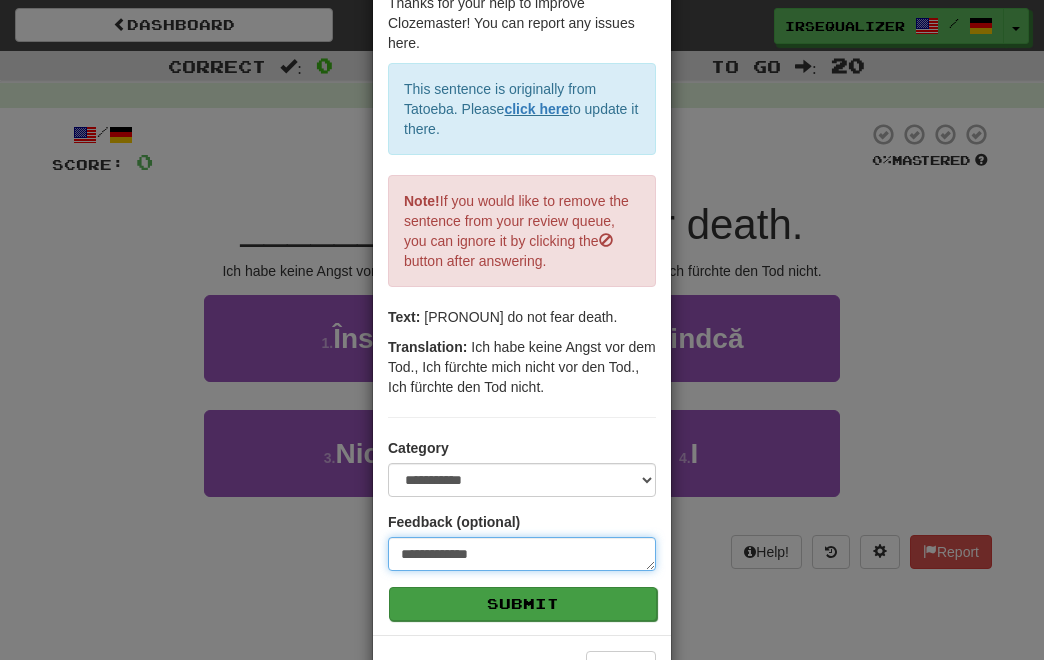 type on "**********" 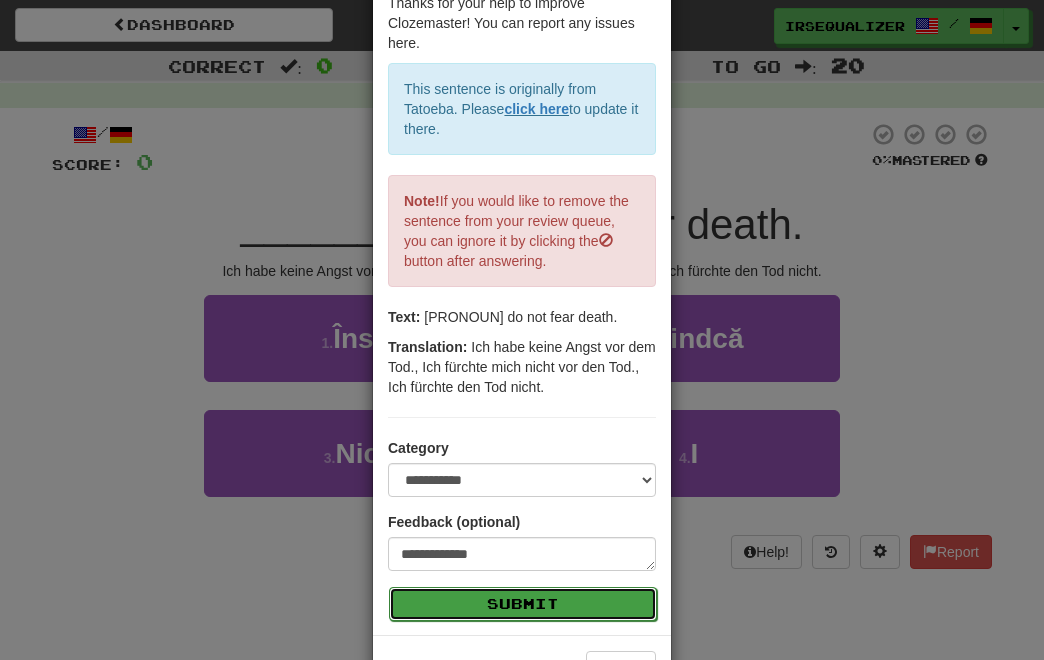 click on "Submit" at bounding box center [523, 604] 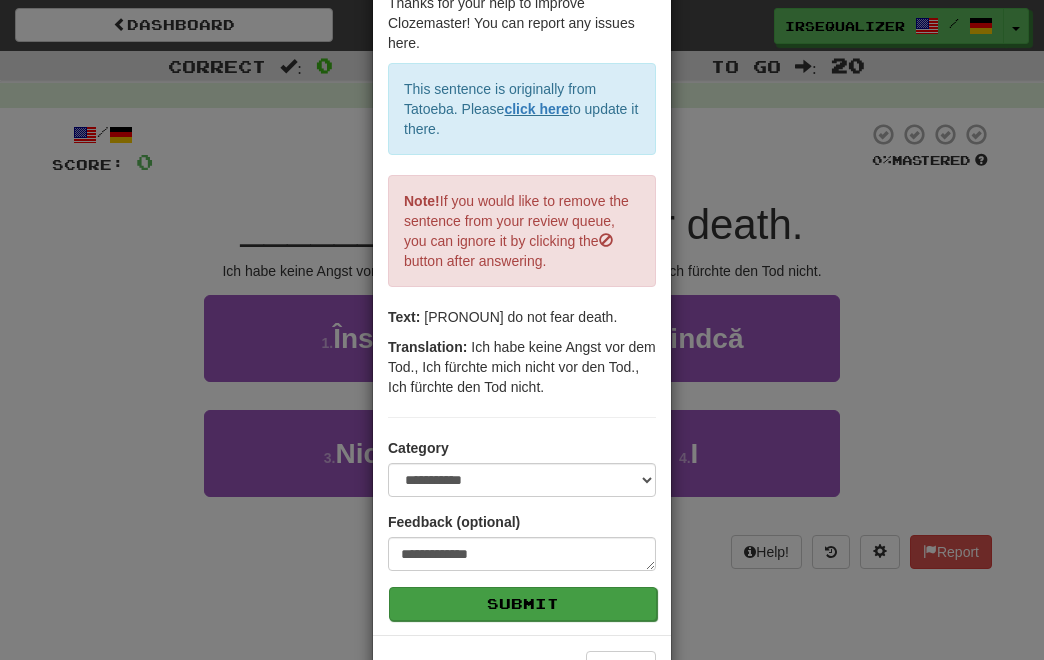 type on "*" 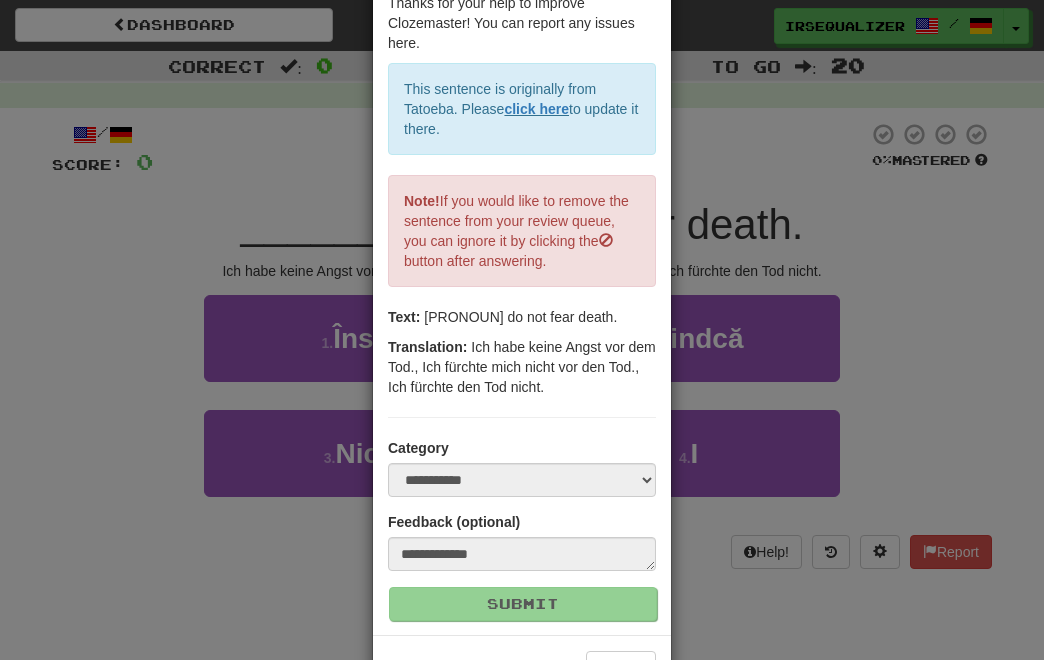 scroll, scrollTop: 0, scrollLeft: 0, axis: both 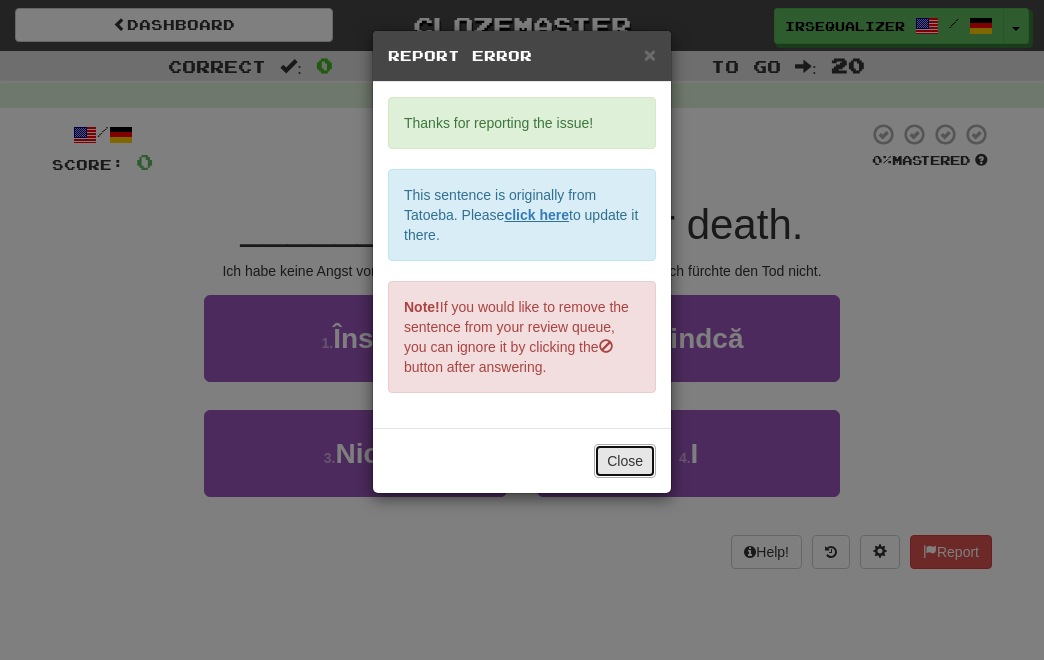 click on "Close" at bounding box center [625, 461] 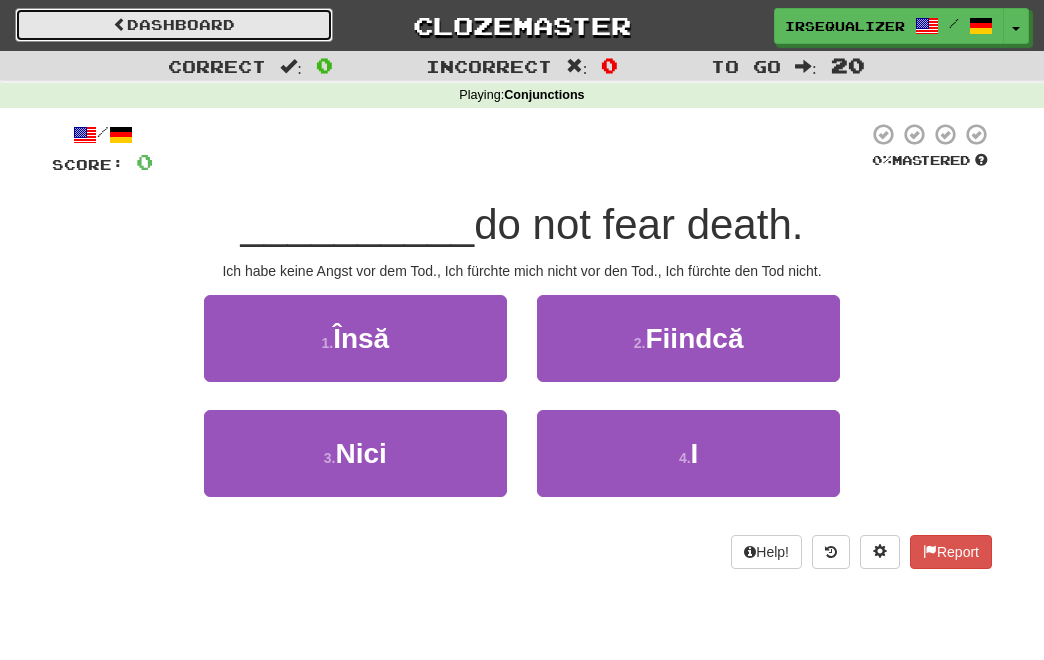 click at bounding box center (120, 24) 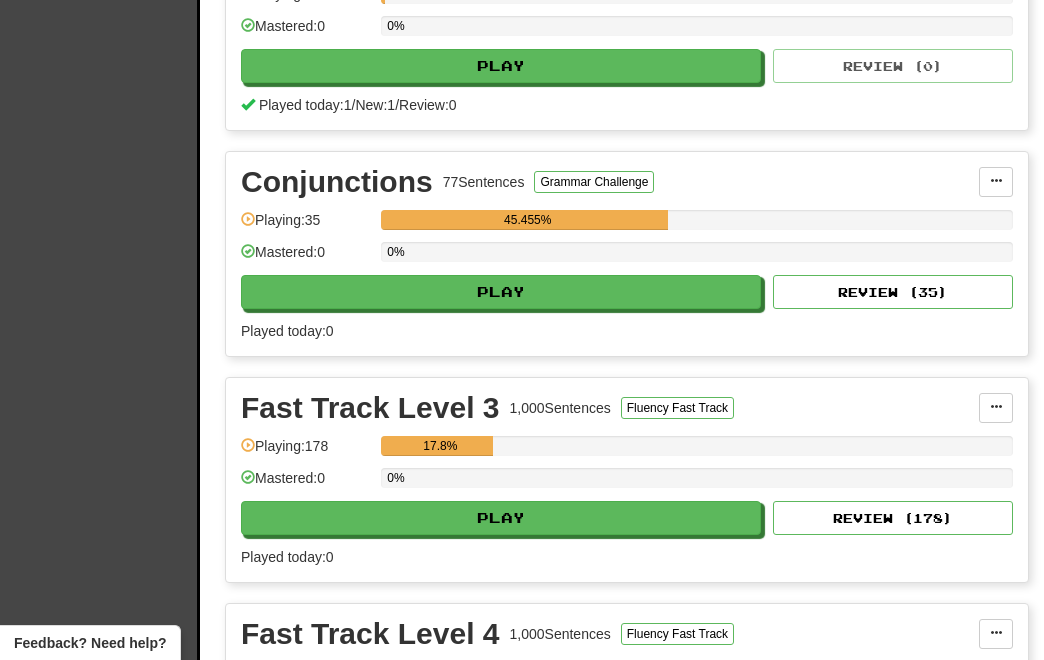 scroll, scrollTop: 1481, scrollLeft: 0, axis: vertical 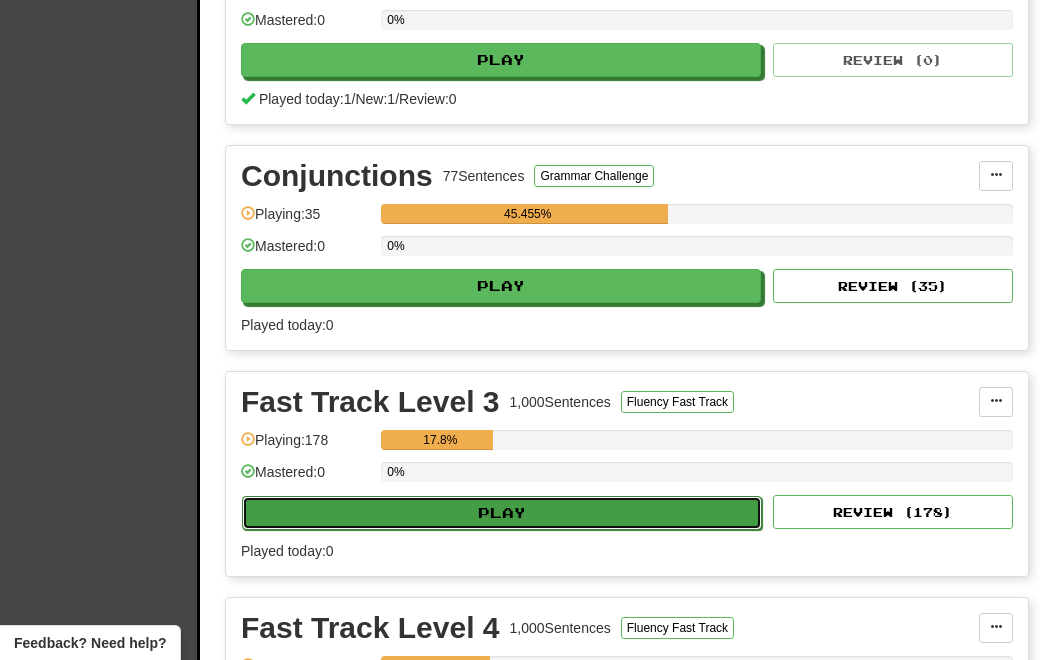 click on "Play" at bounding box center (502, 513) 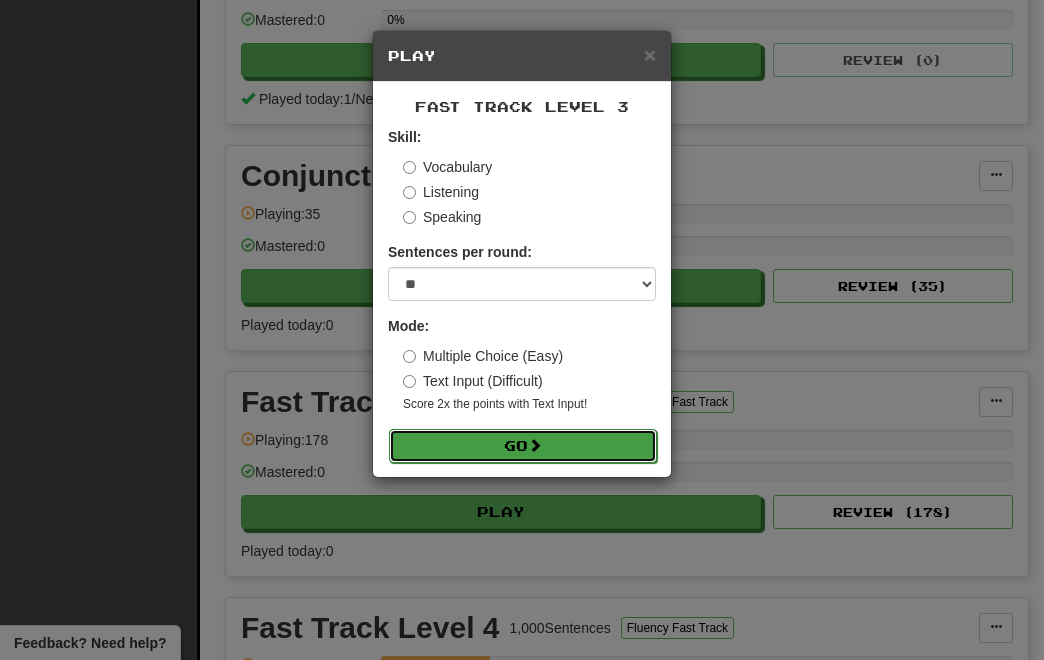 click on "Go" at bounding box center [523, 446] 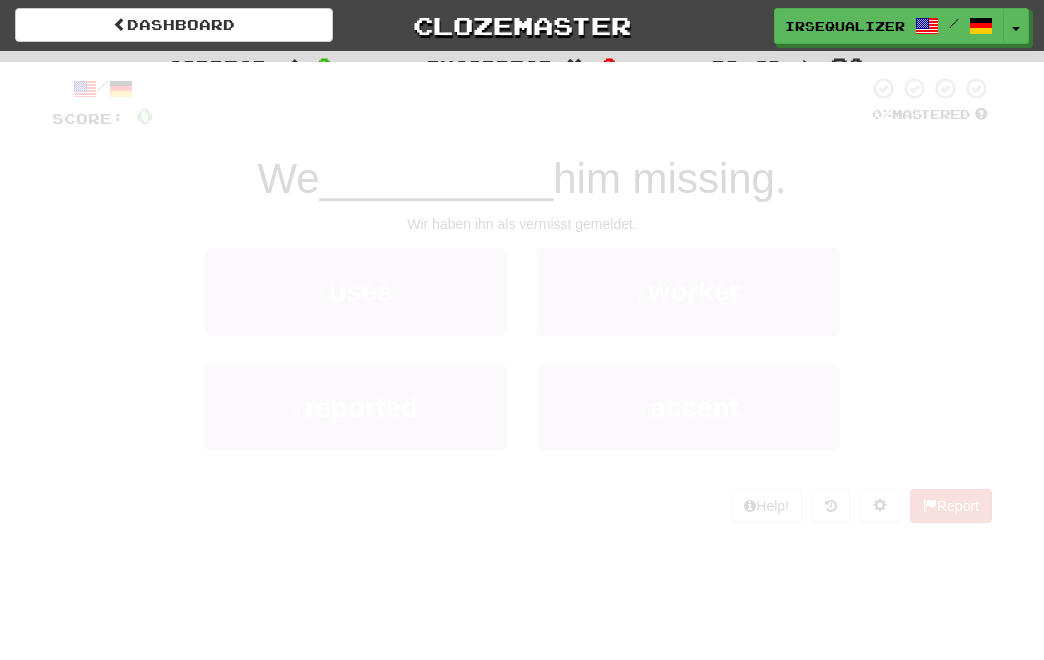 scroll, scrollTop: 0, scrollLeft: 0, axis: both 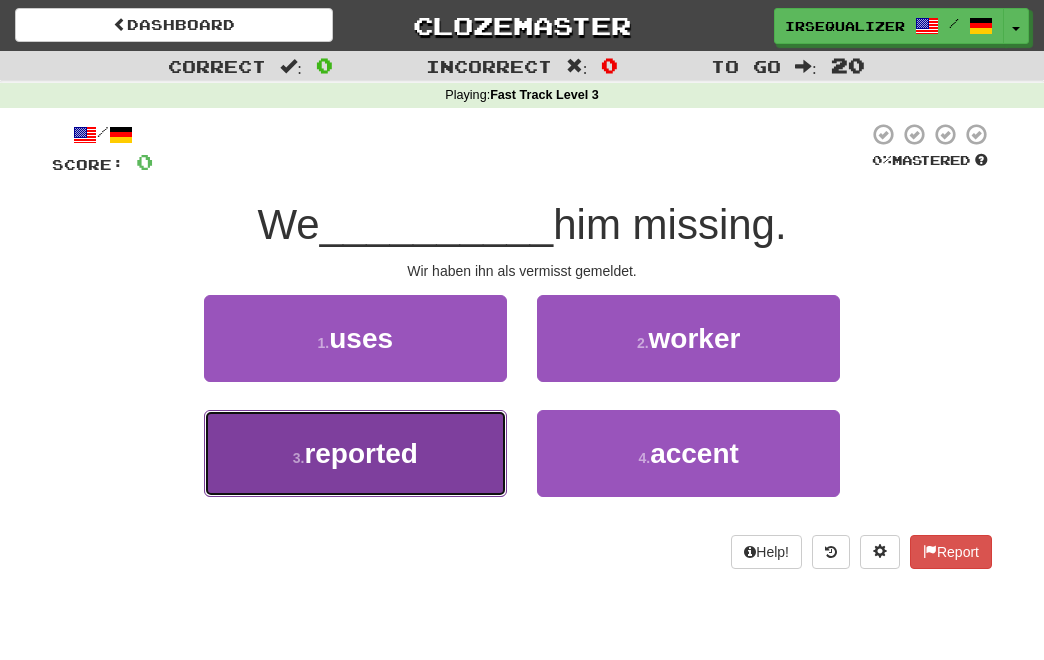 click on "3 .  reported" at bounding box center [355, 453] 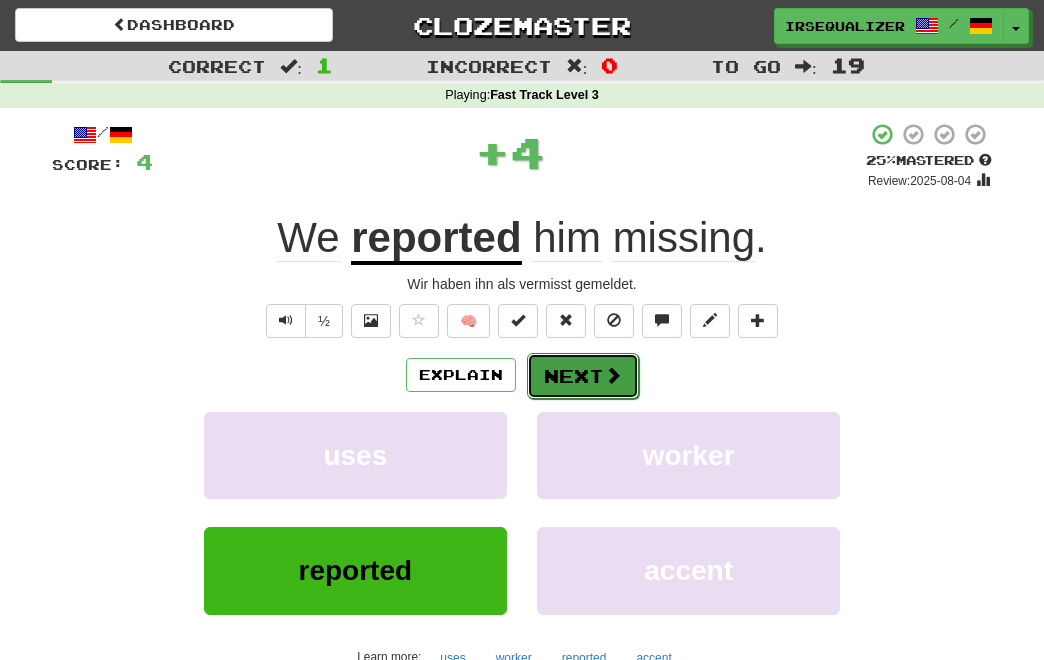 click on "Next" at bounding box center [583, 376] 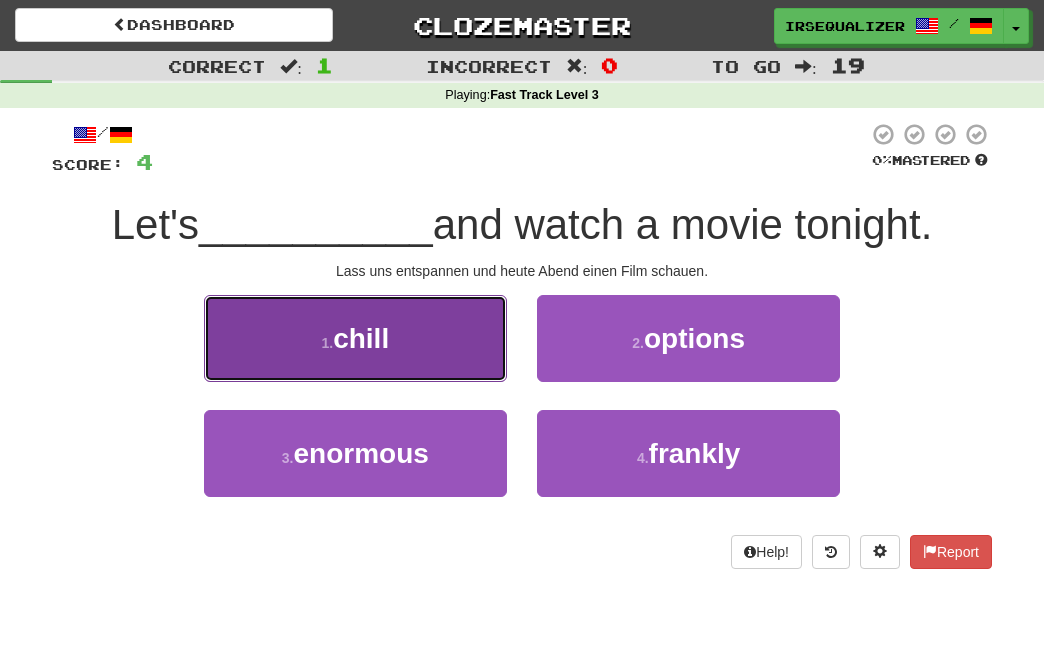 click on "1 .  chill" at bounding box center (355, 338) 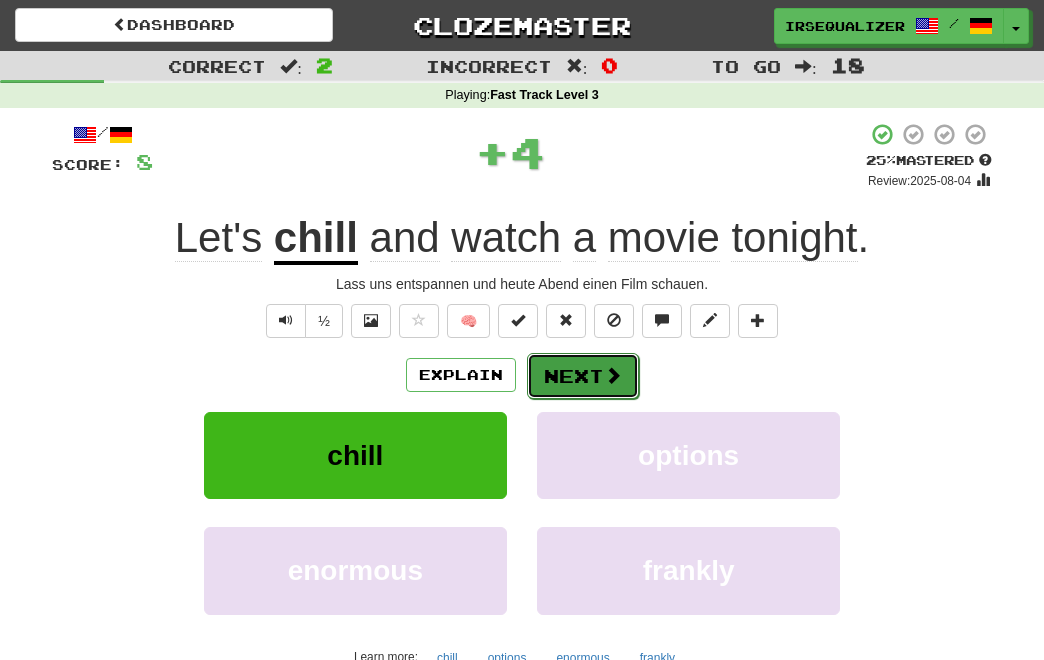 click on "Next" at bounding box center (583, 376) 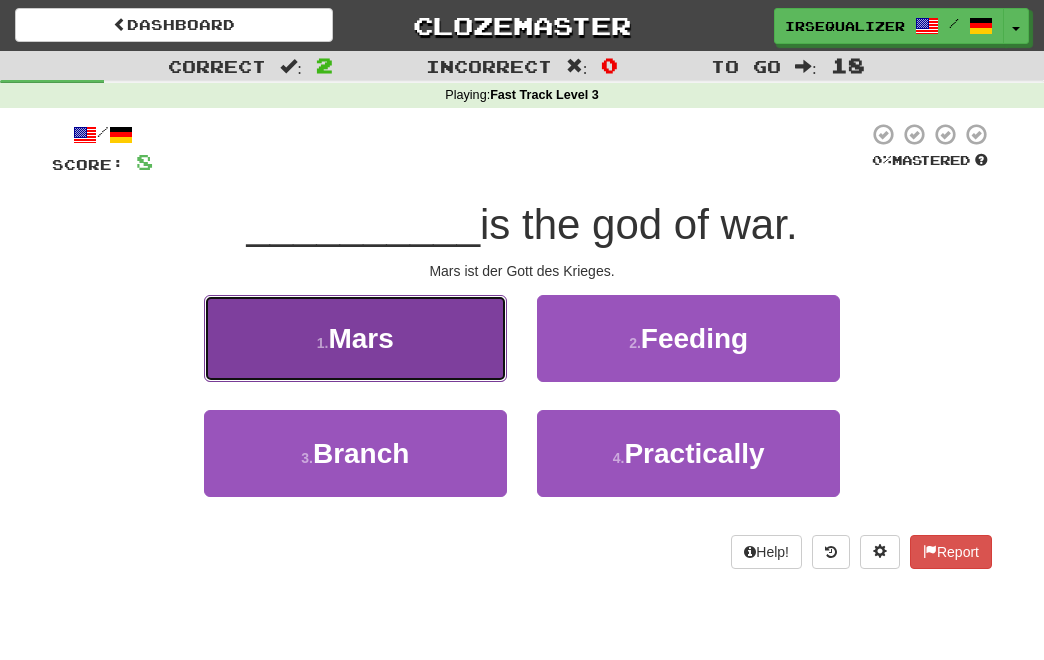 click on "1 .  Mars" at bounding box center (355, 338) 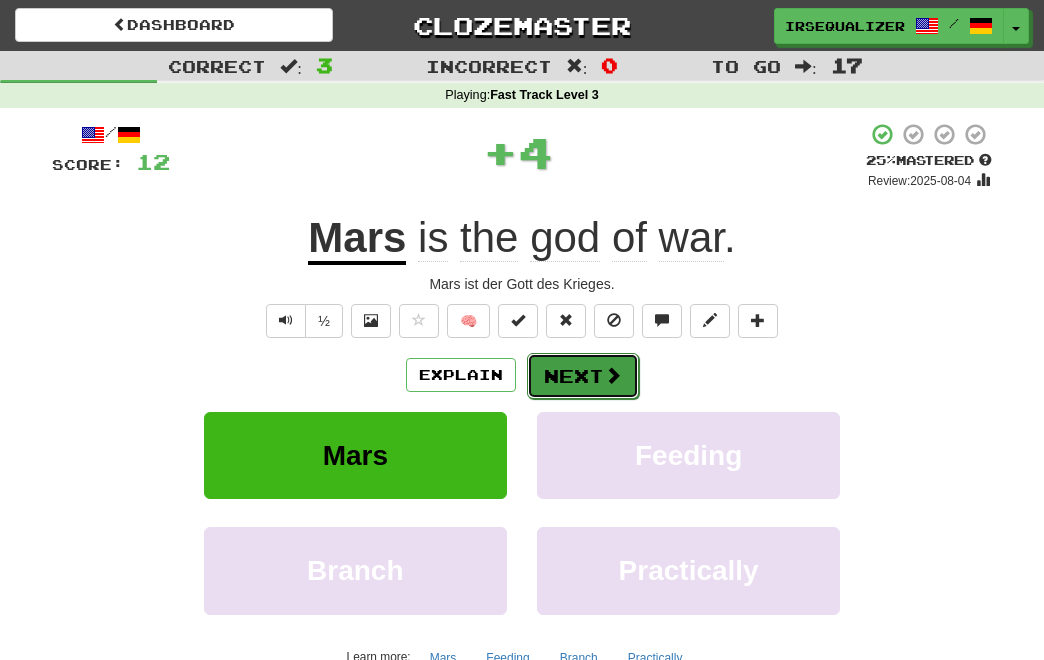 click on "Next" at bounding box center [583, 376] 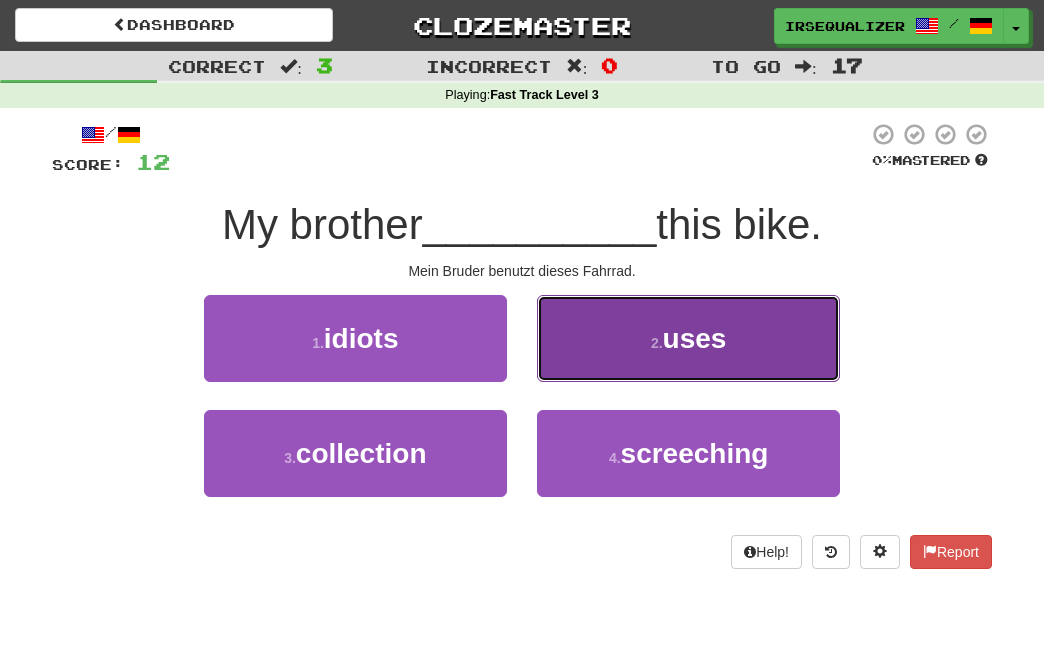 click on "2 ." at bounding box center (657, 343) 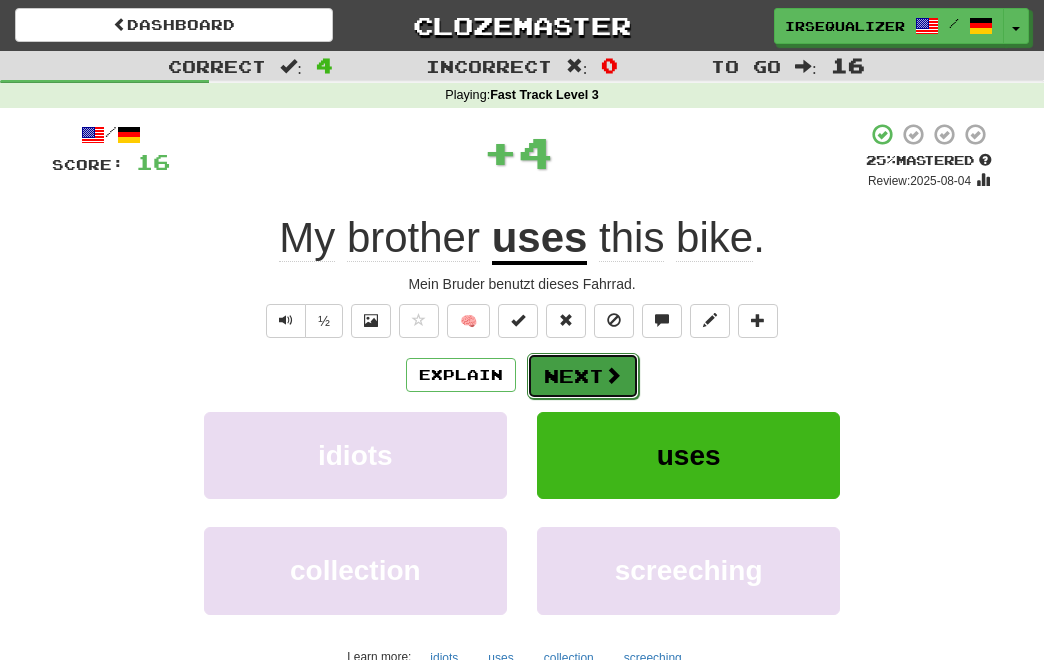 click on "Next" at bounding box center [583, 376] 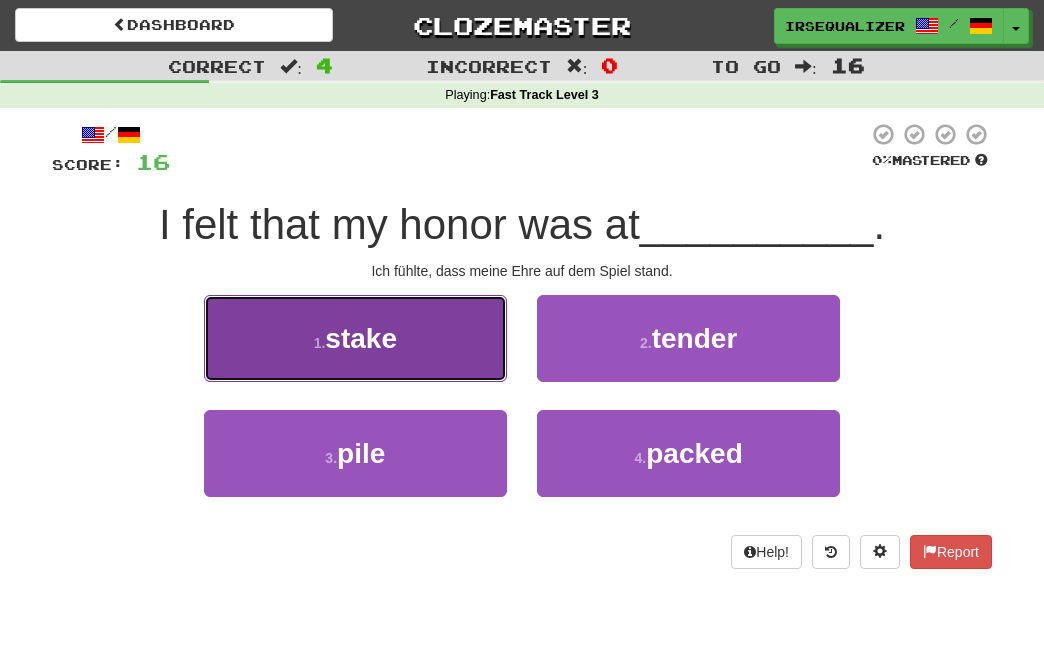 click on "stake" at bounding box center [361, 338] 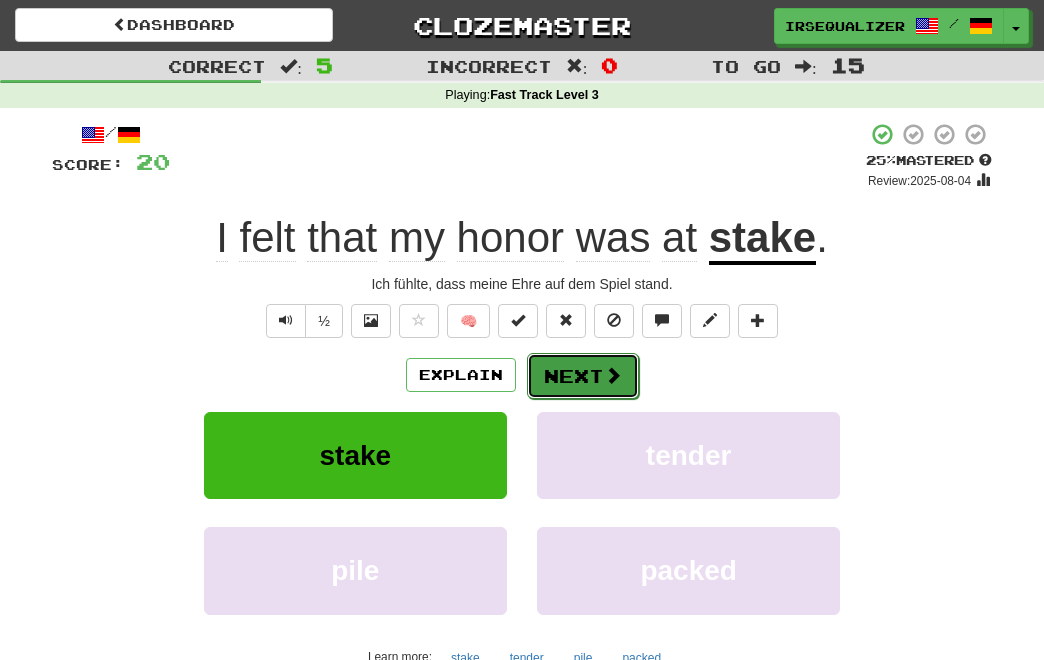 click at bounding box center (613, 375) 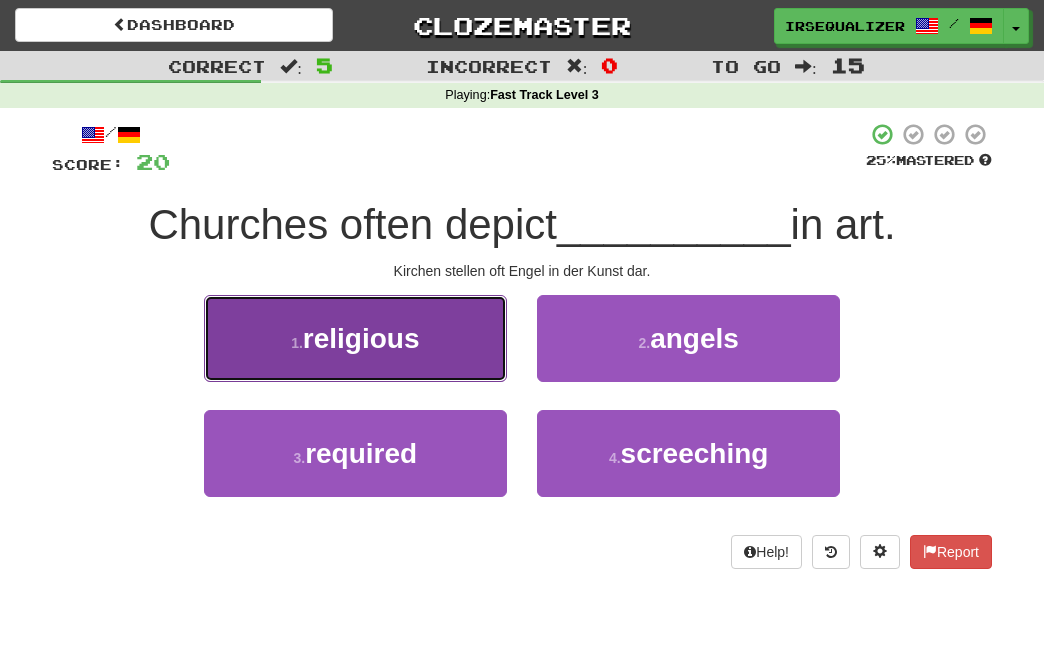 click on "1 .  religious" at bounding box center (355, 338) 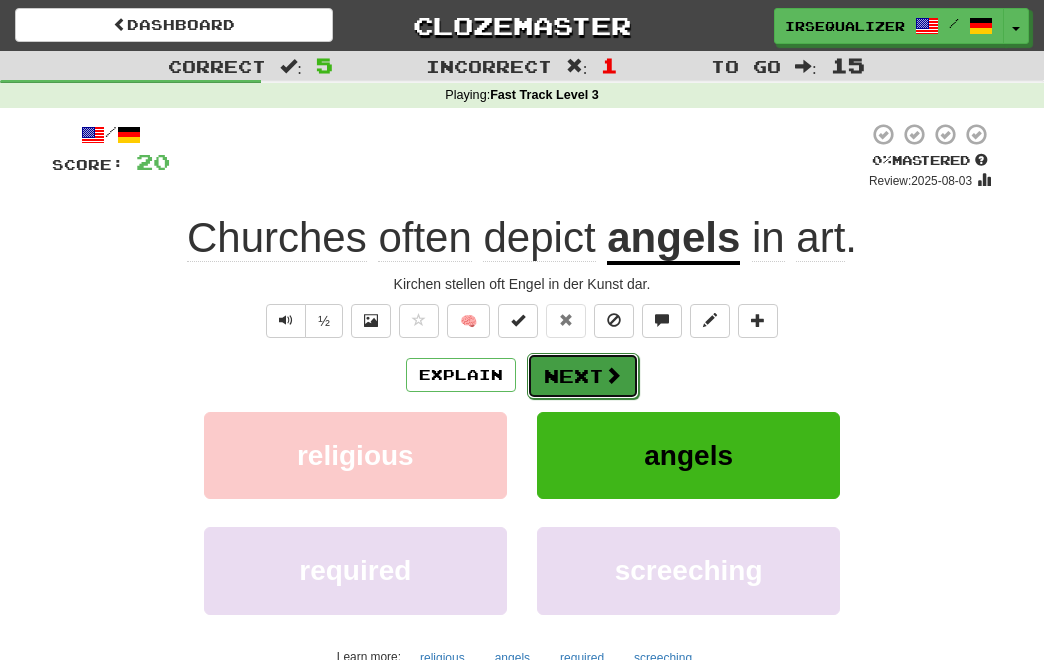 click on "Next" at bounding box center [583, 376] 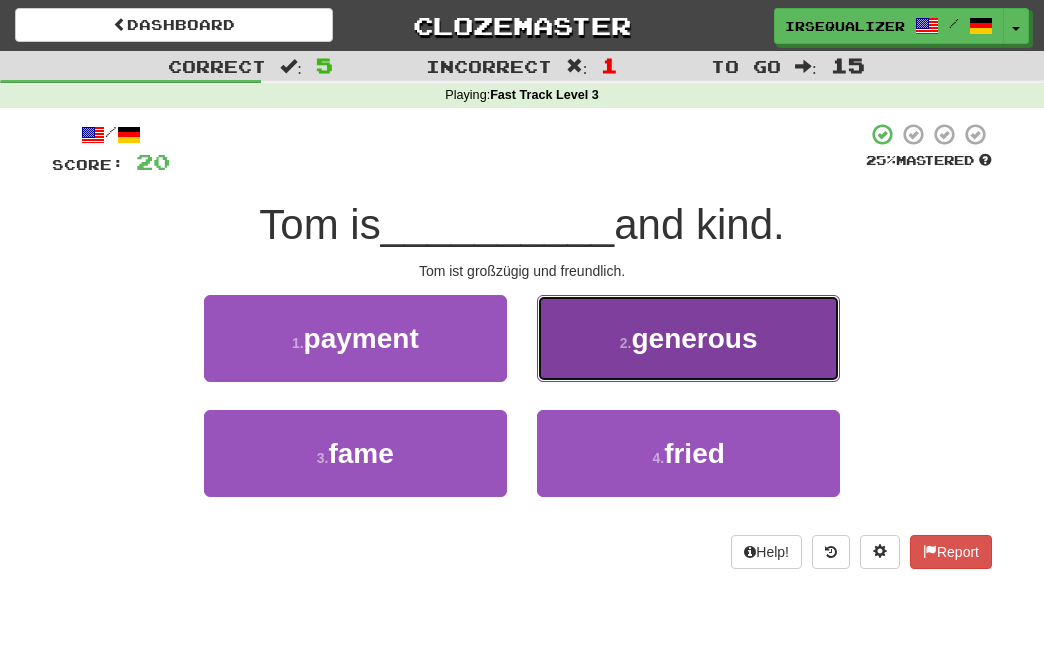 click on "generous" at bounding box center (694, 338) 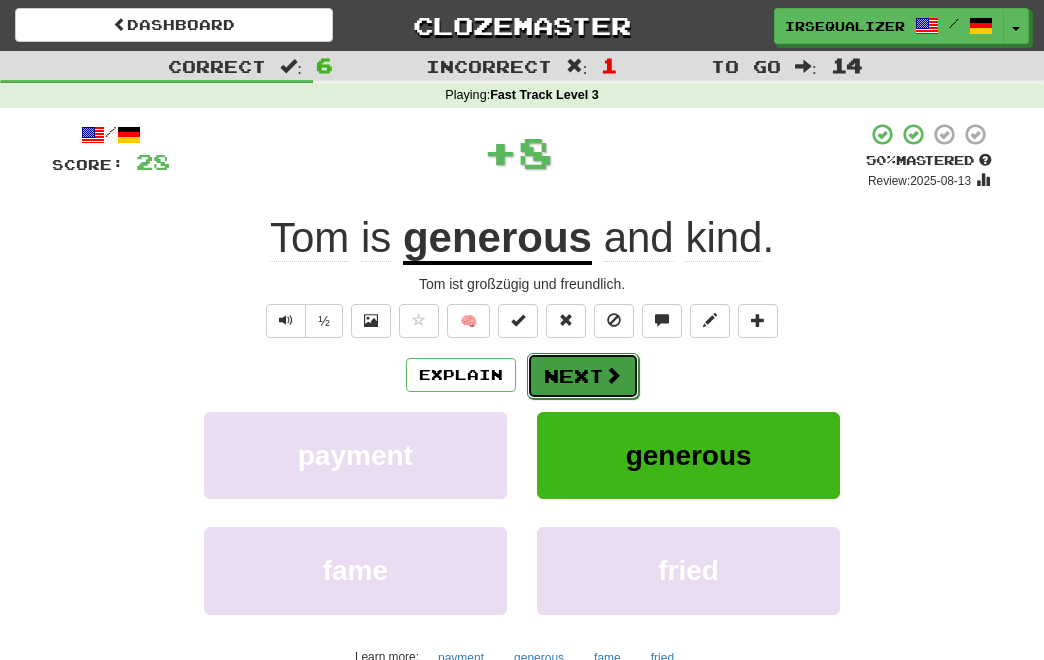 click on "Next" at bounding box center [583, 376] 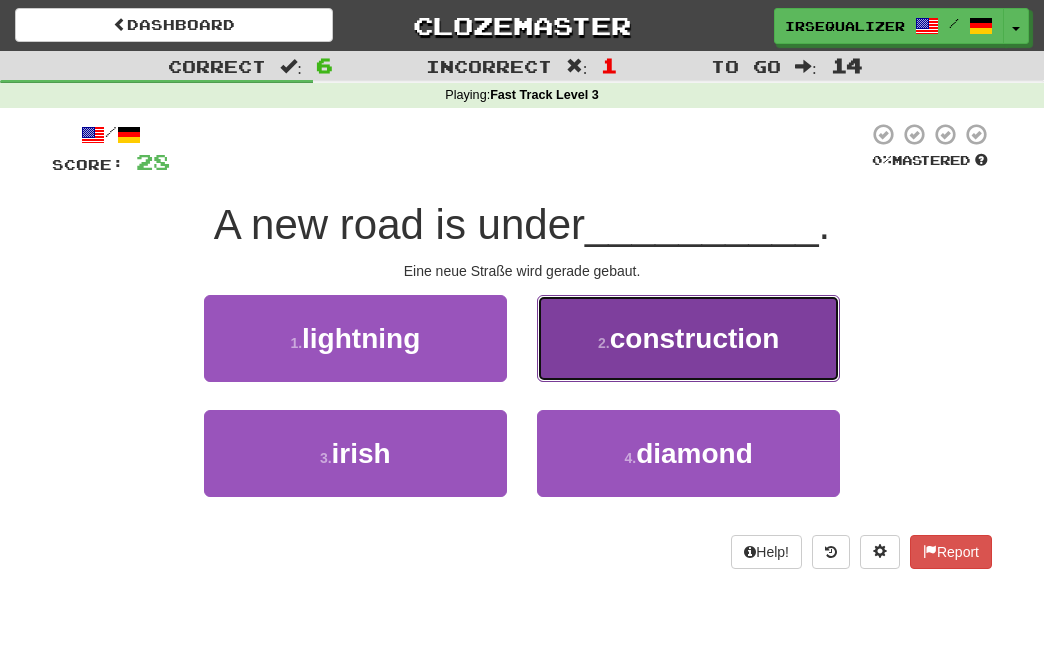 click on "construction" at bounding box center (695, 338) 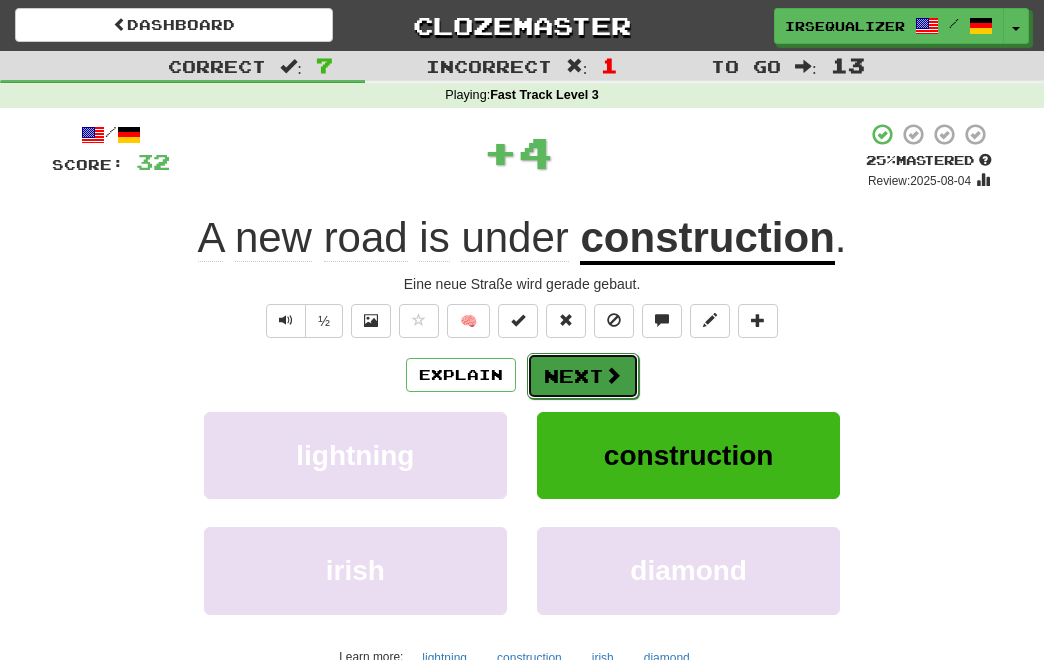 click at bounding box center [613, 375] 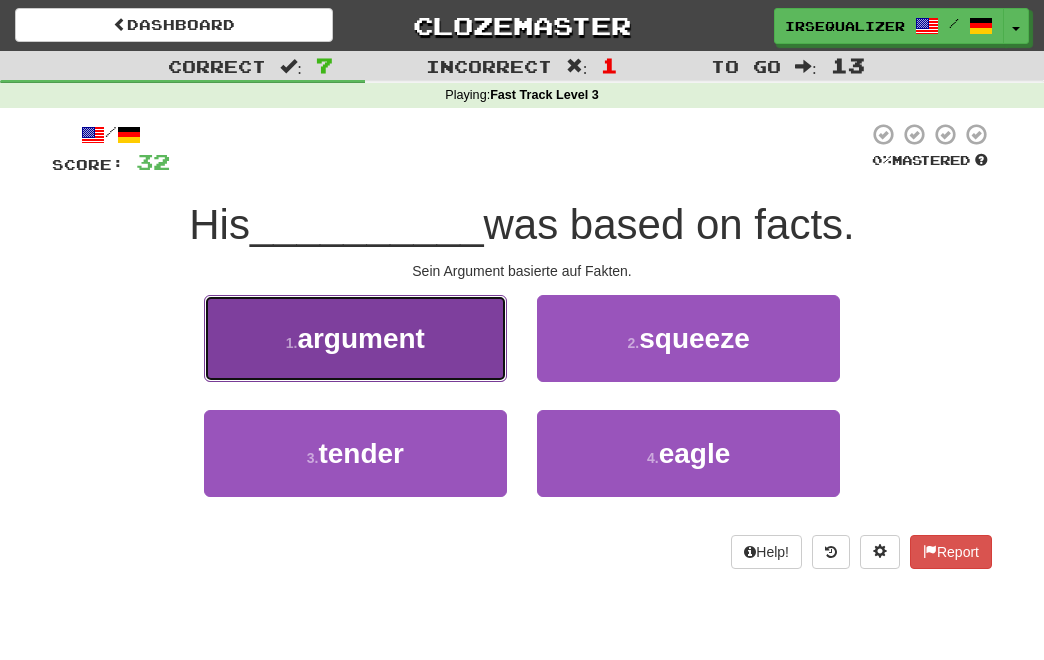 click on "1 .  argument" at bounding box center (355, 338) 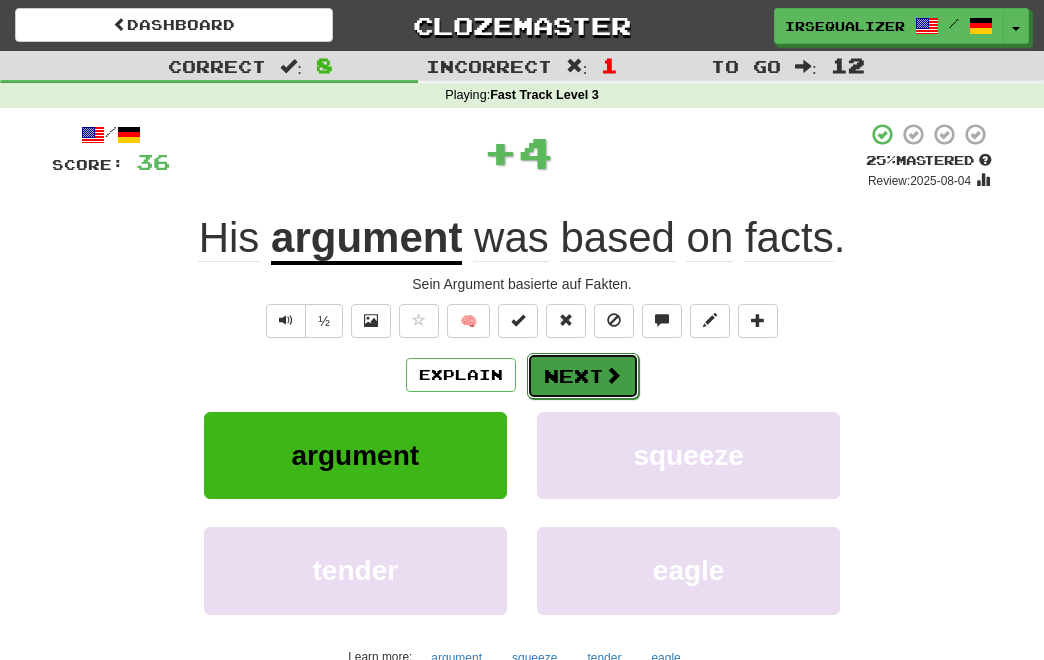 click on "Next" at bounding box center [583, 376] 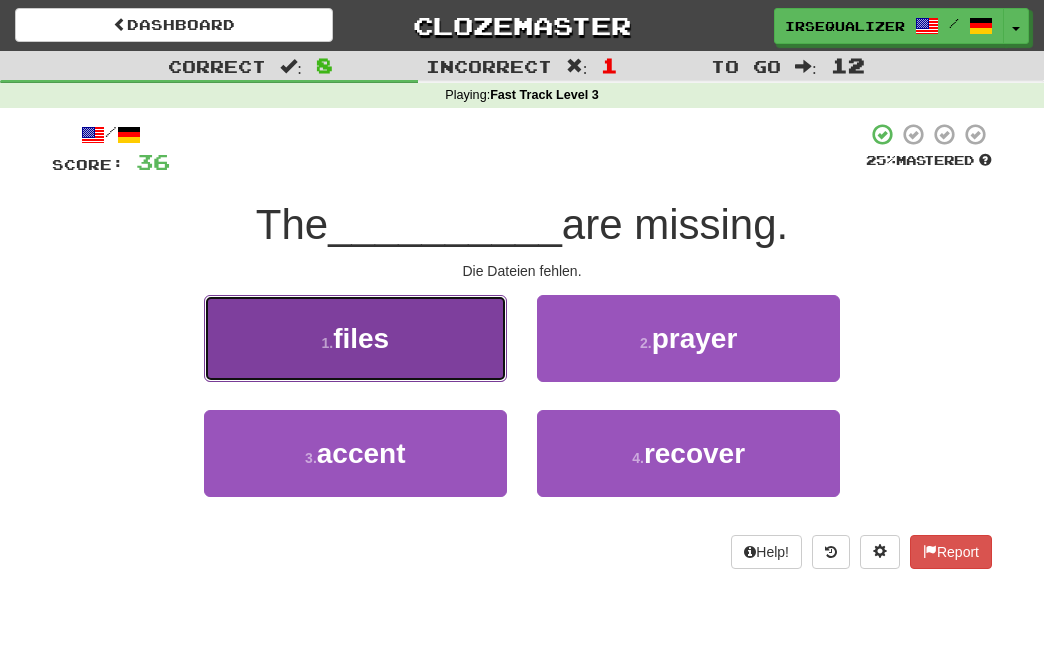 click on "1 .  files" at bounding box center [355, 338] 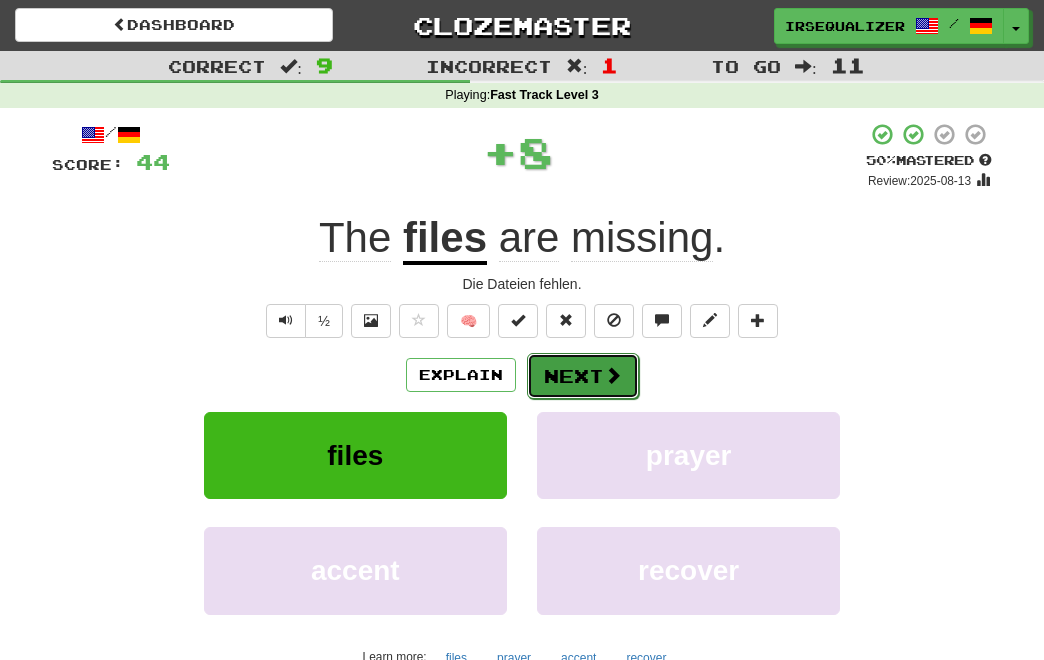 click on "Next" at bounding box center (583, 376) 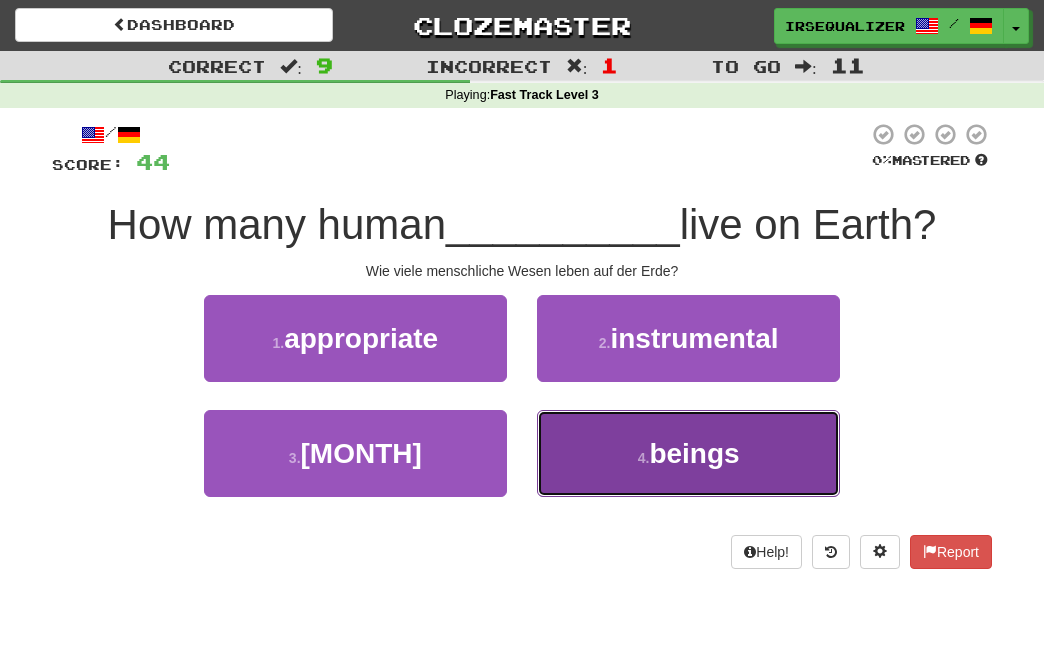 click on "beings" at bounding box center [694, 453] 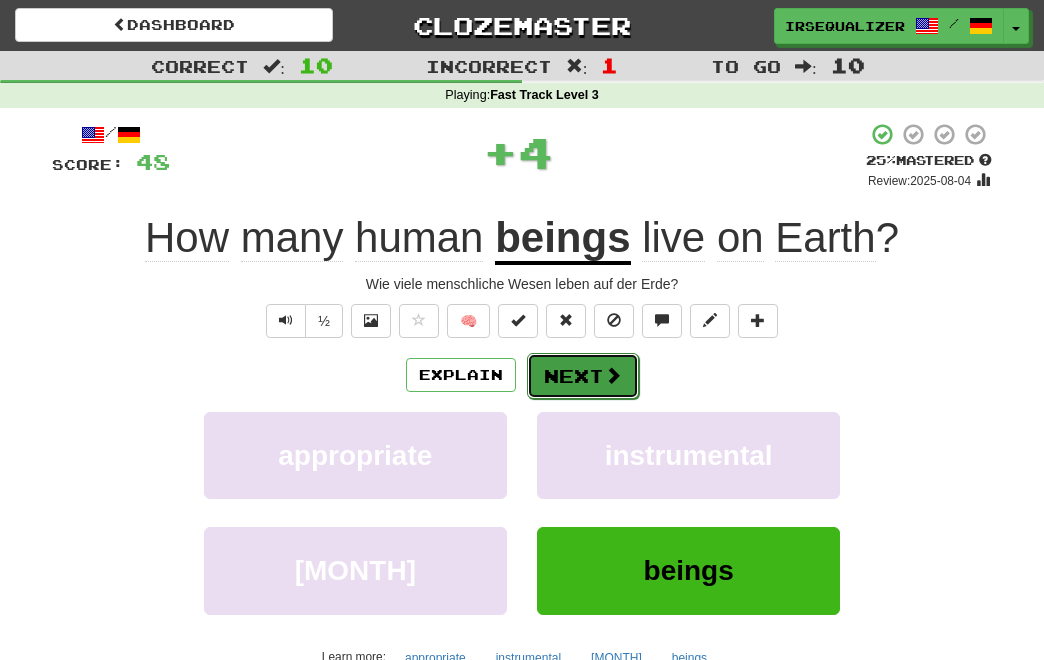 click at bounding box center (613, 375) 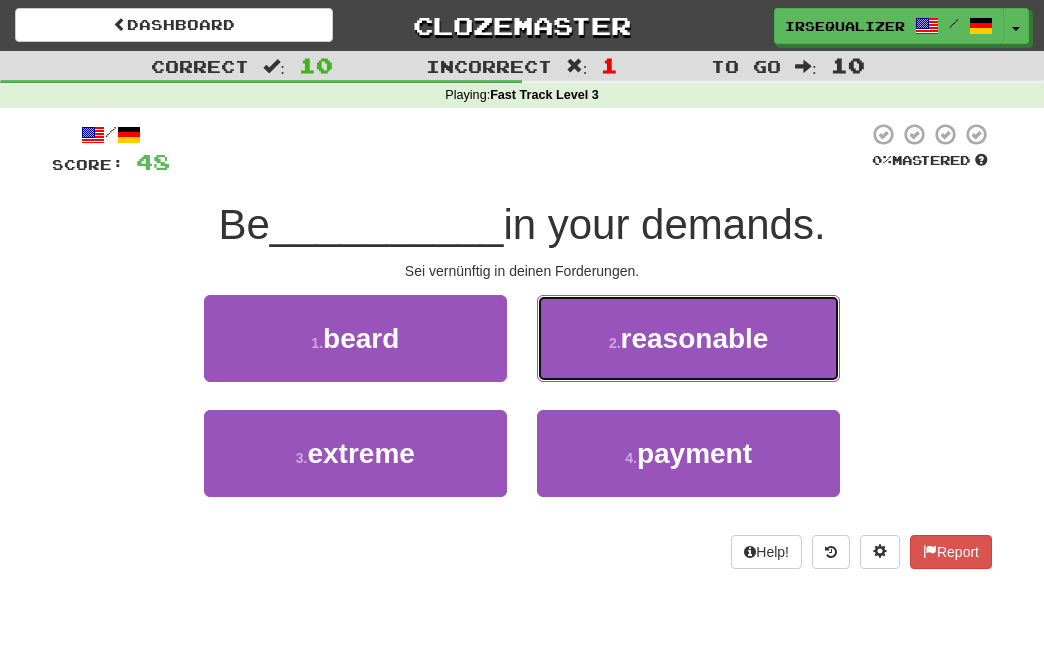 click on "2 .  reasonable" at bounding box center [688, 338] 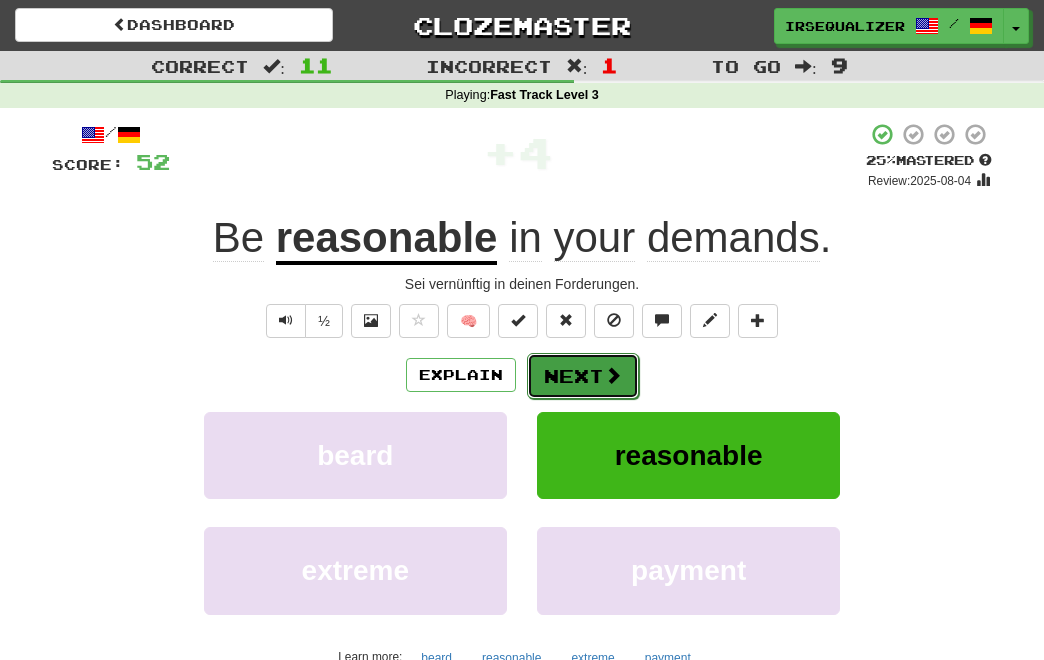 click on "Next" at bounding box center [583, 376] 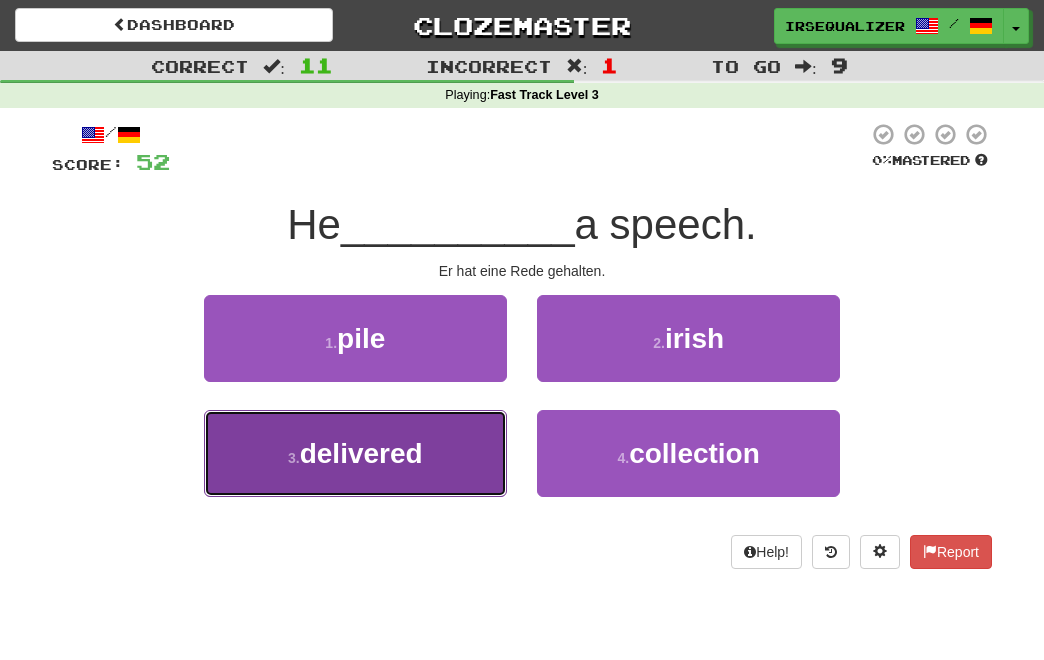 click on "delivered" at bounding box center [361, 453] 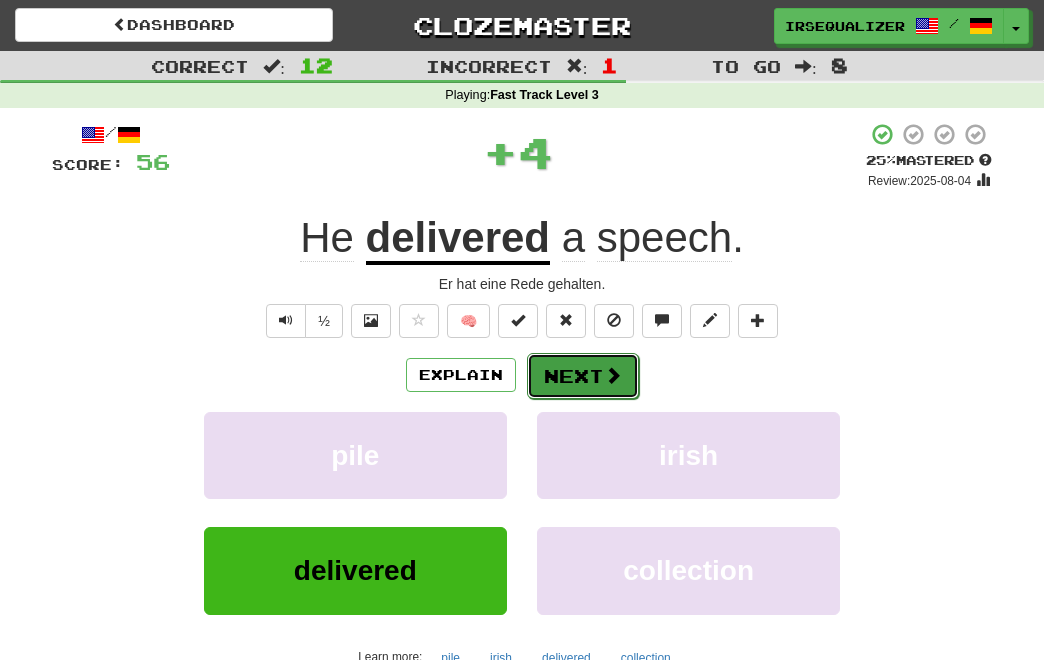 click on "Next" at bounding box center (583, 376) 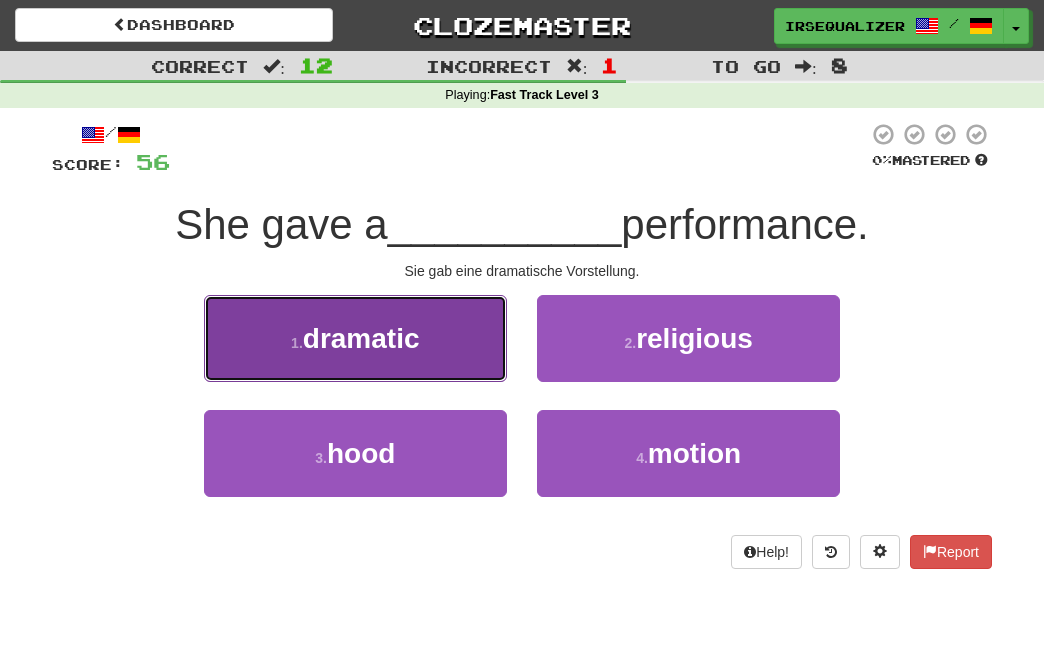 click on "dramatic" at bounding box center (361, 338) 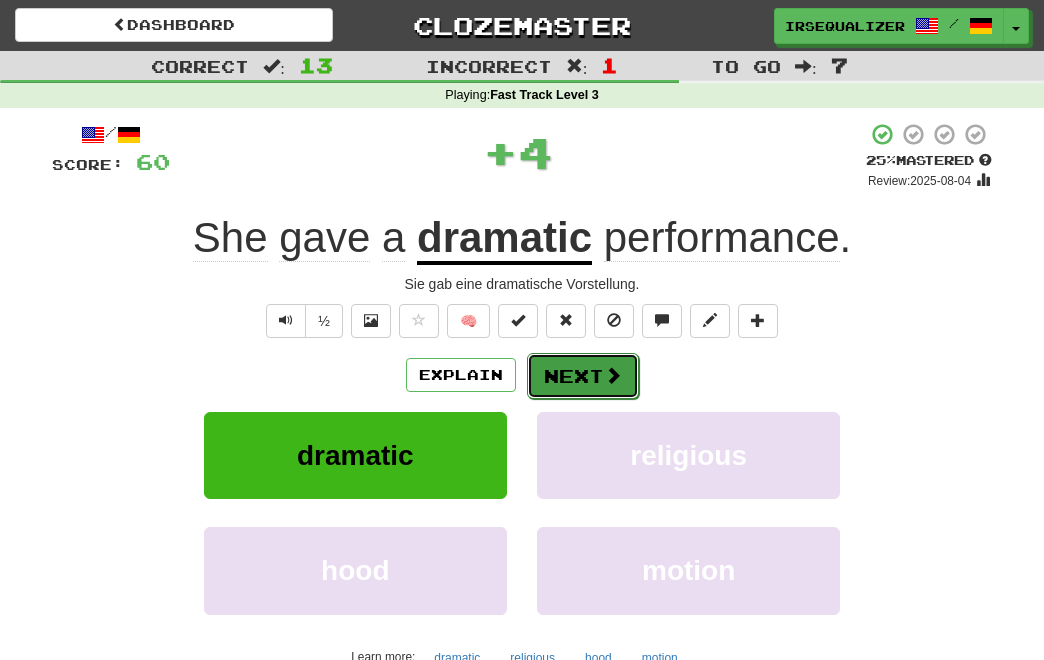 click on "Next" at bounding box center [583, 376] 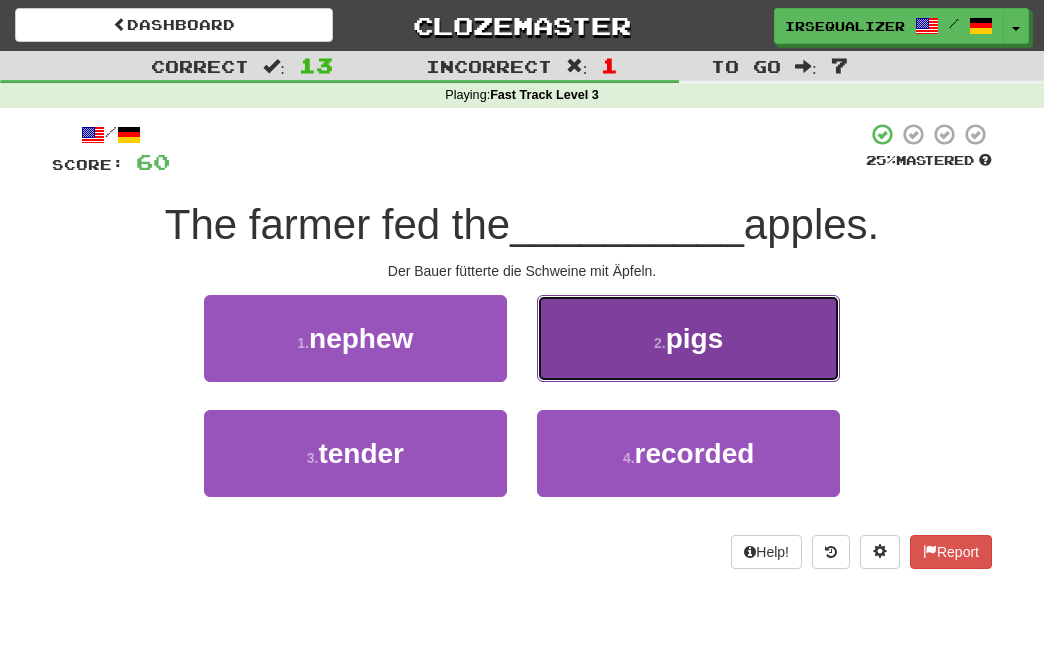 click on "pigs" at bounding box center (695, 338) 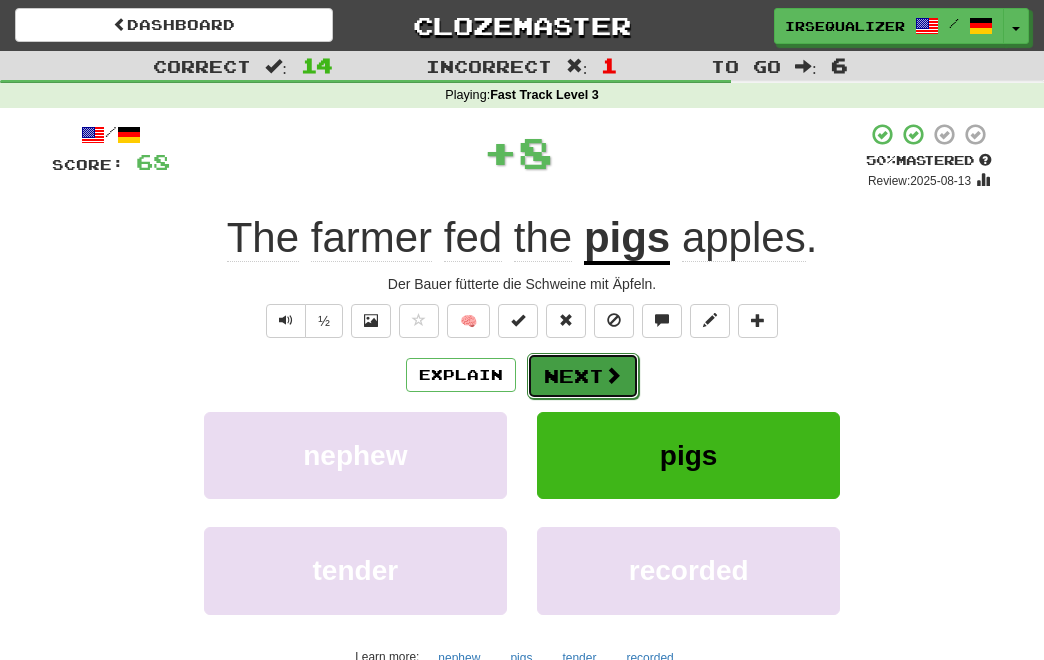 click on "Next" at bounding box center (583, 376) 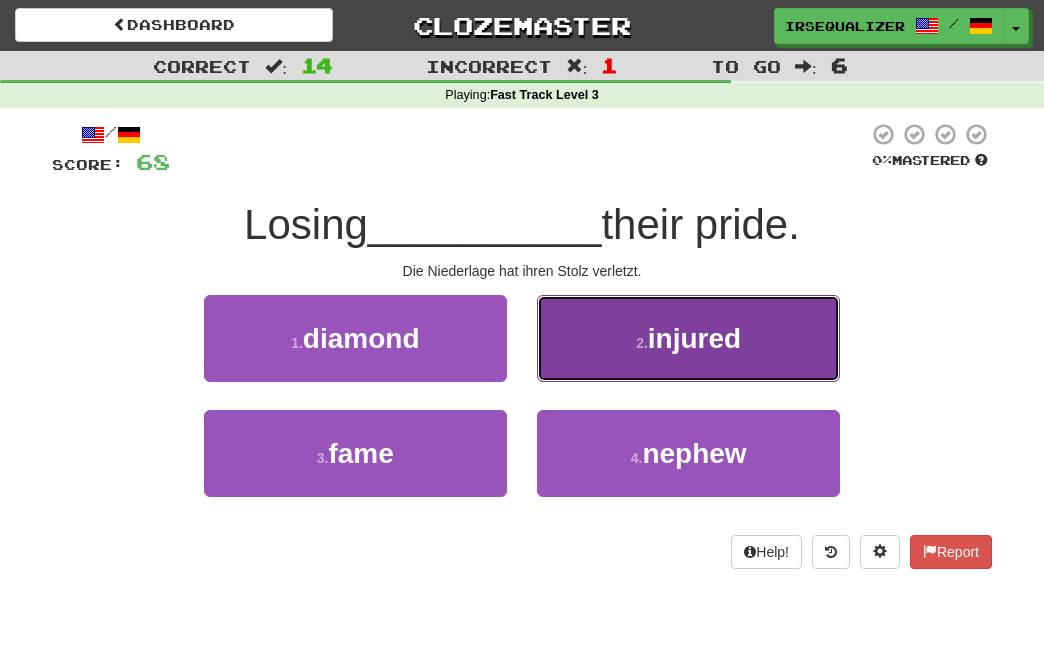 click on "injured" at bounding box center (694, 338) 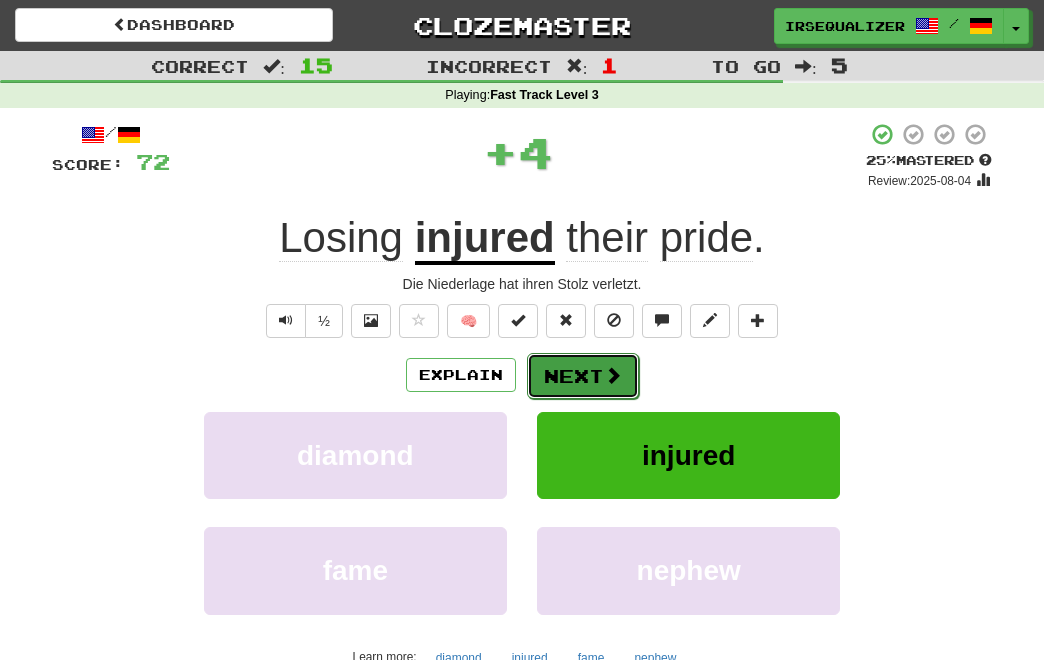 click on "Next" at bounding box center [583, 376] 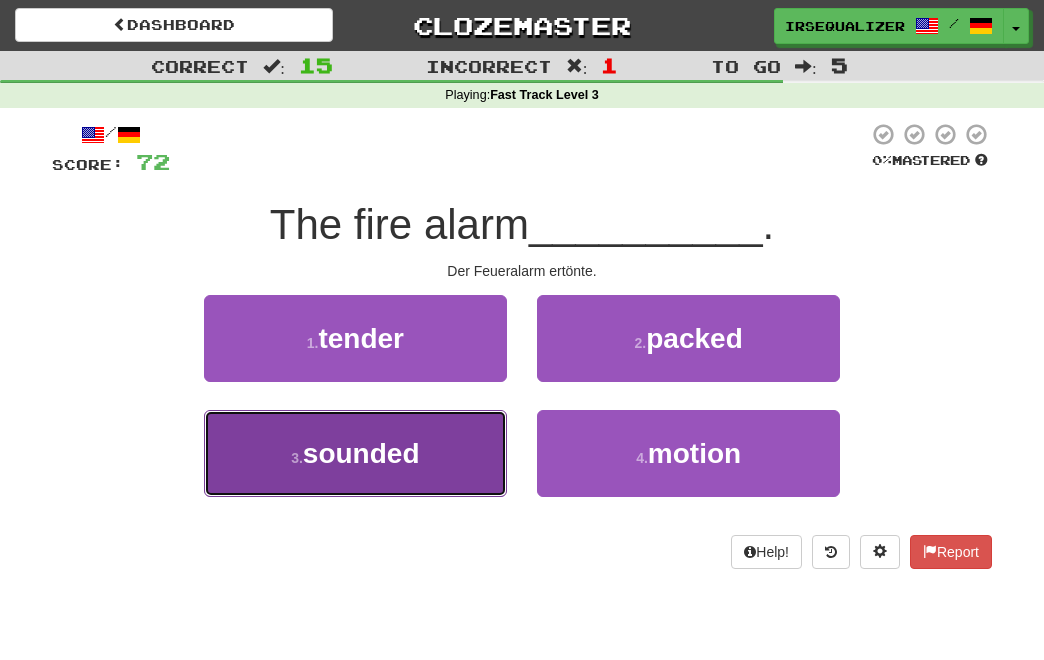 click on "sounded" at bounding box center (361, 453) 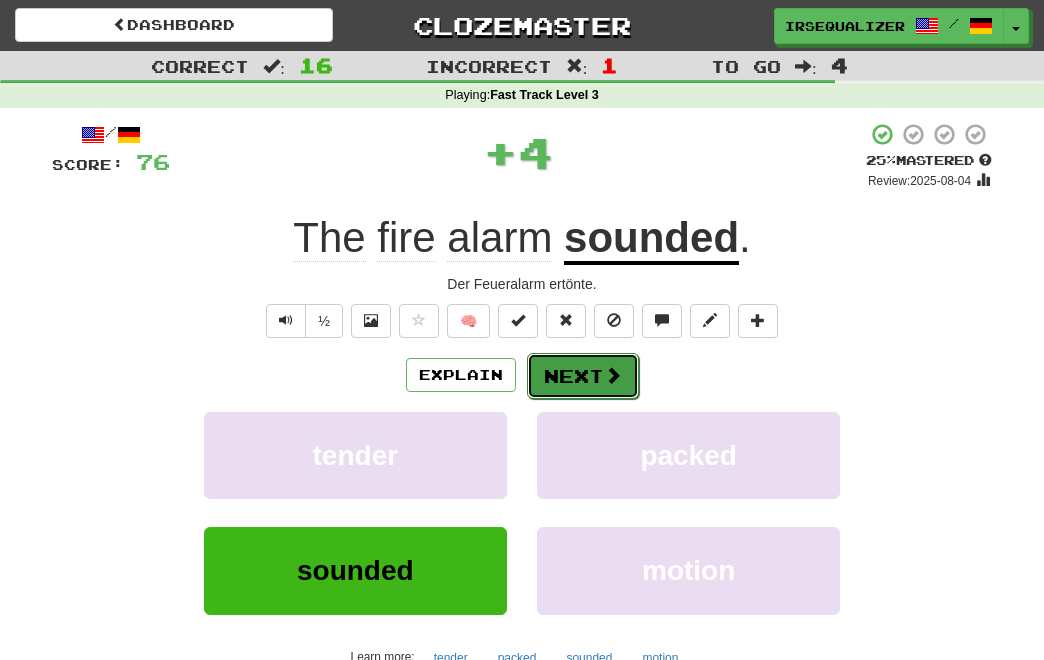 click on "Next" at bounding box center (583, 376) 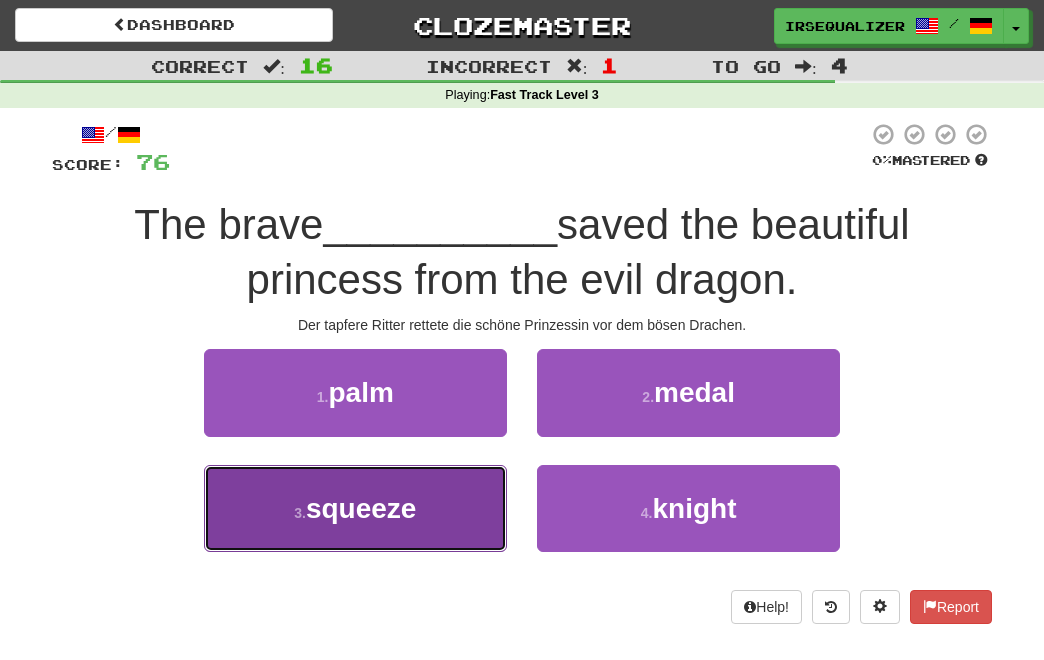 click on "squeeze" at bounding box center [361, 508] 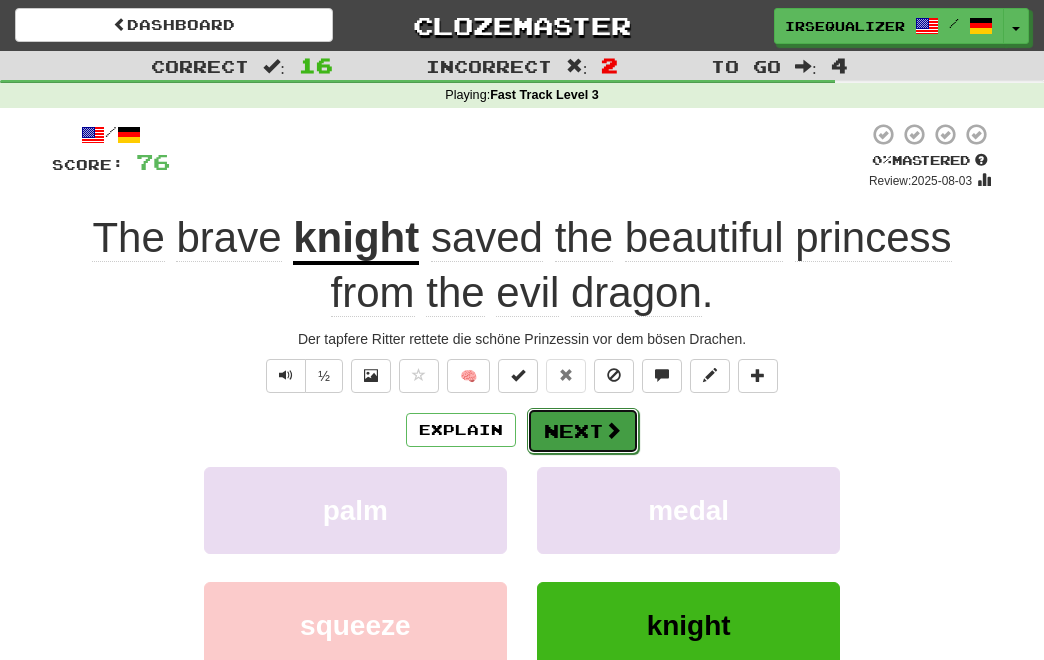 click at bounding box center (613, 430) 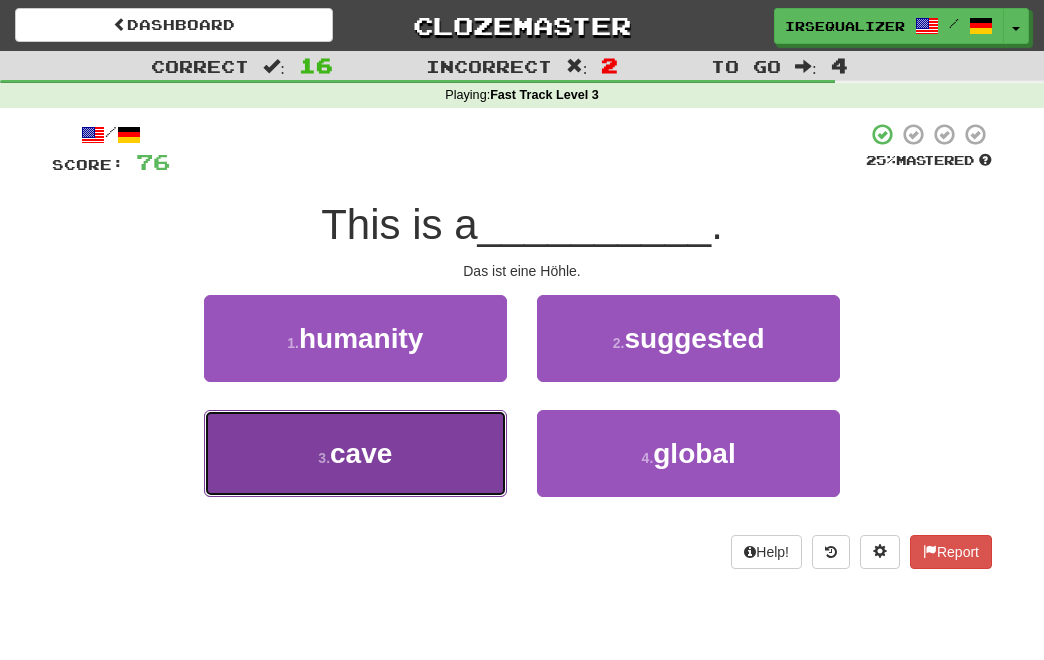 click on "3 .  cave" at bounding box center [355, 453] 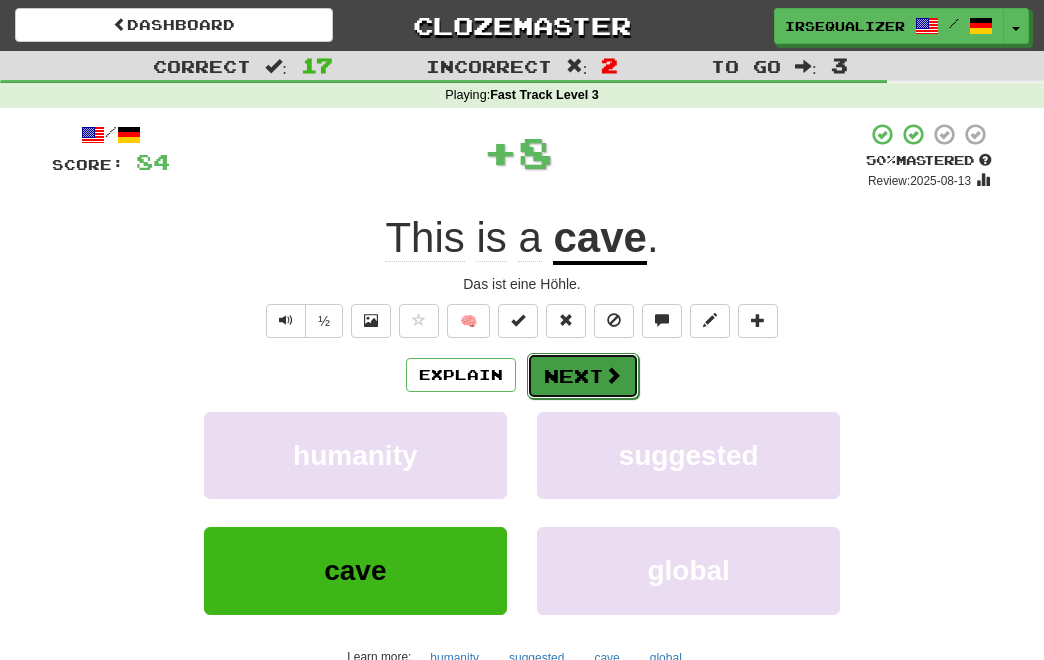 click on "Next" at bounding box center (583, 376) 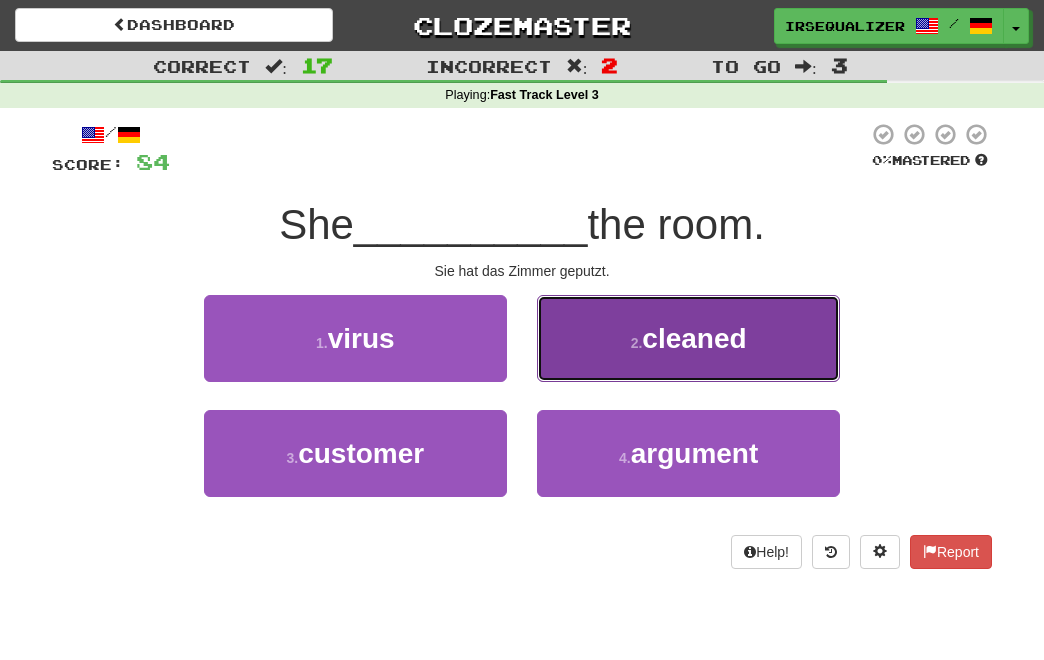 click on "2 .  cleaned" at bounding box center [688, 338] 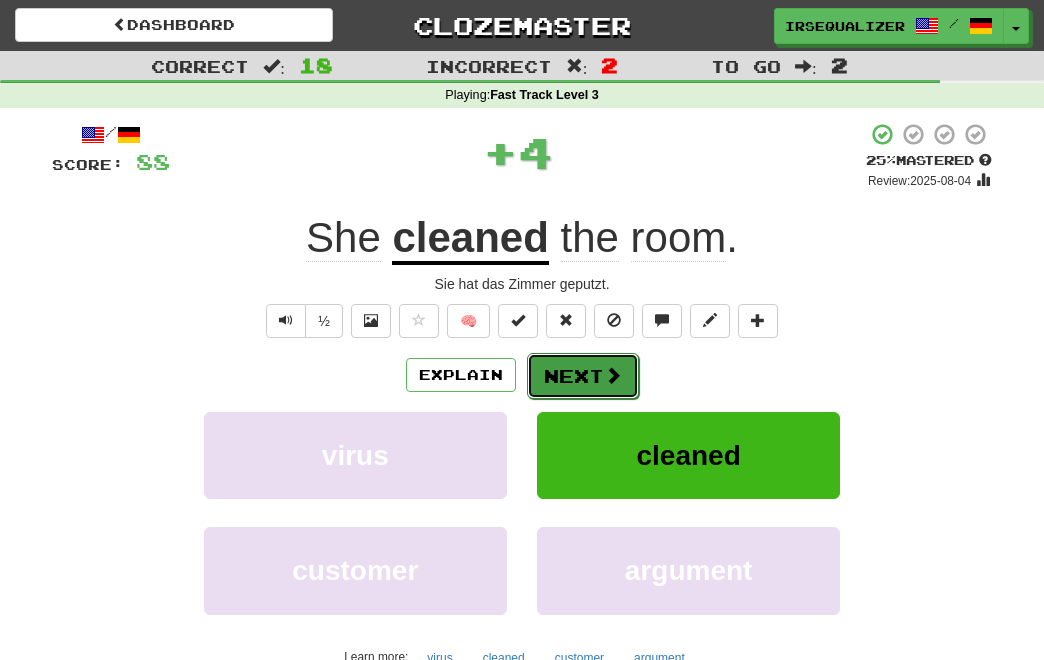 click at bounding box center [613, 375] 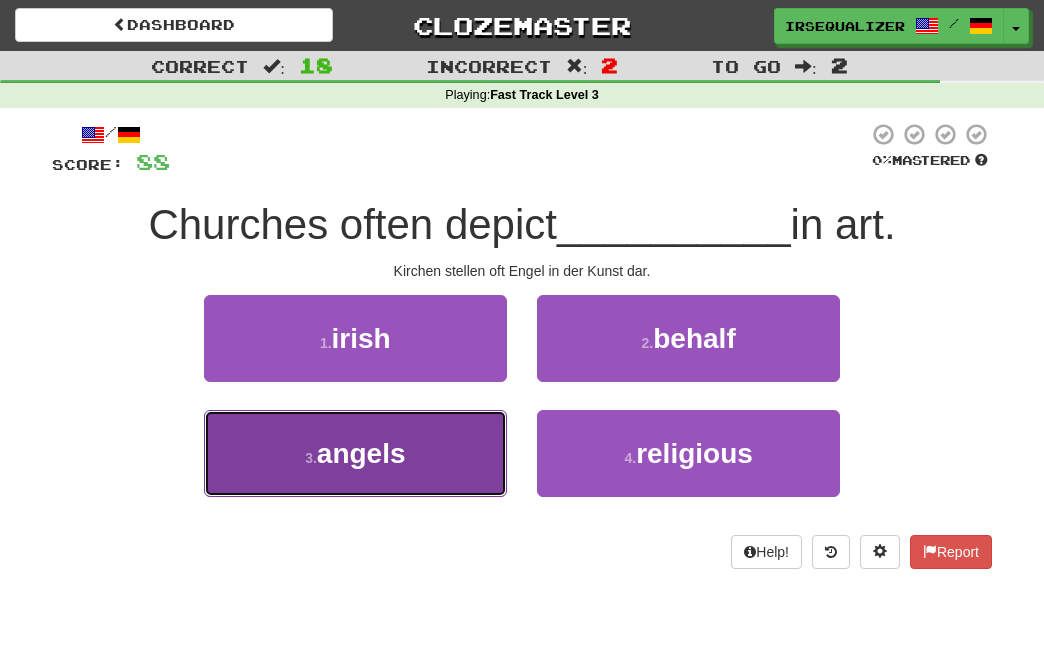 click on "3 .  angels" at bounding box center [355, 453] 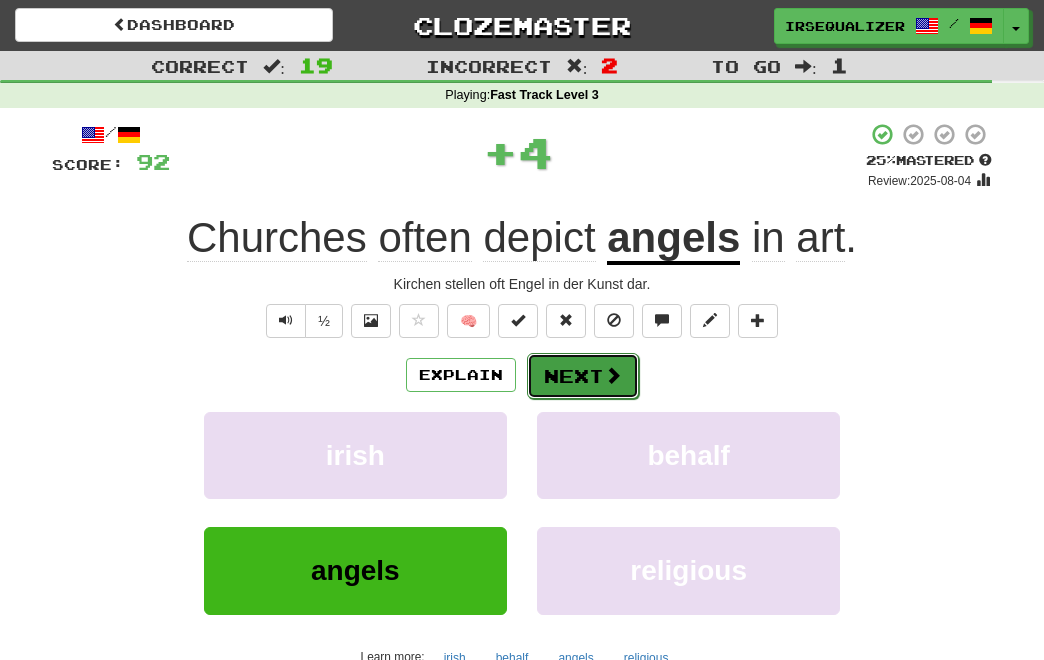 click on "Next" at bounding box center [583, 376] 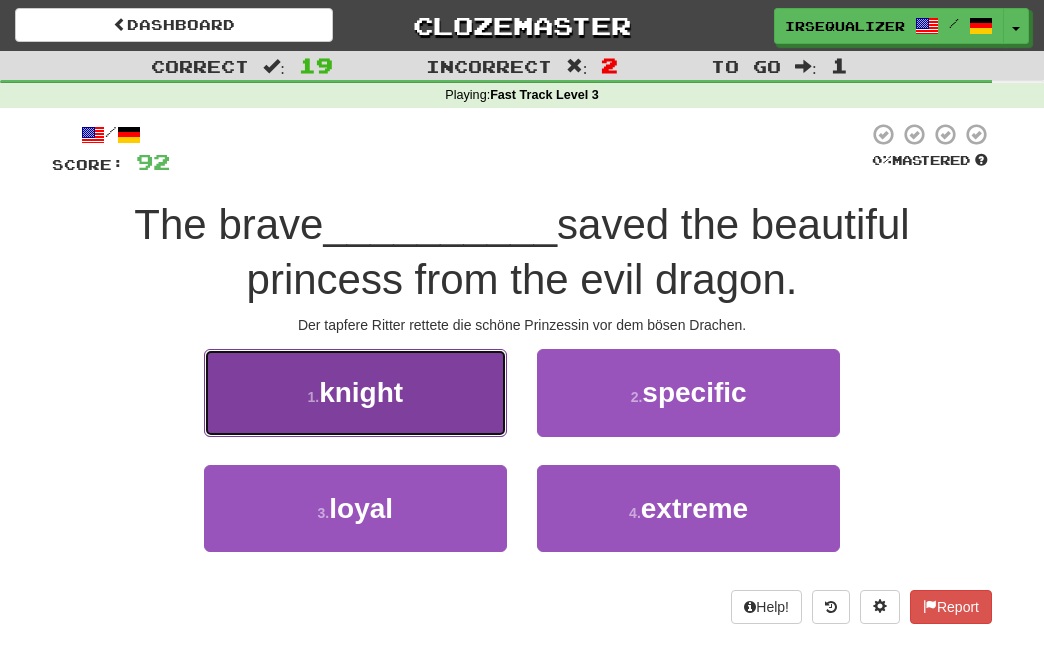 click on "knight" at bounding box center (361, 392) 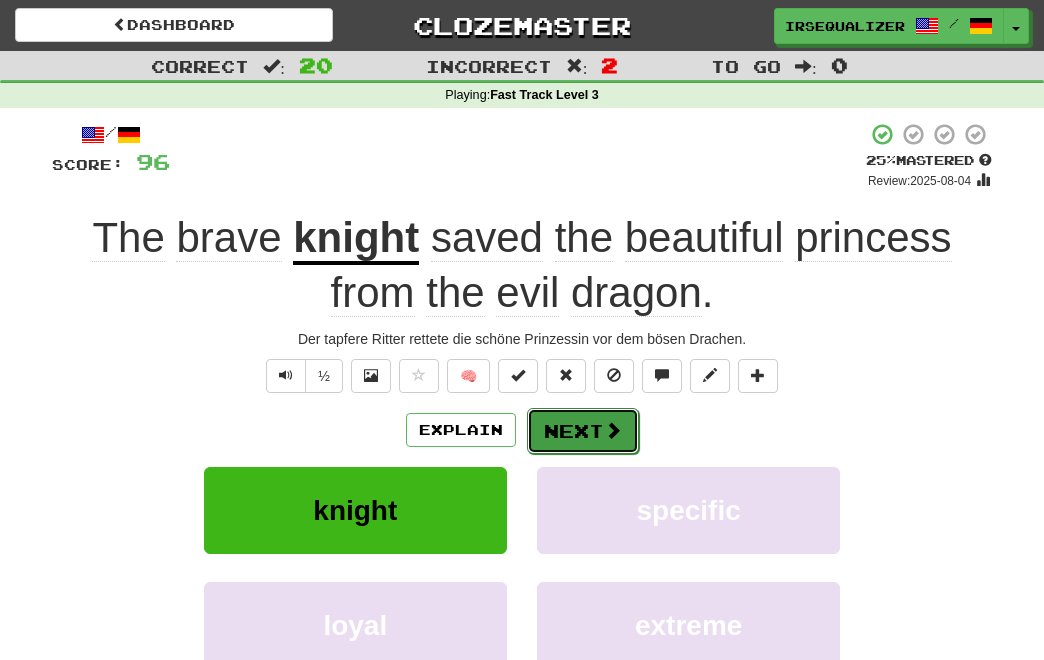 click on "Next" at bounding box center (583, 431) 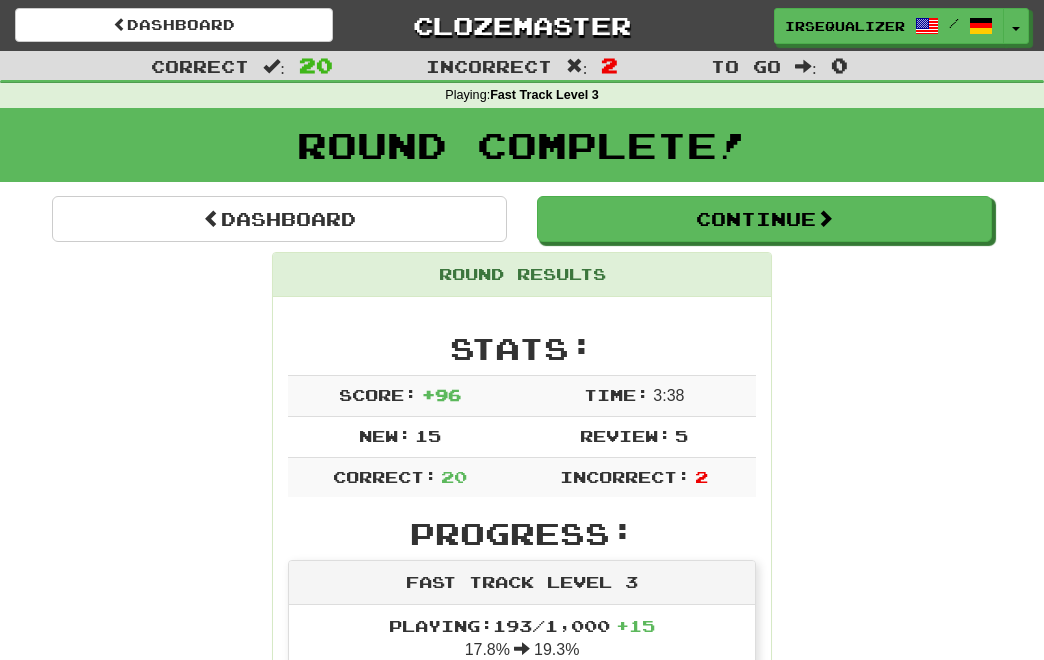 click on "Round Results Stats: Score:   + 96 Time:   3 : 38 New:   15 Review:   5 Correct:   20 Incorrect:   2 Progress: Fast Track Level 3 Playing:  193  /  1,000 + 15 17.8% 19.3% Mastered:  0  /  1,000 0% Ready for Review:  173  /  Level:  52 792  points to level  53  - keep going! Ranked:  66 th  this week ( 12  points to  65 th ) Sentences:  Report We  reported  him missing. Wir haben ihn als vermisst gemeldet.  Report Let's  chill  and watch a movie tonight. Lass uns entspannen und heute Abend einen Film schauen.  Report Mars  is the god of war. Mars ist der Gott des Krieges.  Report My brother  uses  this bike. Mein Bruder benutzt dieses Fahrrad.  Report I felt that my honor was at  stake . Ich fühlte, dass meine Ehre auf dem Spiel stand.  Report Churches often depict  angels  in art. Kirchen stellen oft Engel in der Kunst dar.  Report Tom is  generous  and kind. Tom ist großzügig und freundlich.  Report A new road is under  construction . Eine neue Straße wird gerade gebaut.  Report His  argument  Report Be" at bounding box center [522, 1594] 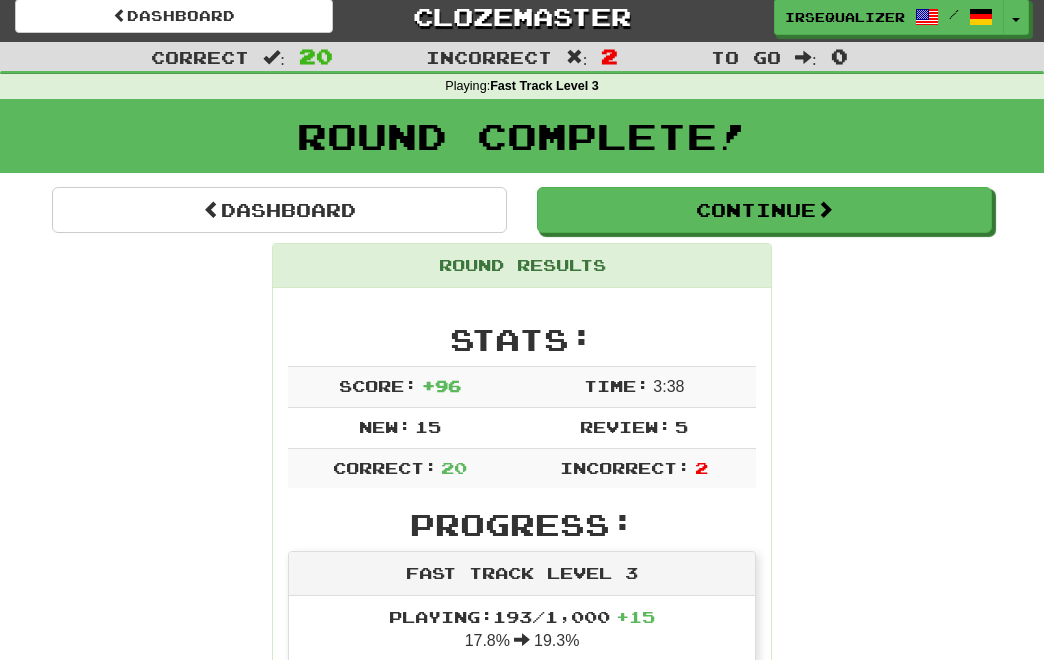 scroll, scrollTop: 0, scrollLeft: 0, axis: both 